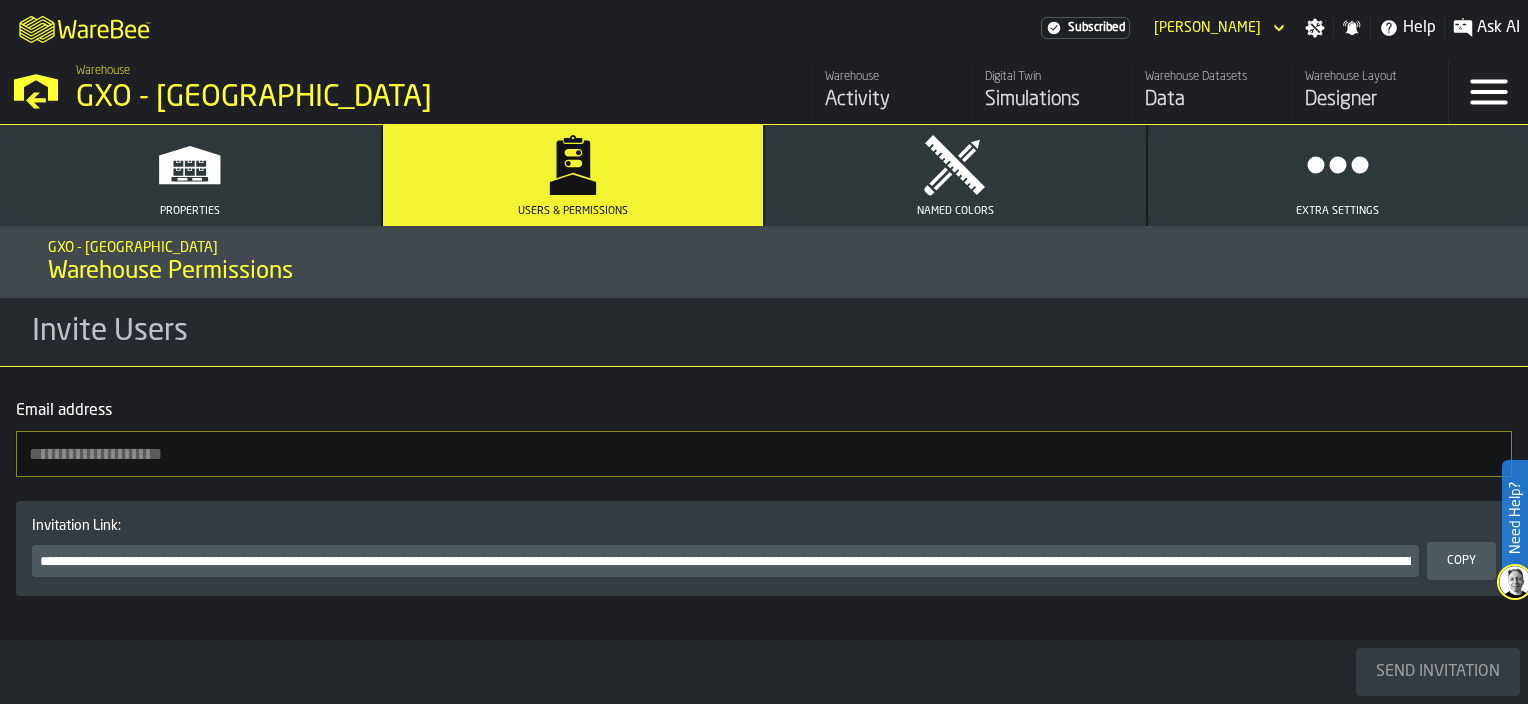 scroll, scrollTop: 0, scrollLeft: 0, axis: both 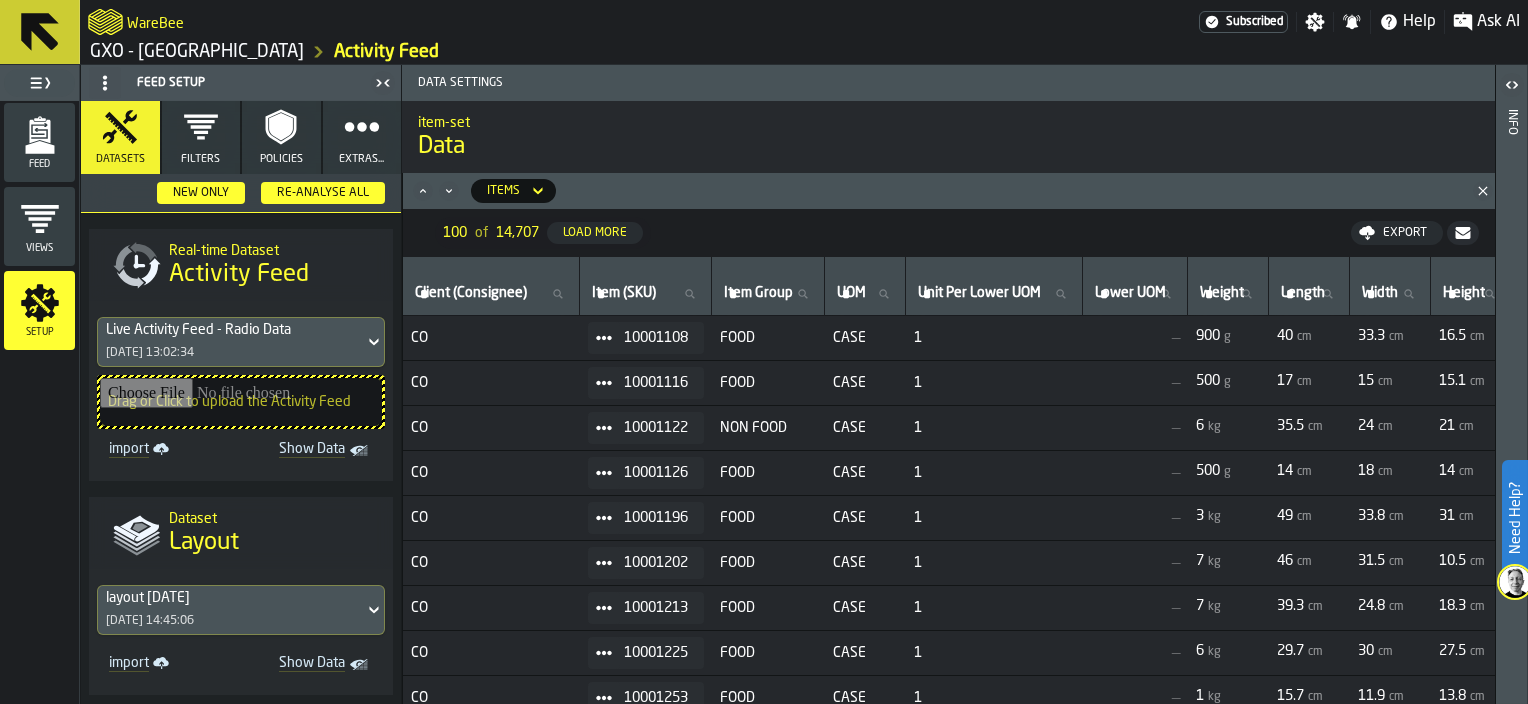 click 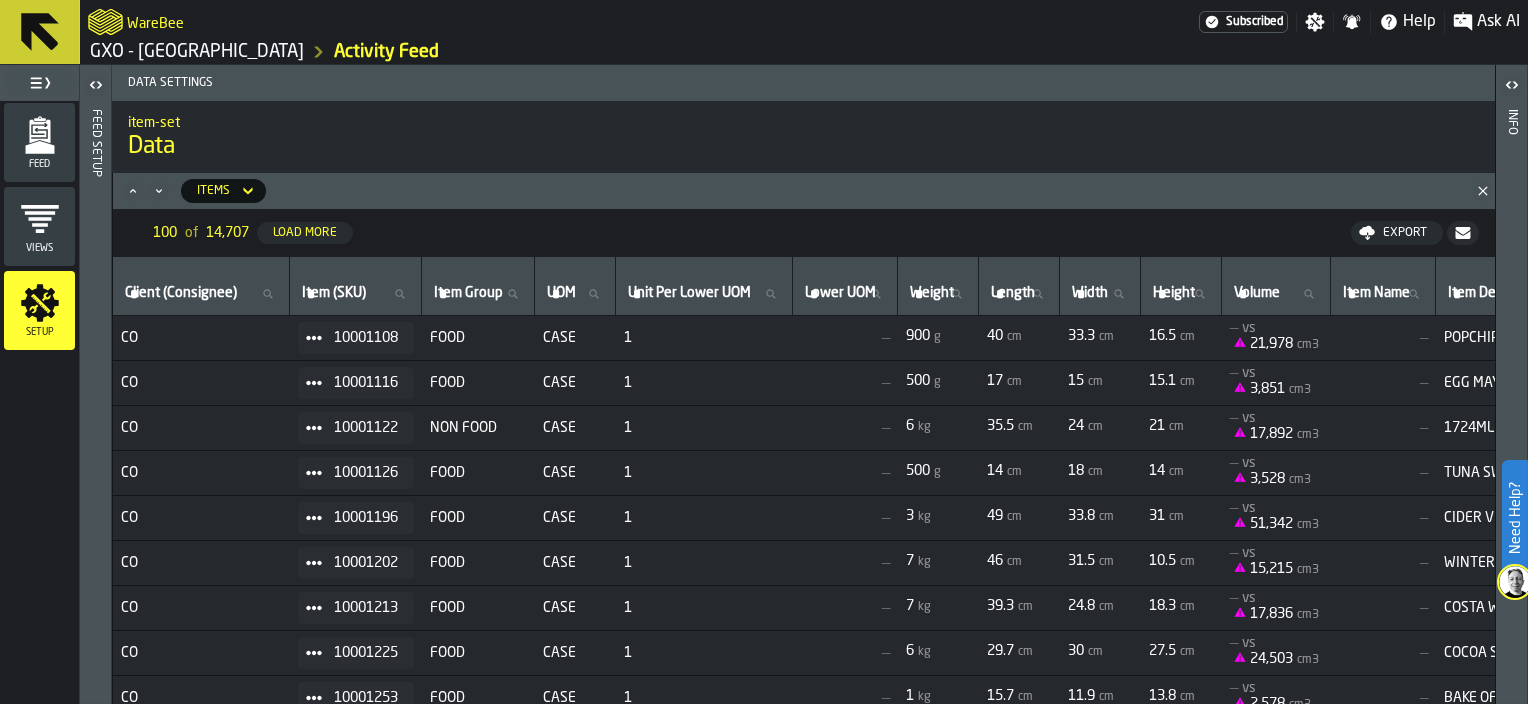 click 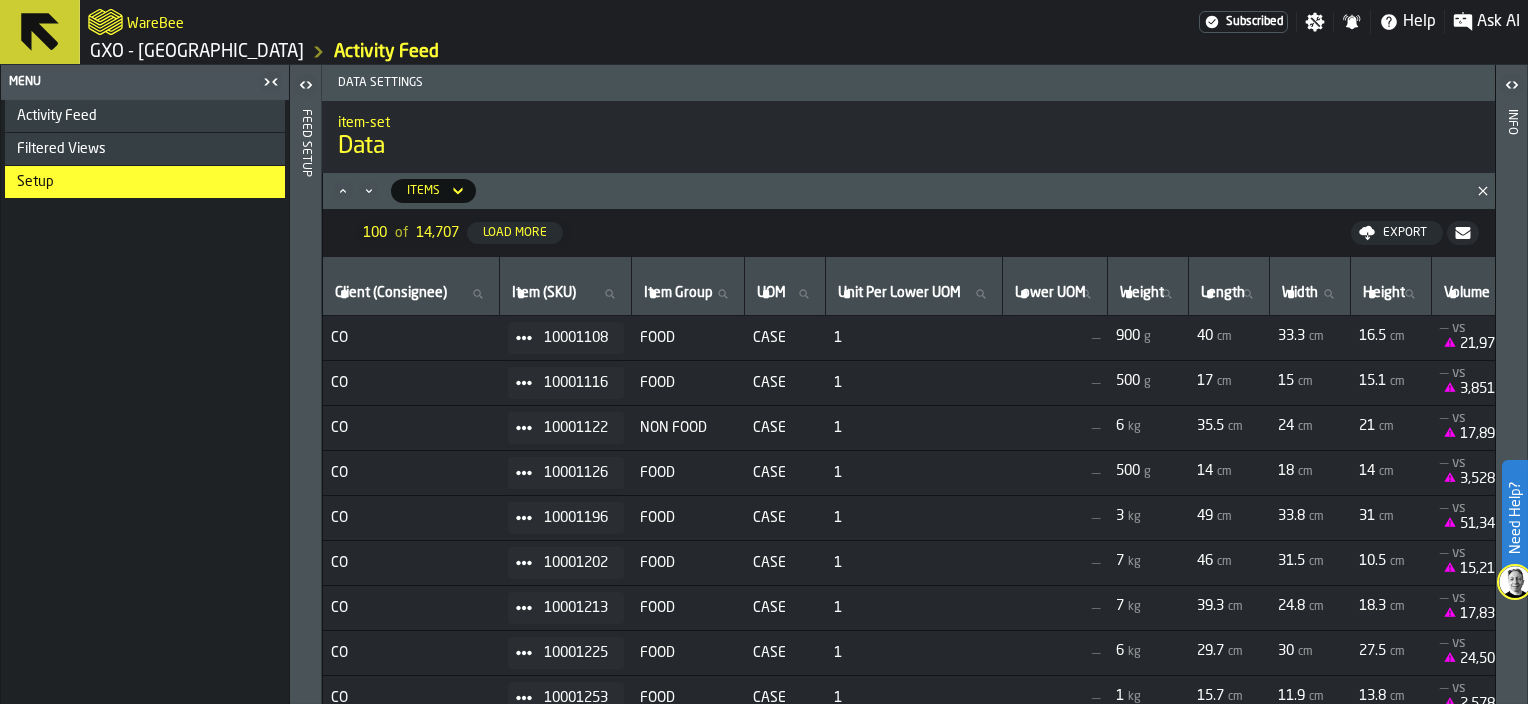 click 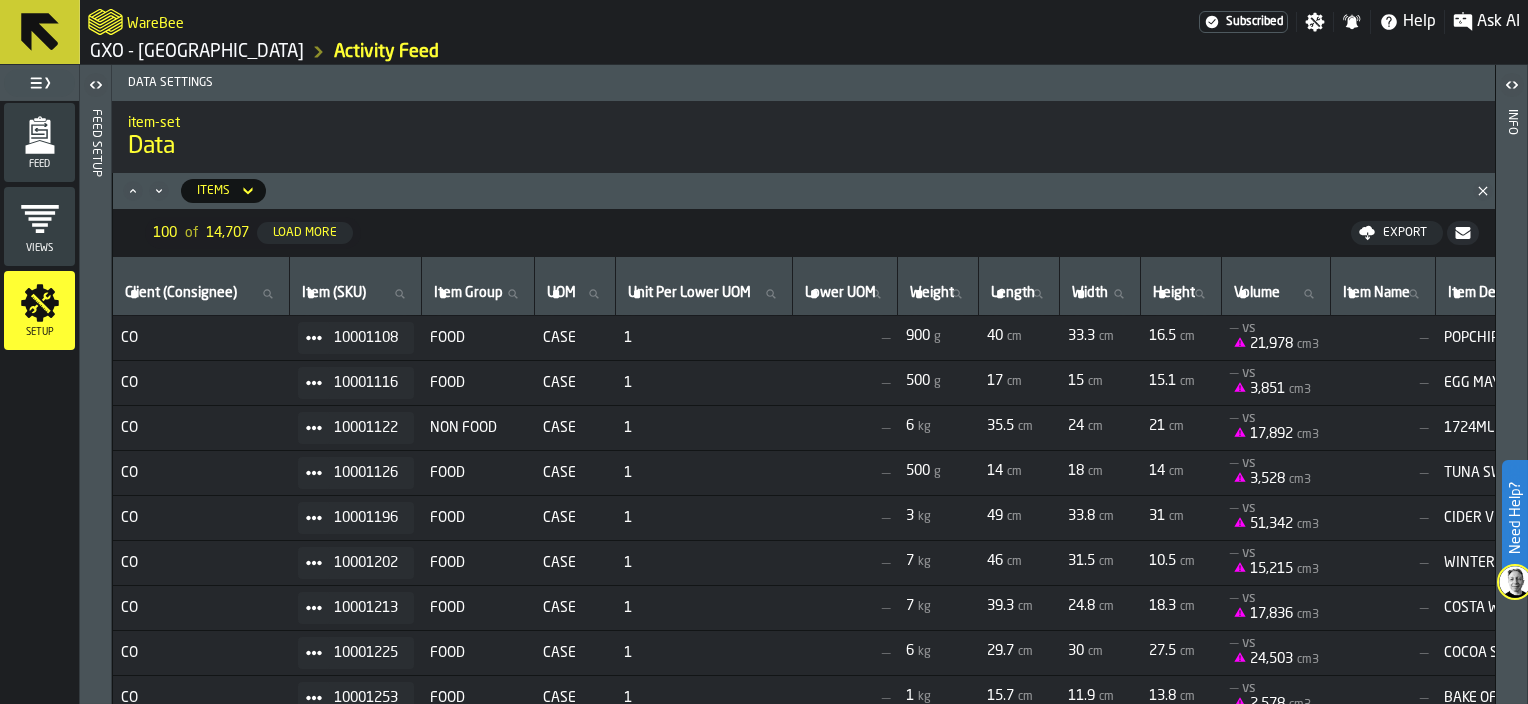 click 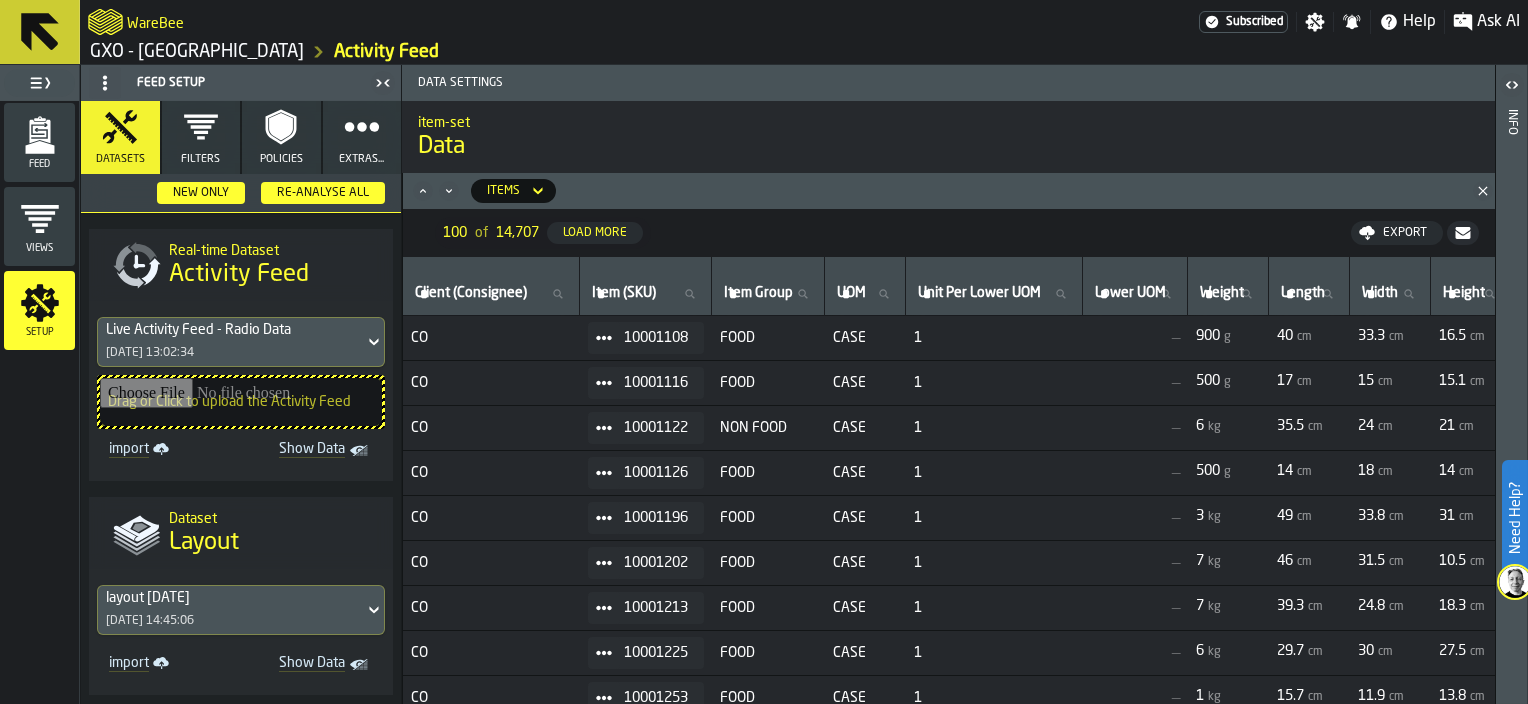 click 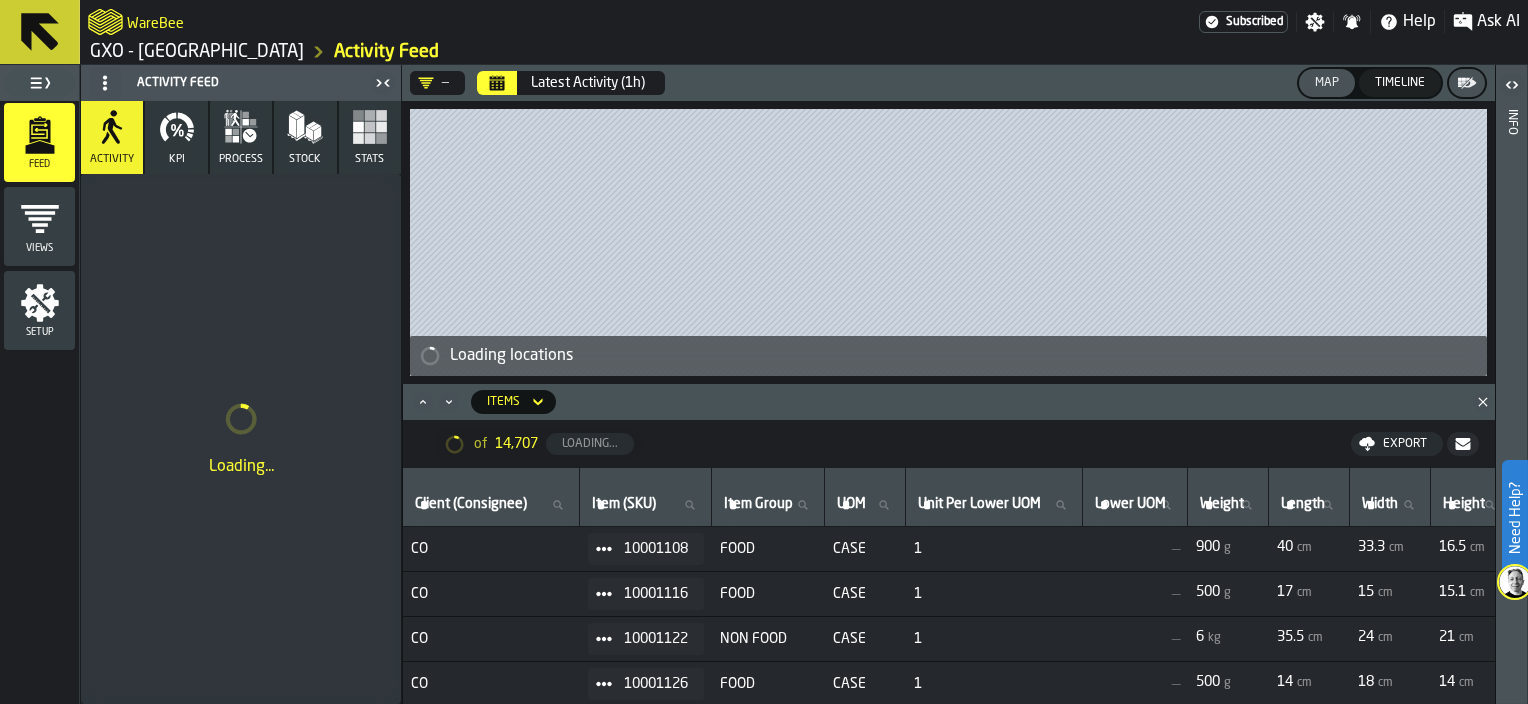 click on "Latest Activity (1h)" at bounding box center [588, 83] 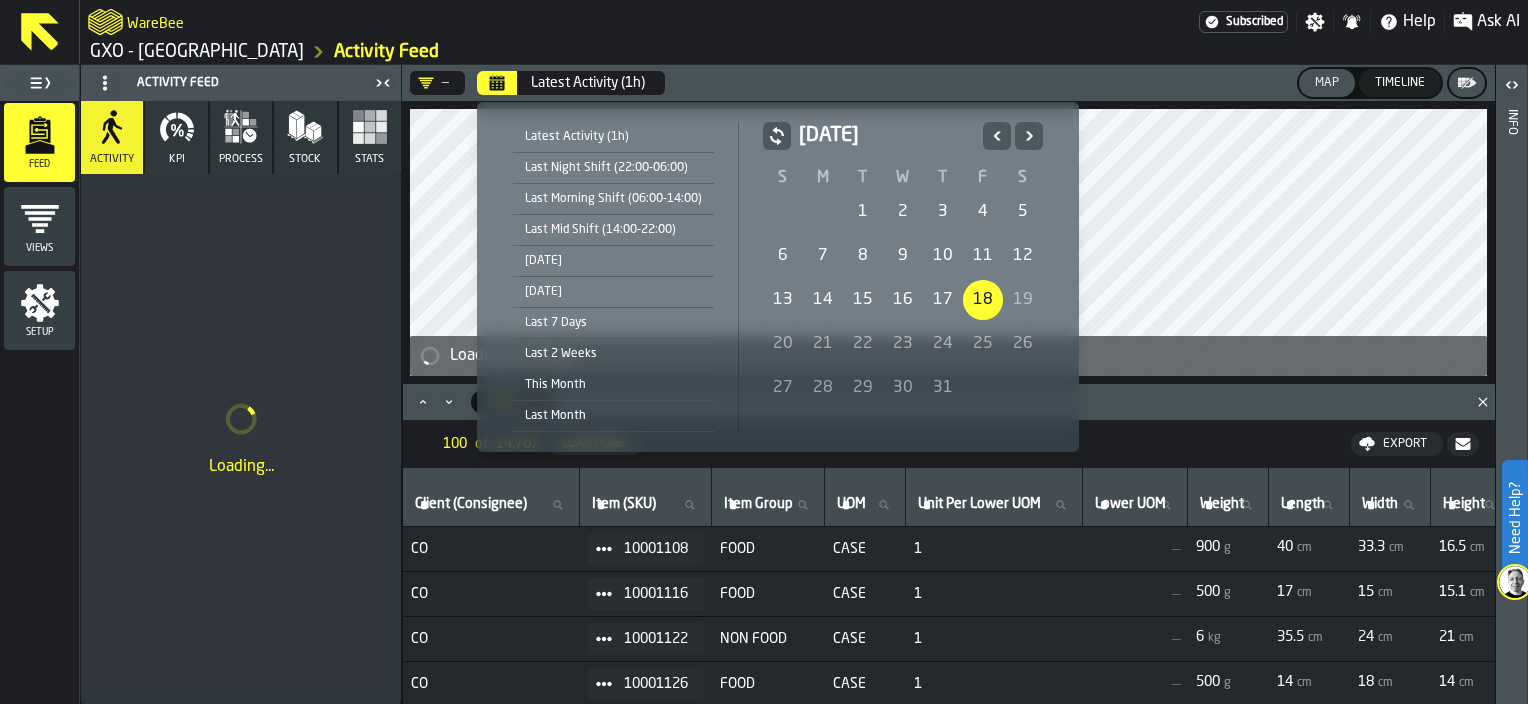 click on "Yesterday" at bounding box center (613, 292) 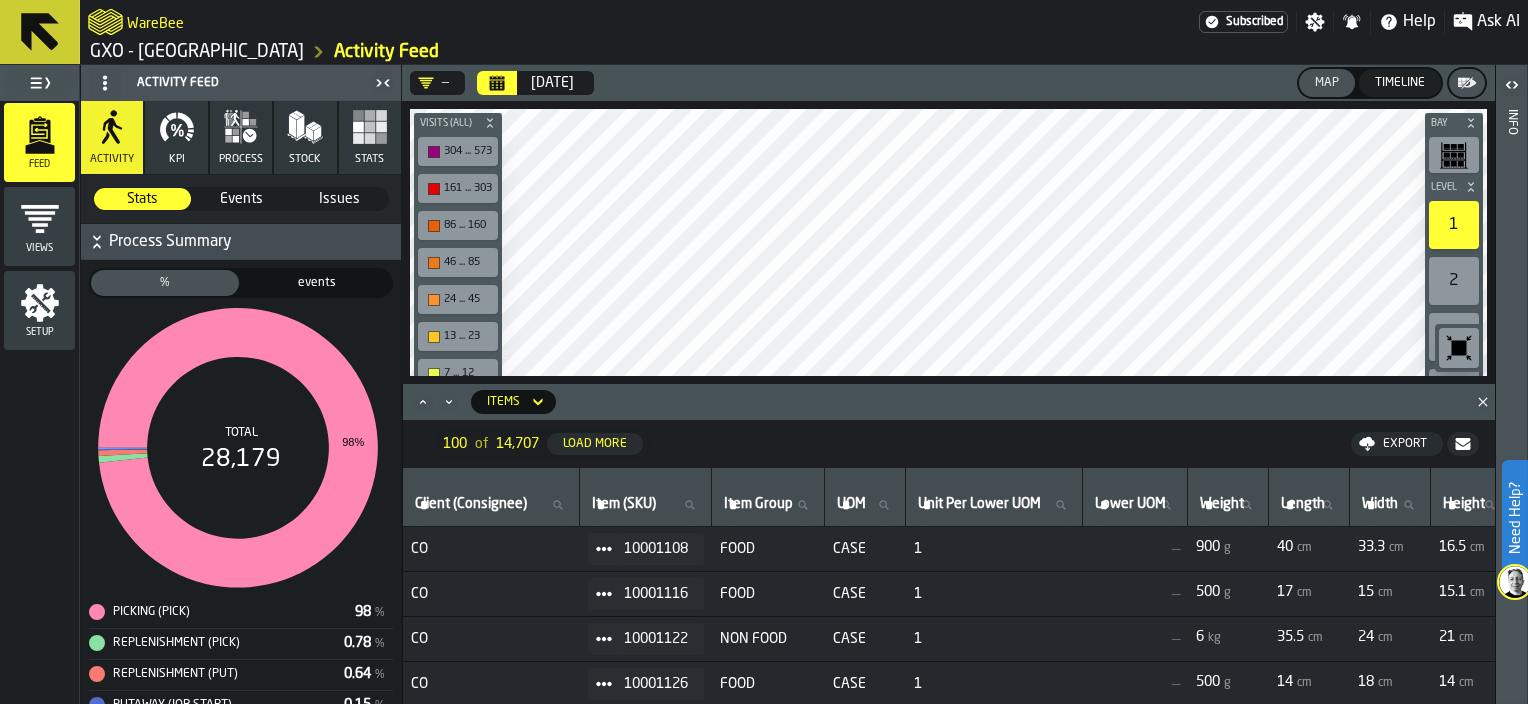 click 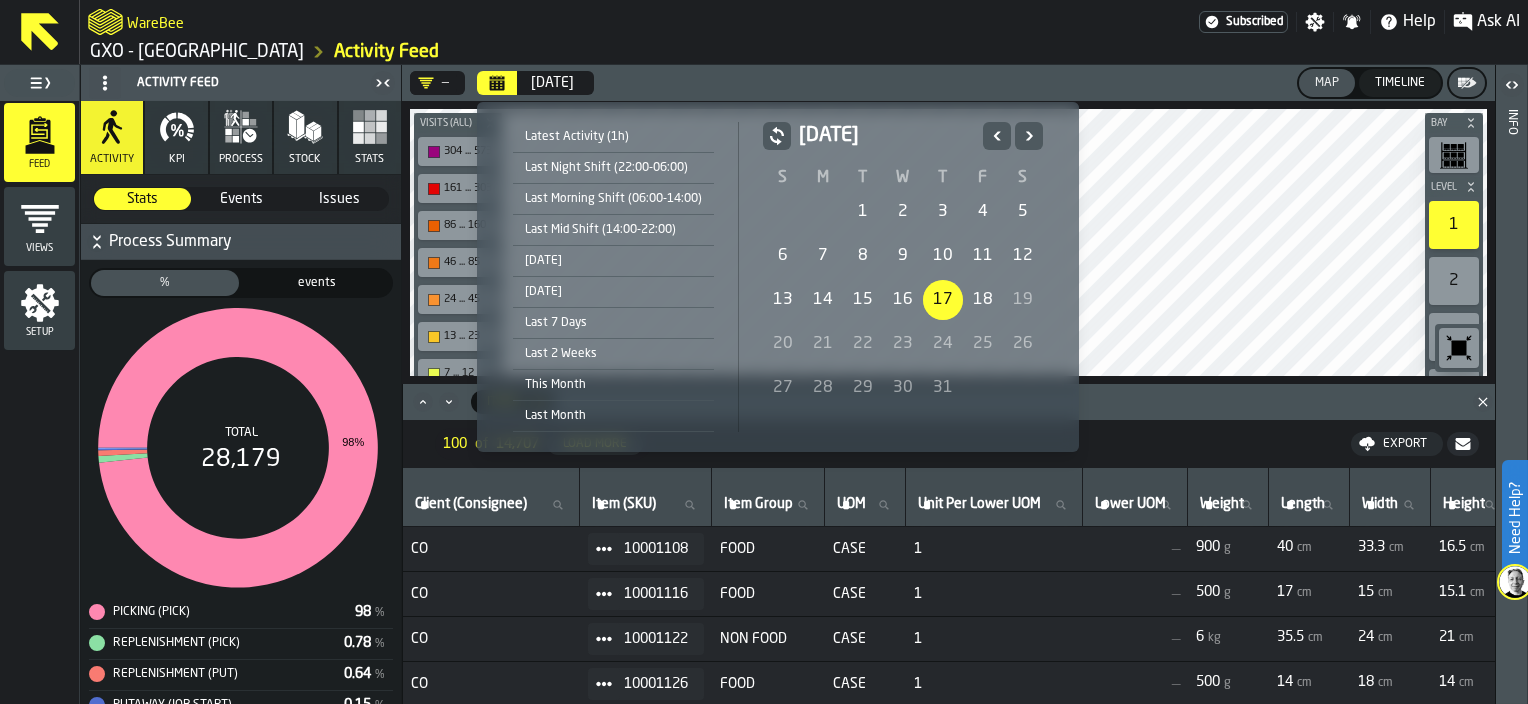 click on "16" at bounding box center [903, 300] 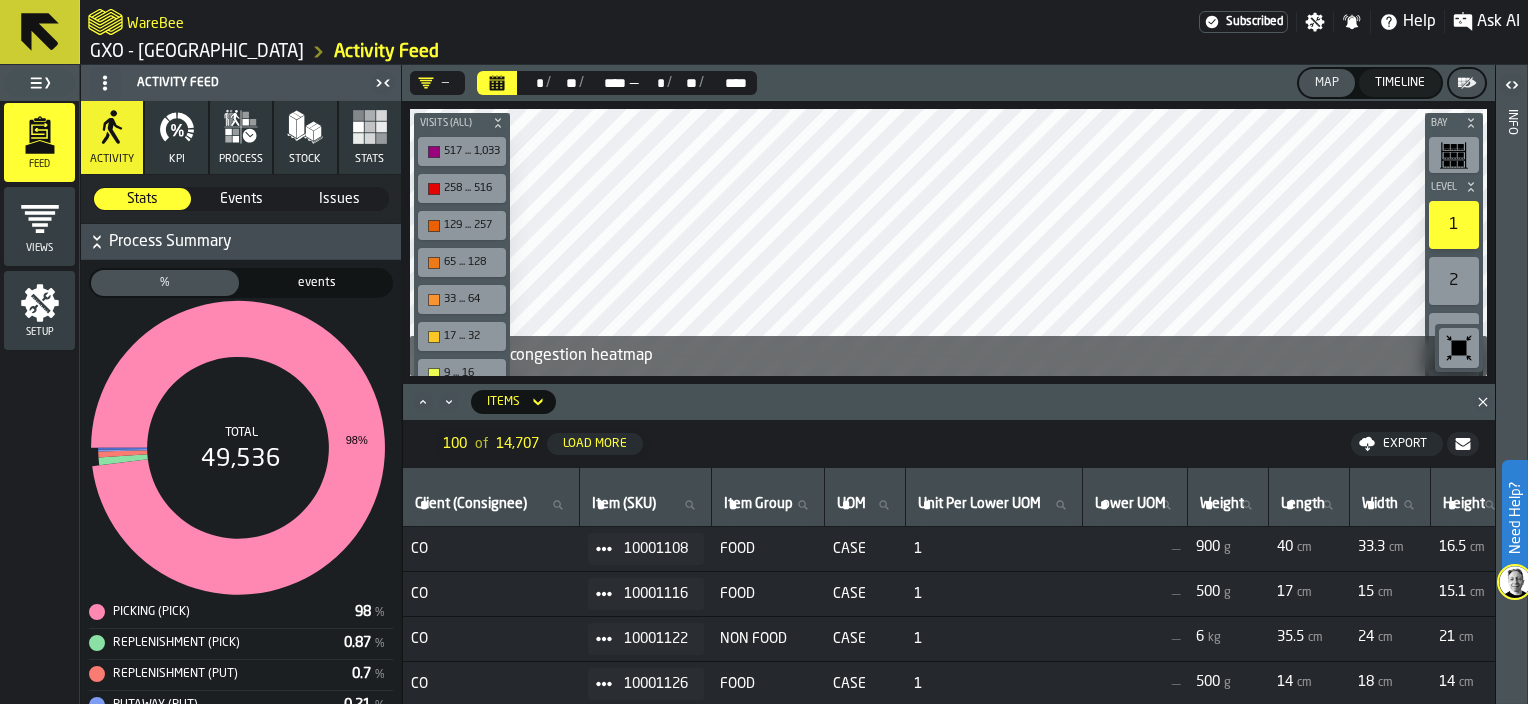 scroll, scrollTop: 0, scrollLeft: 0, axis: both 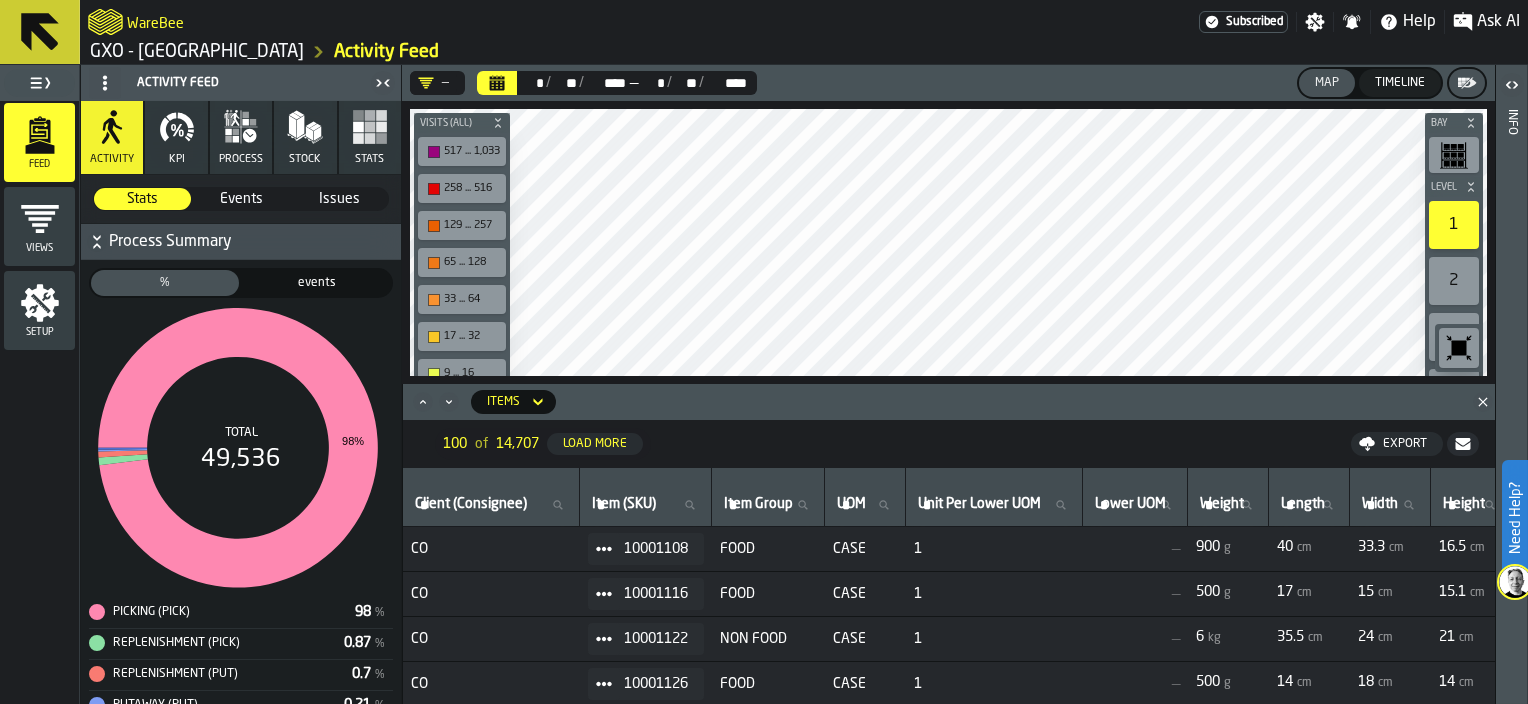 click 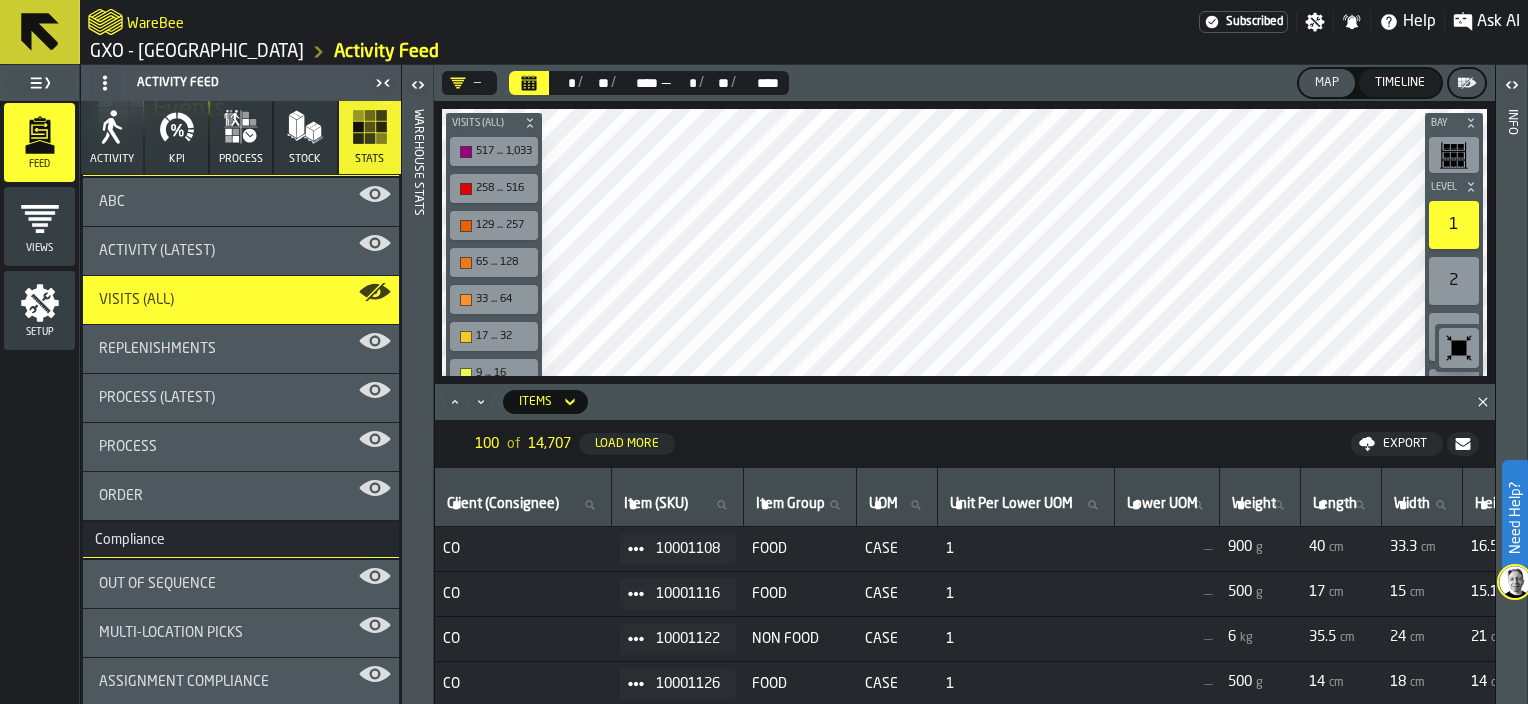 scroll, scrollTop: 0, scrollLeft: 0, axis: both 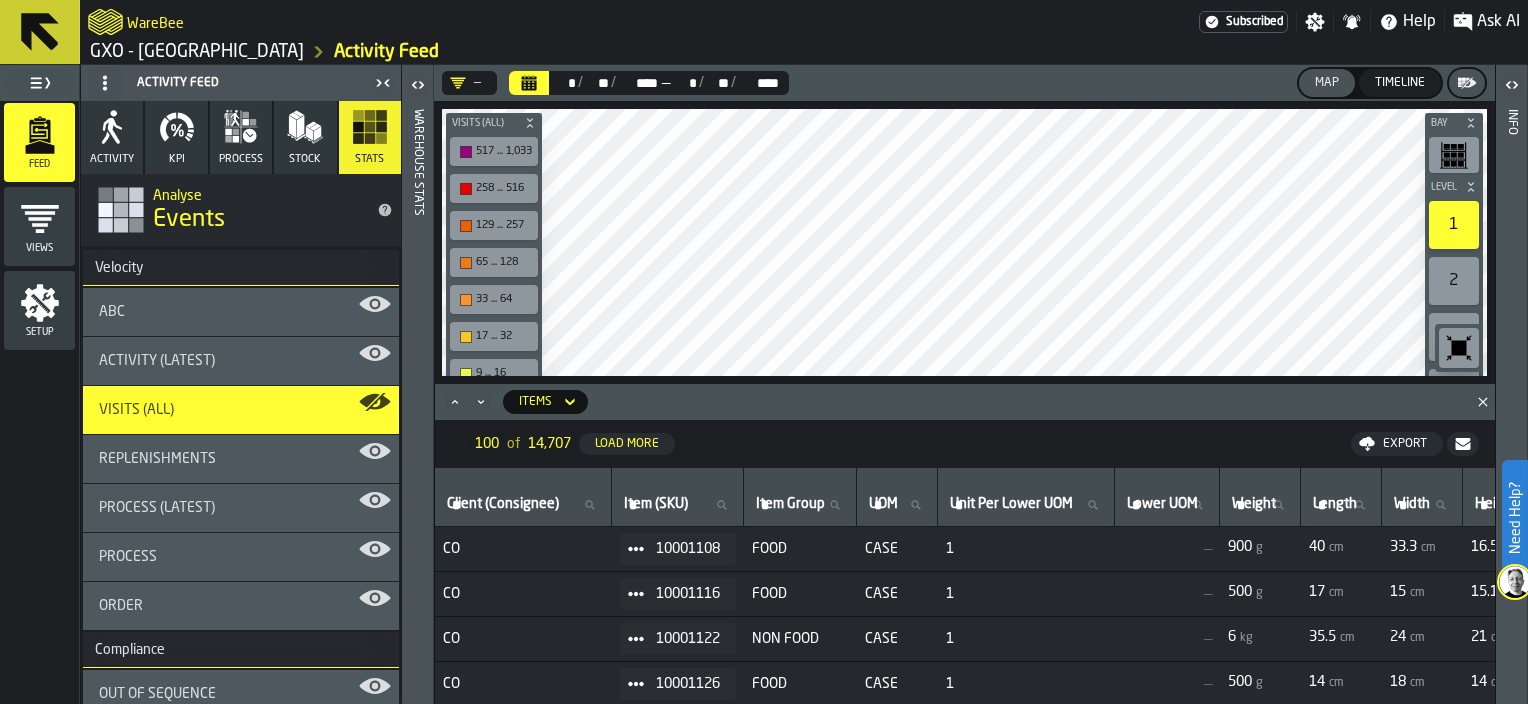 click 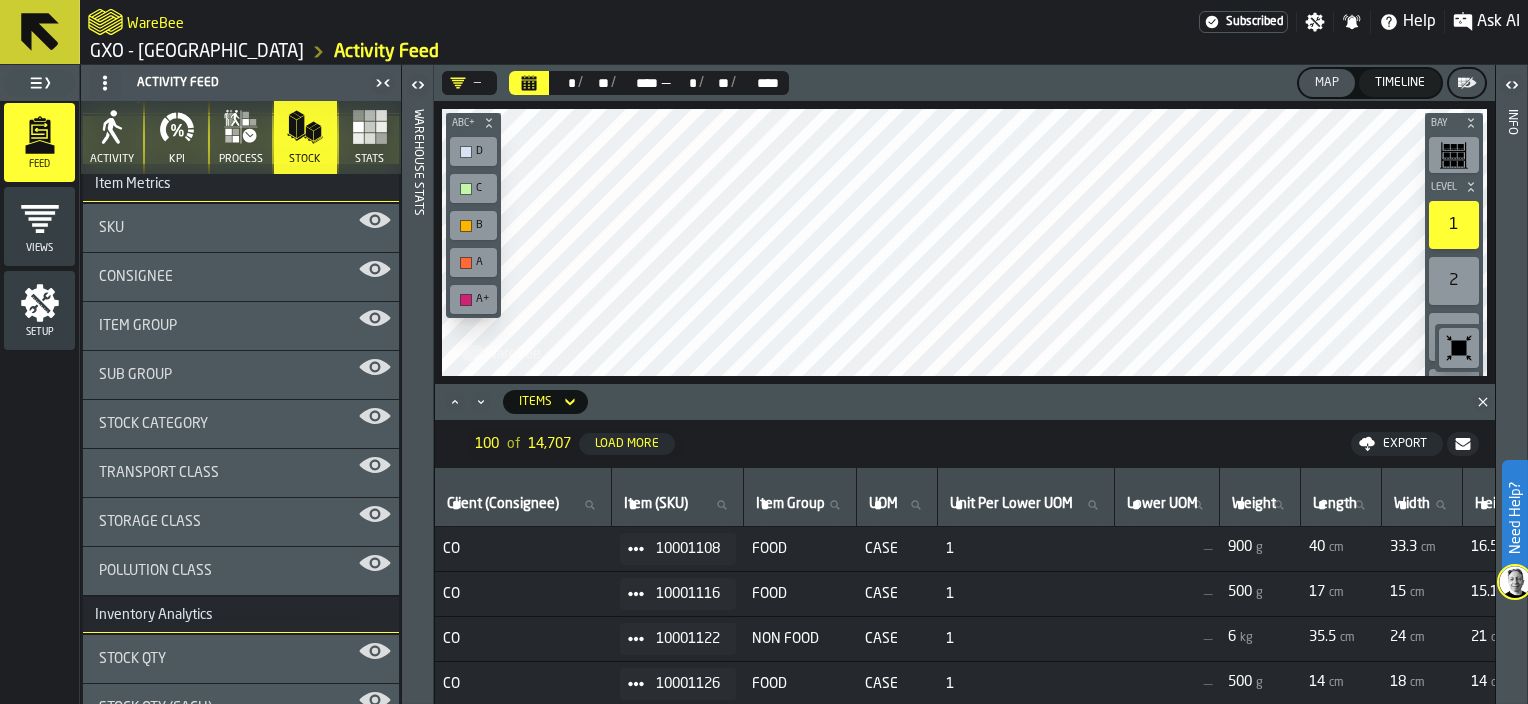 scroll, scrollTop: 0, scrollLeft: 0, axis: both 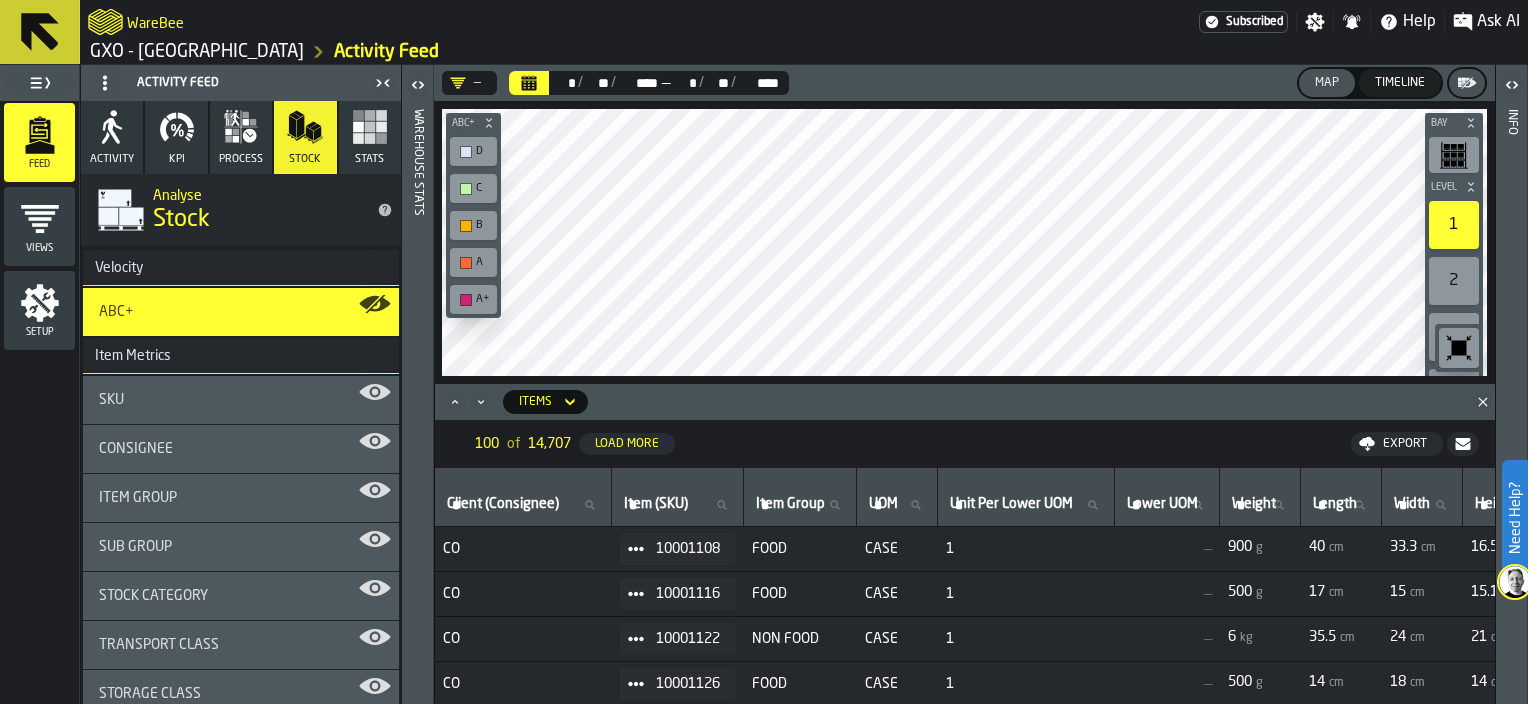 click 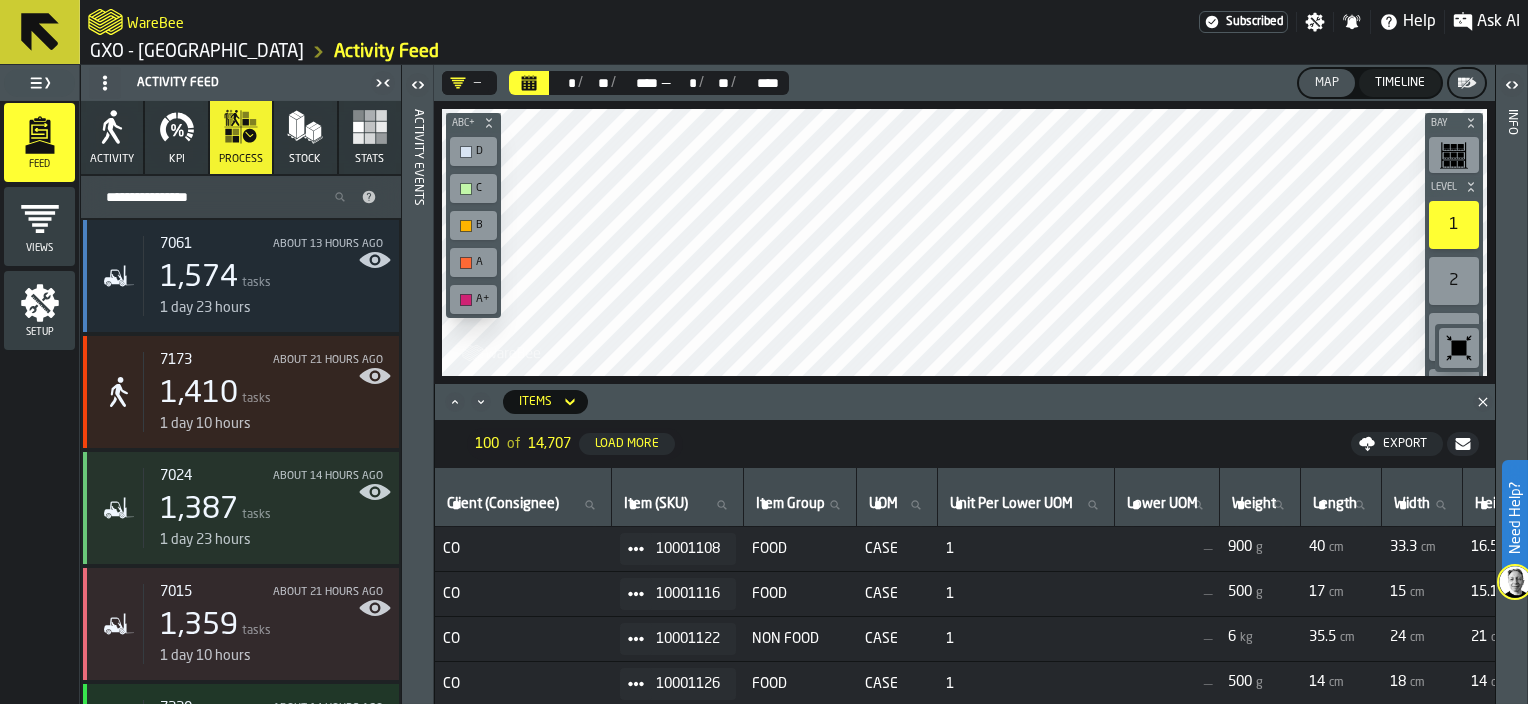 click on "By Resource (94)" at bounding box center (225, 197) 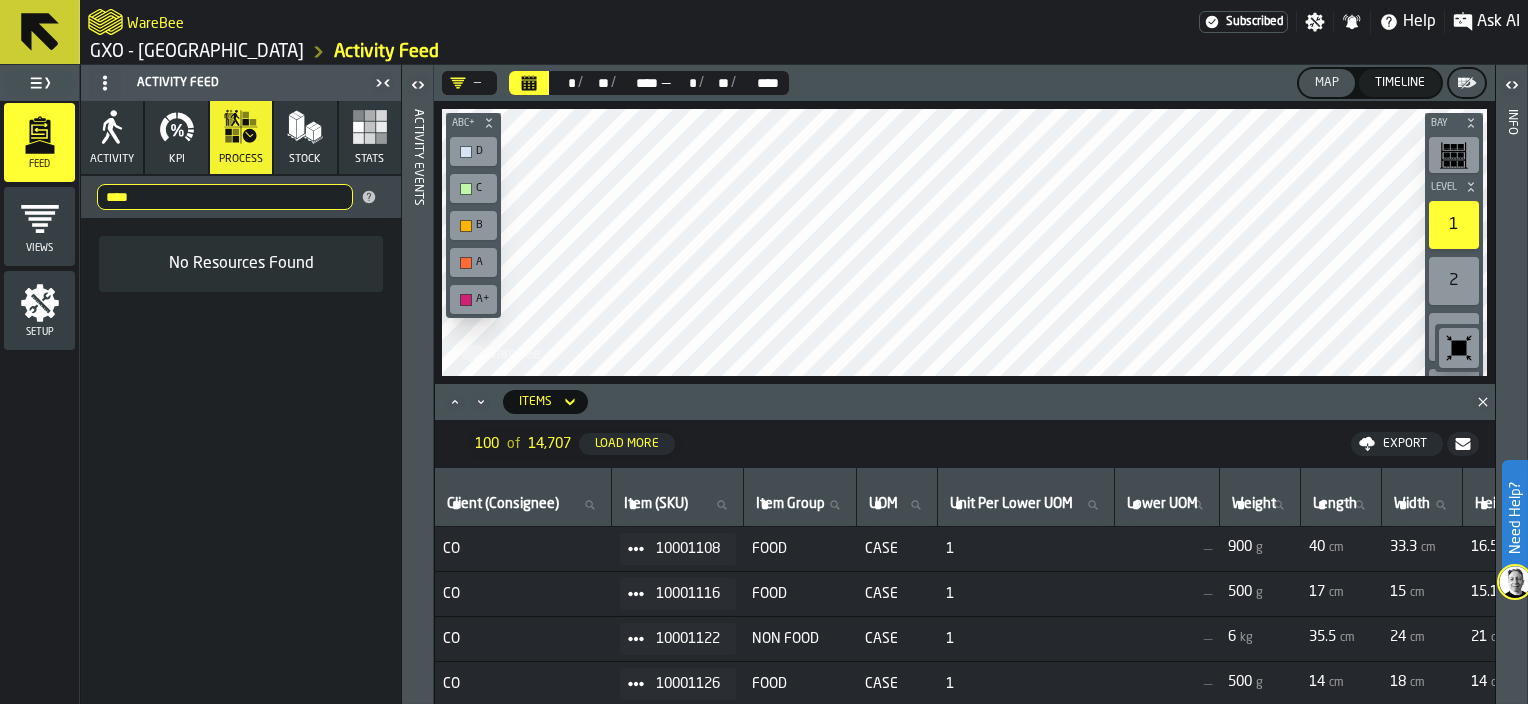 type on "*****" 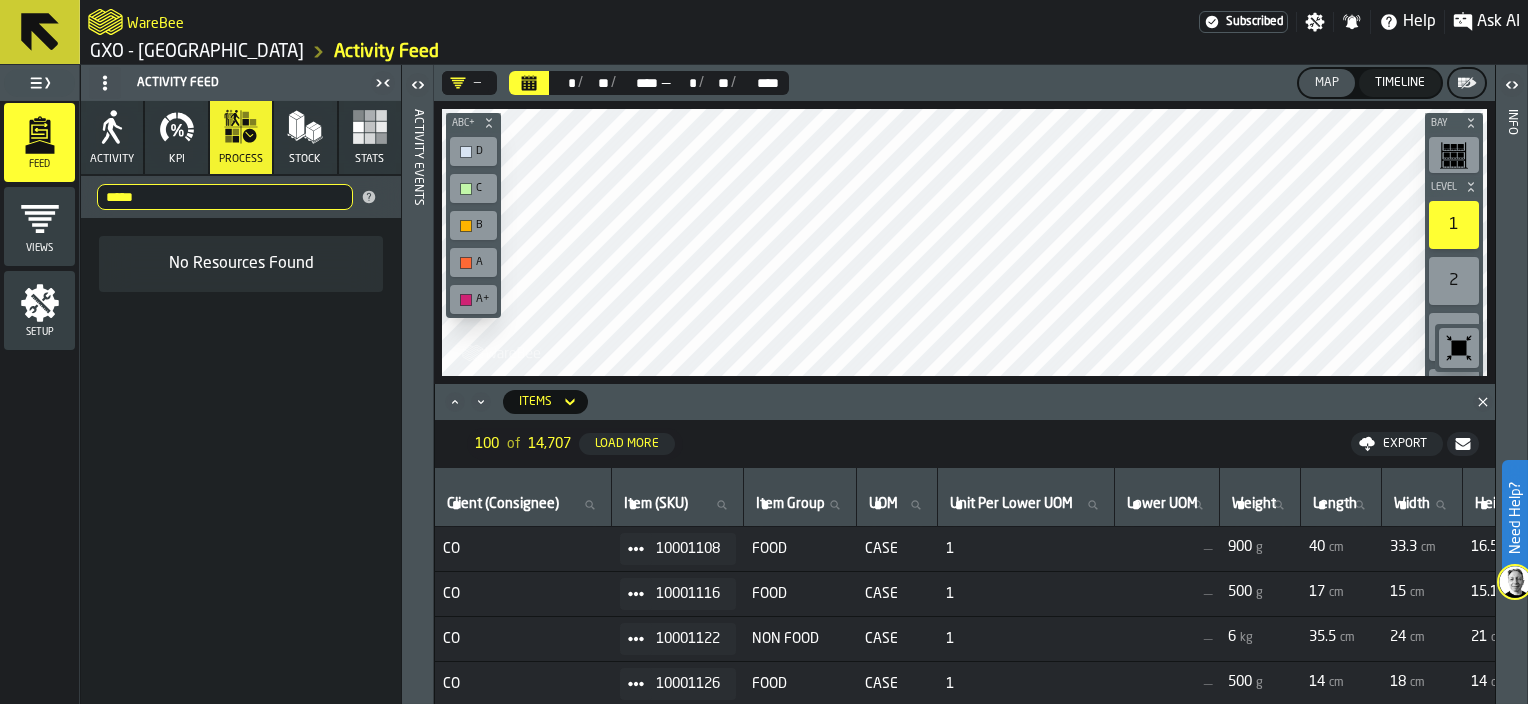 click on "*****" at bounding box center [225, 197] 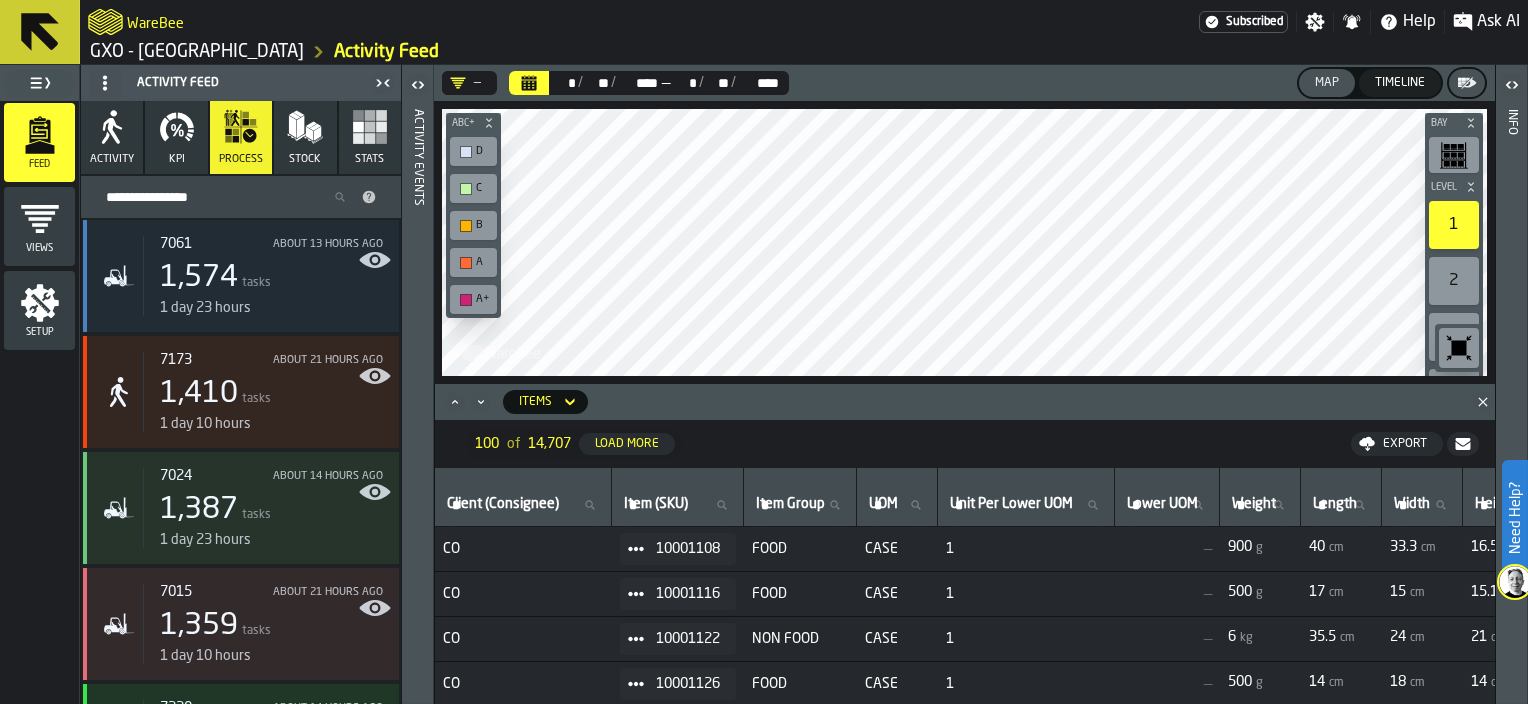 click 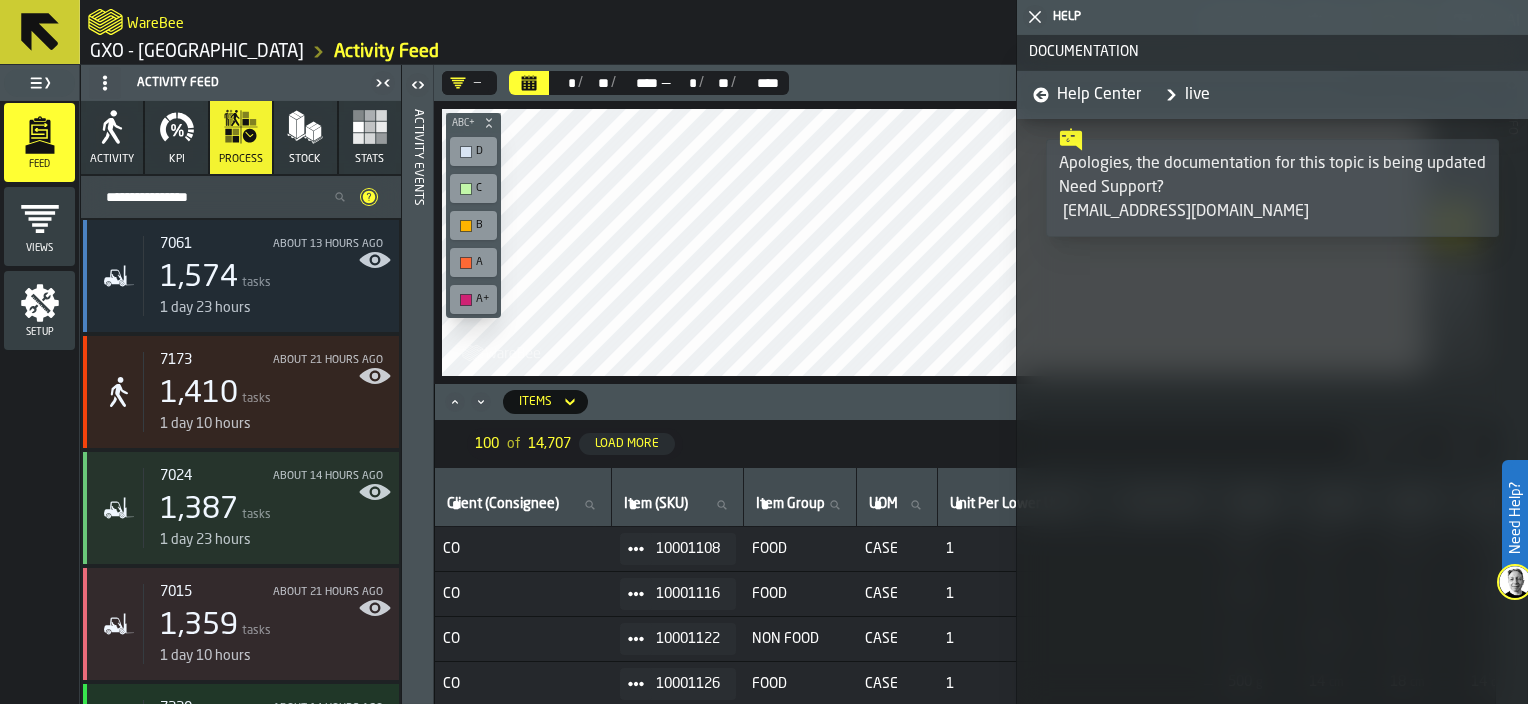 click 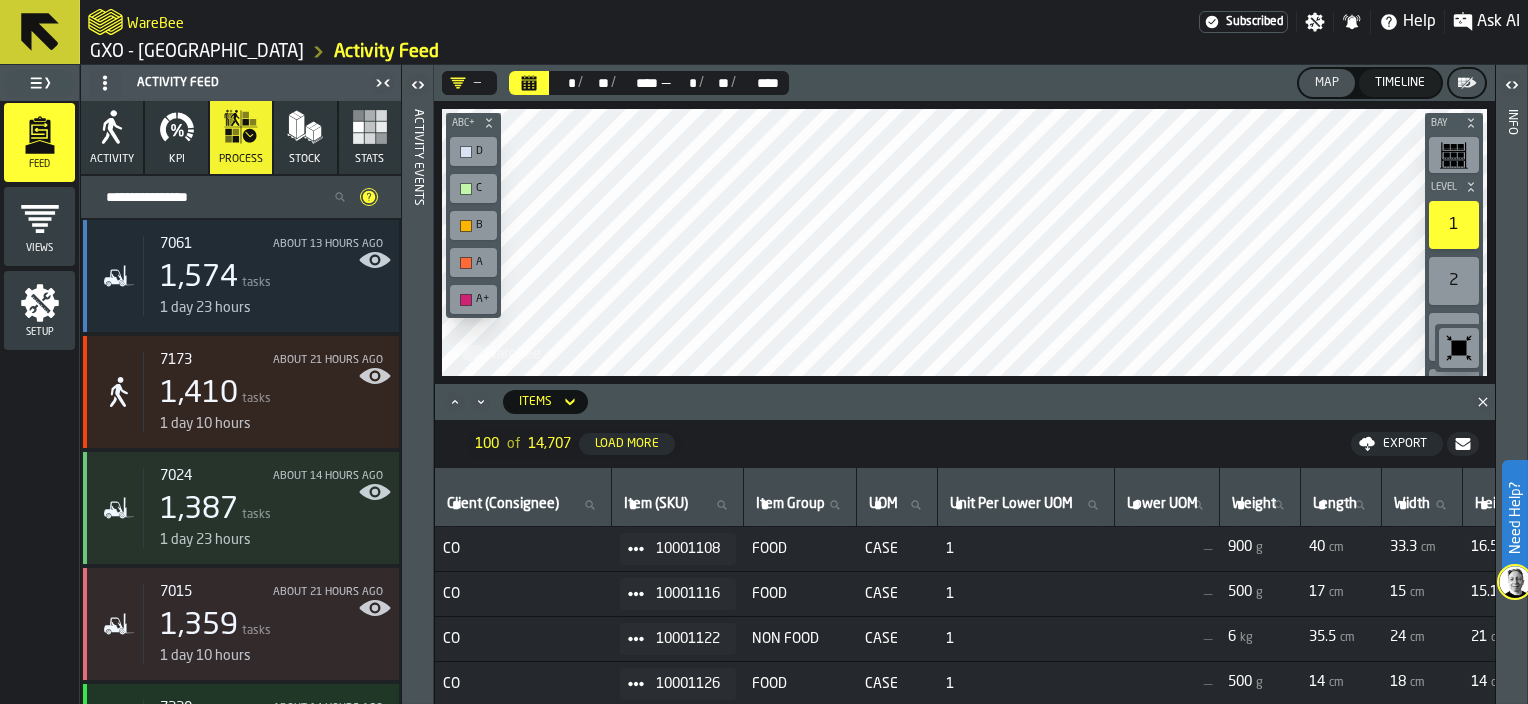 click on "Activity events" at bounding box center (418, 402) 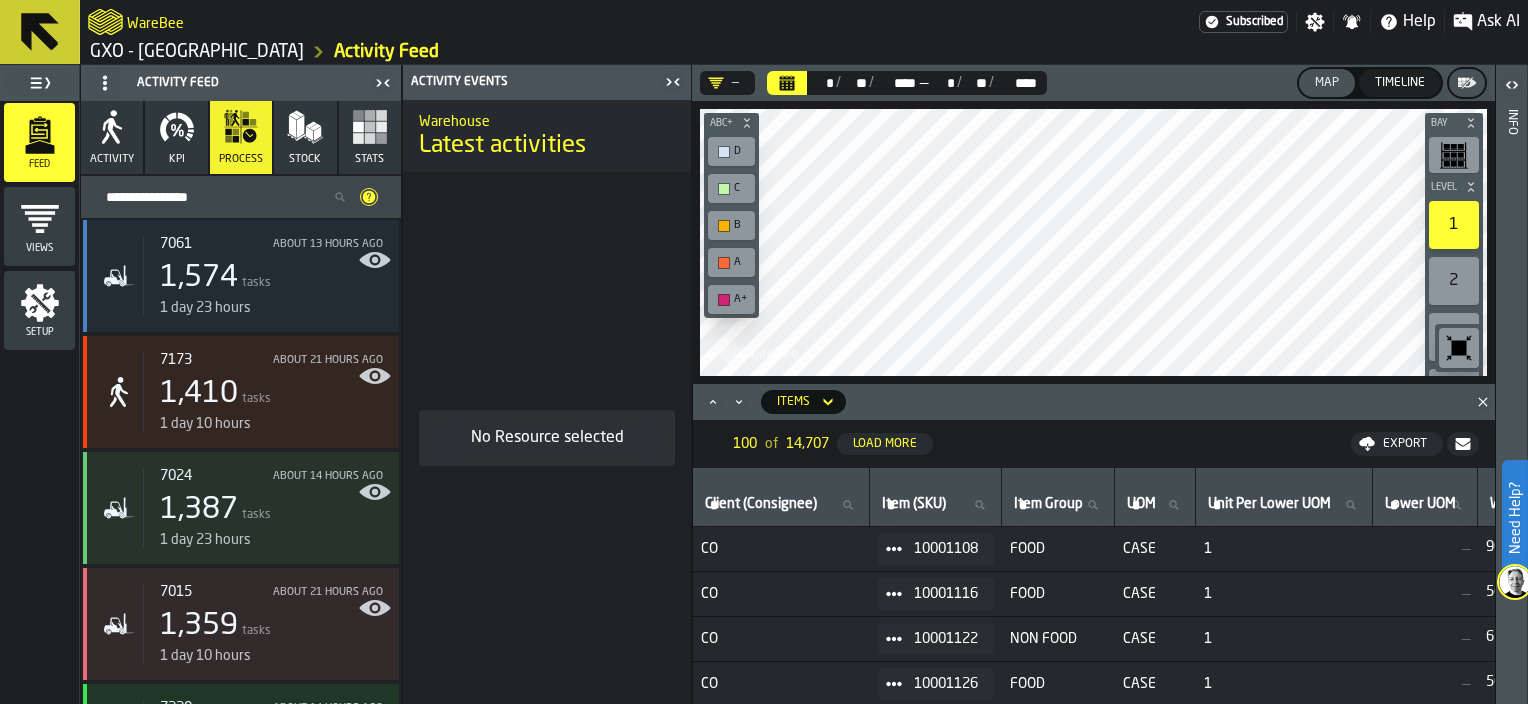 click 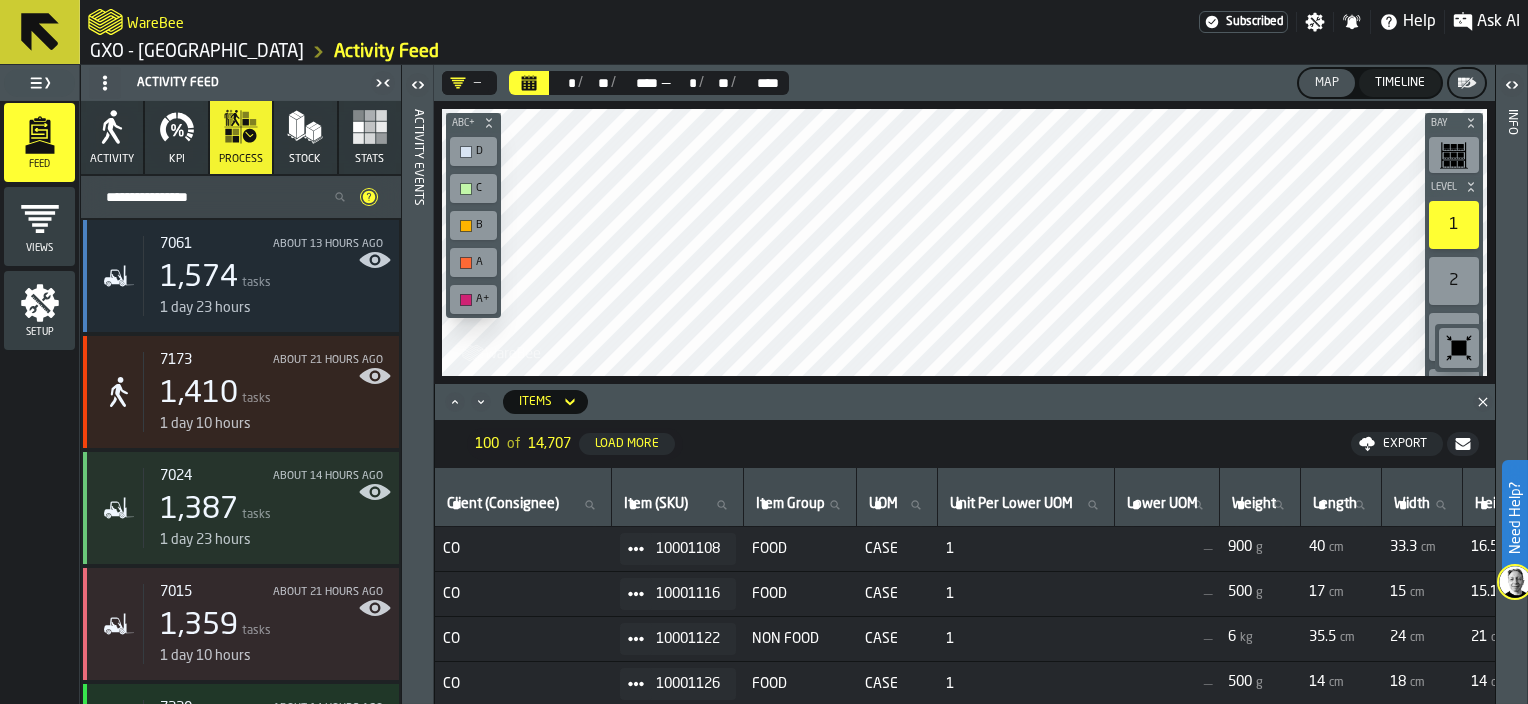 click 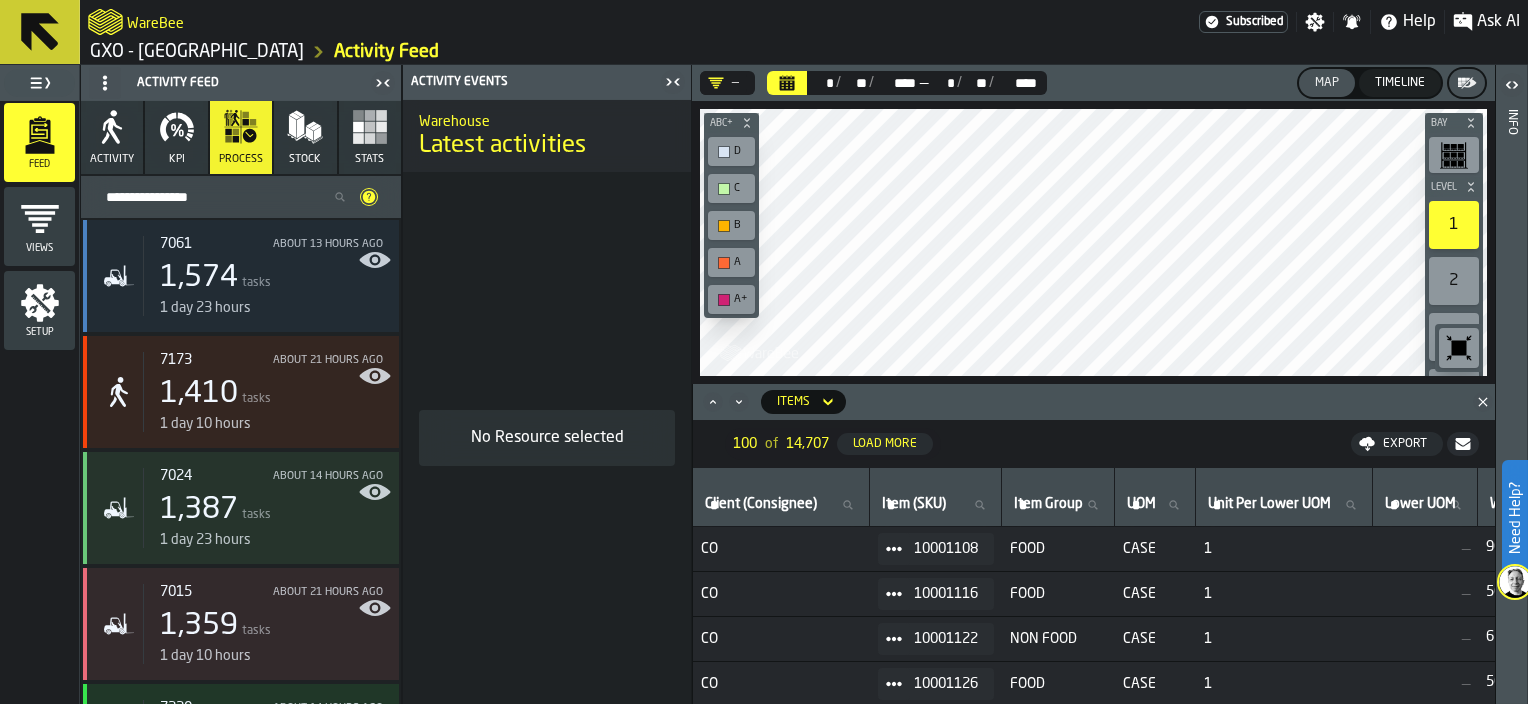 click 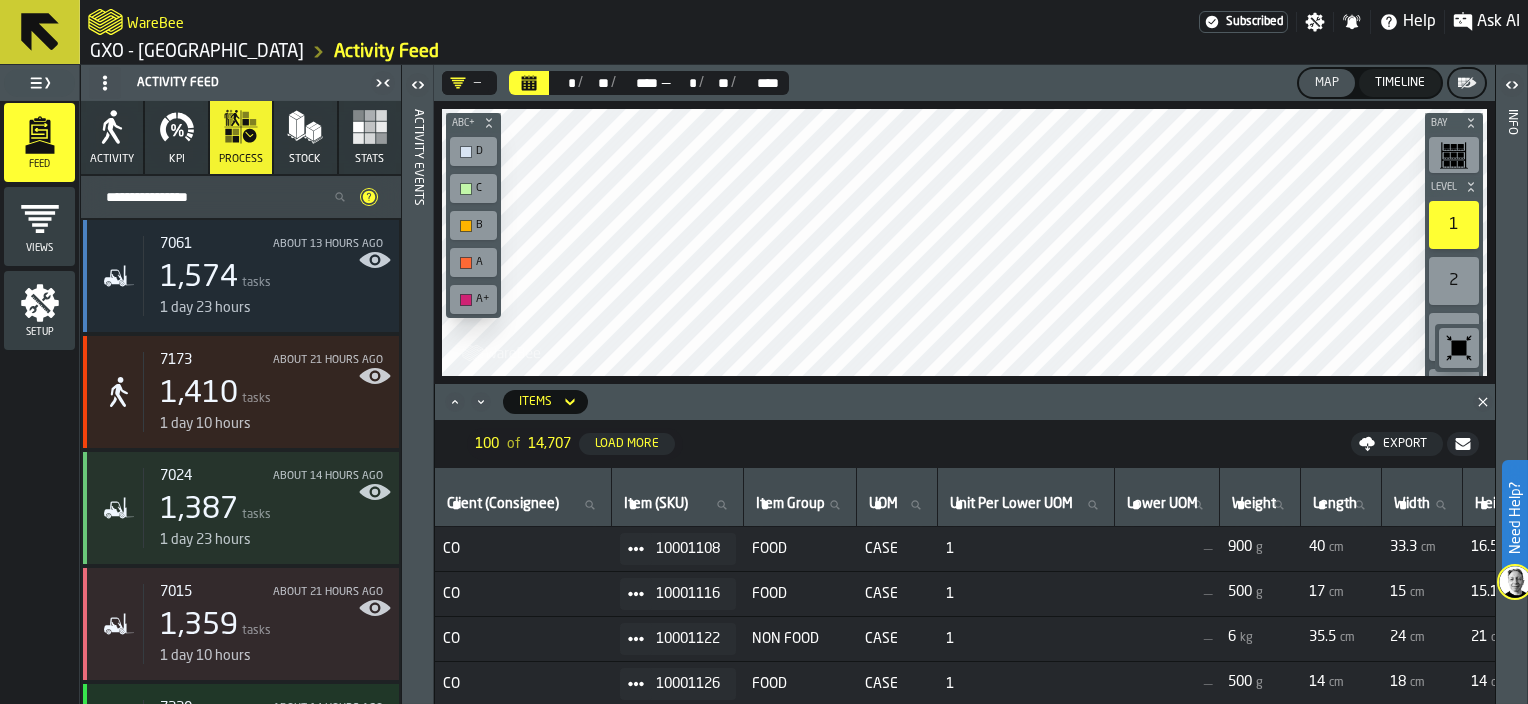 click 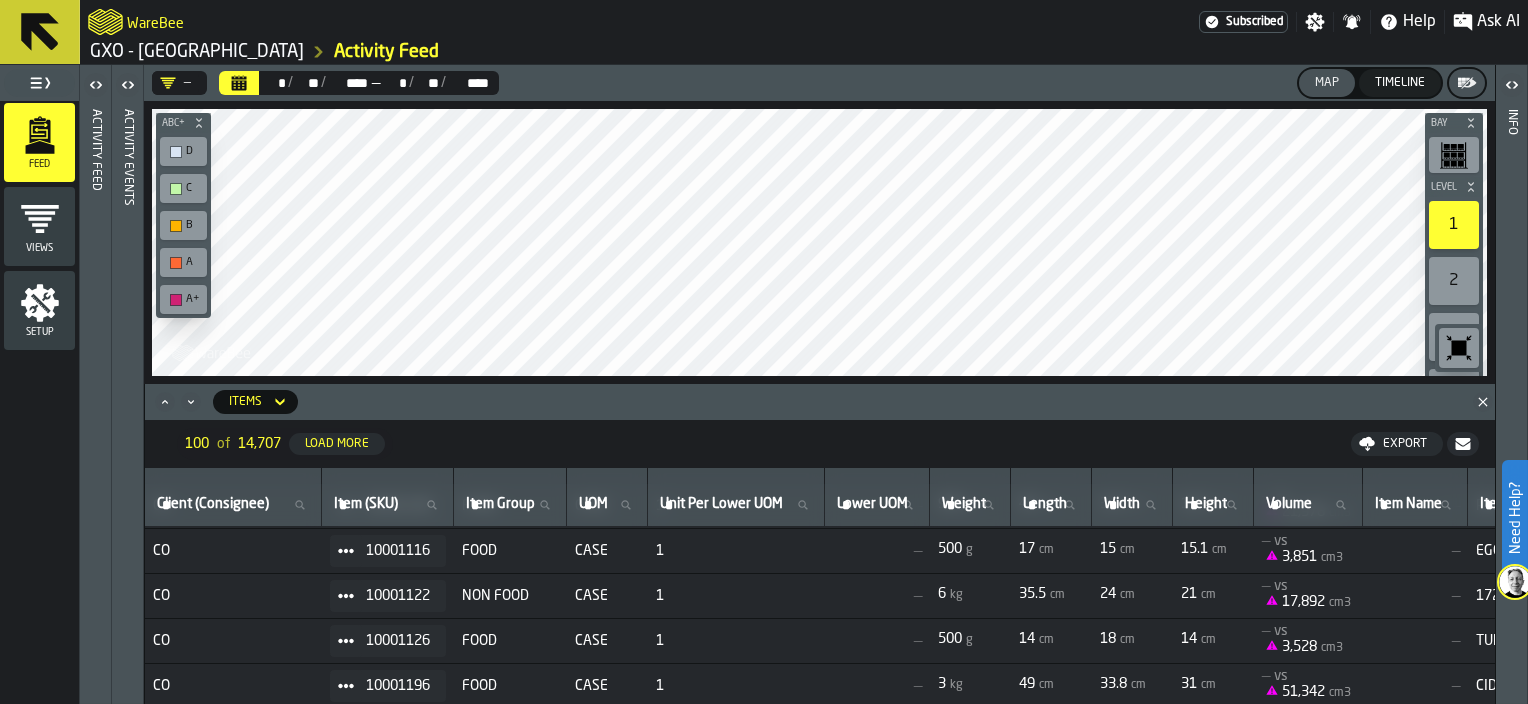 scroll, scrollTop: 0, scrollLeft: 0, axis: both 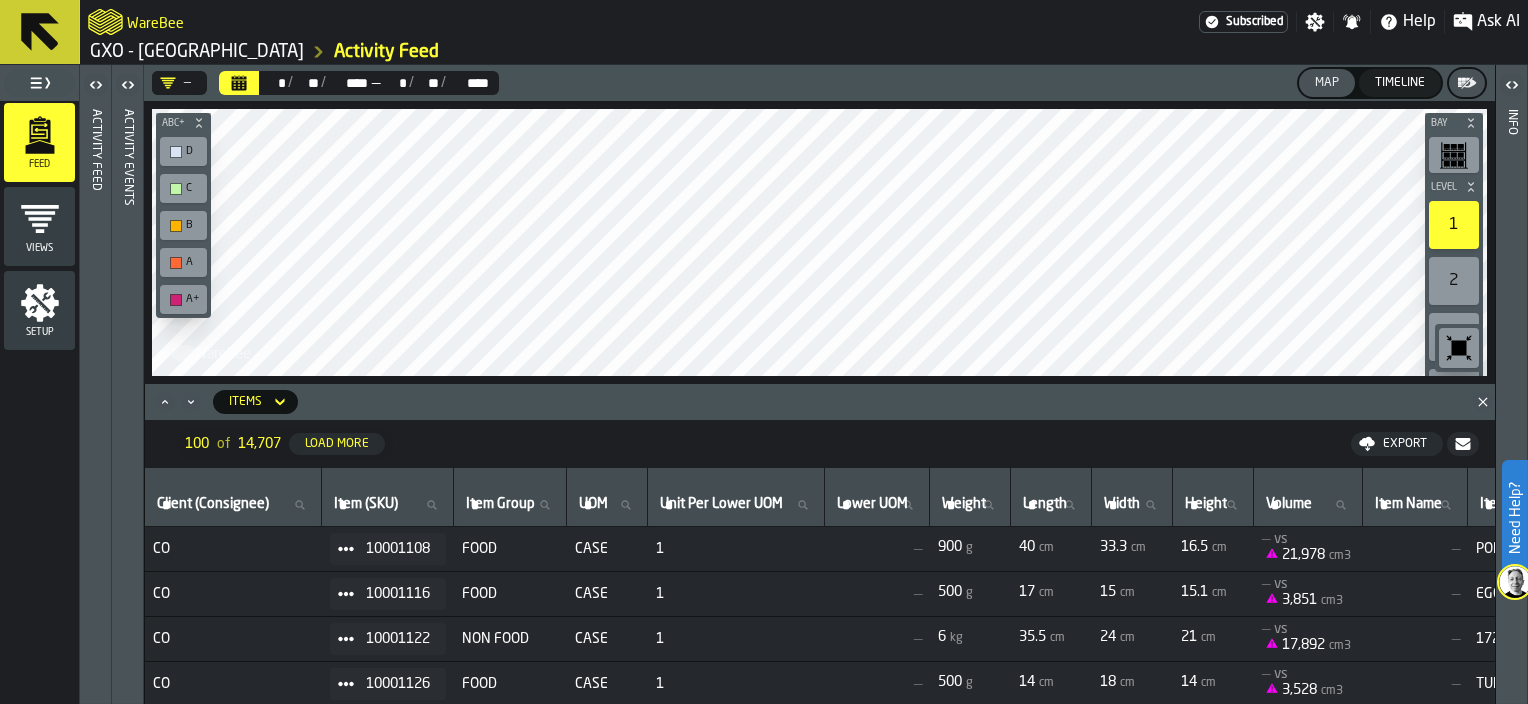 click 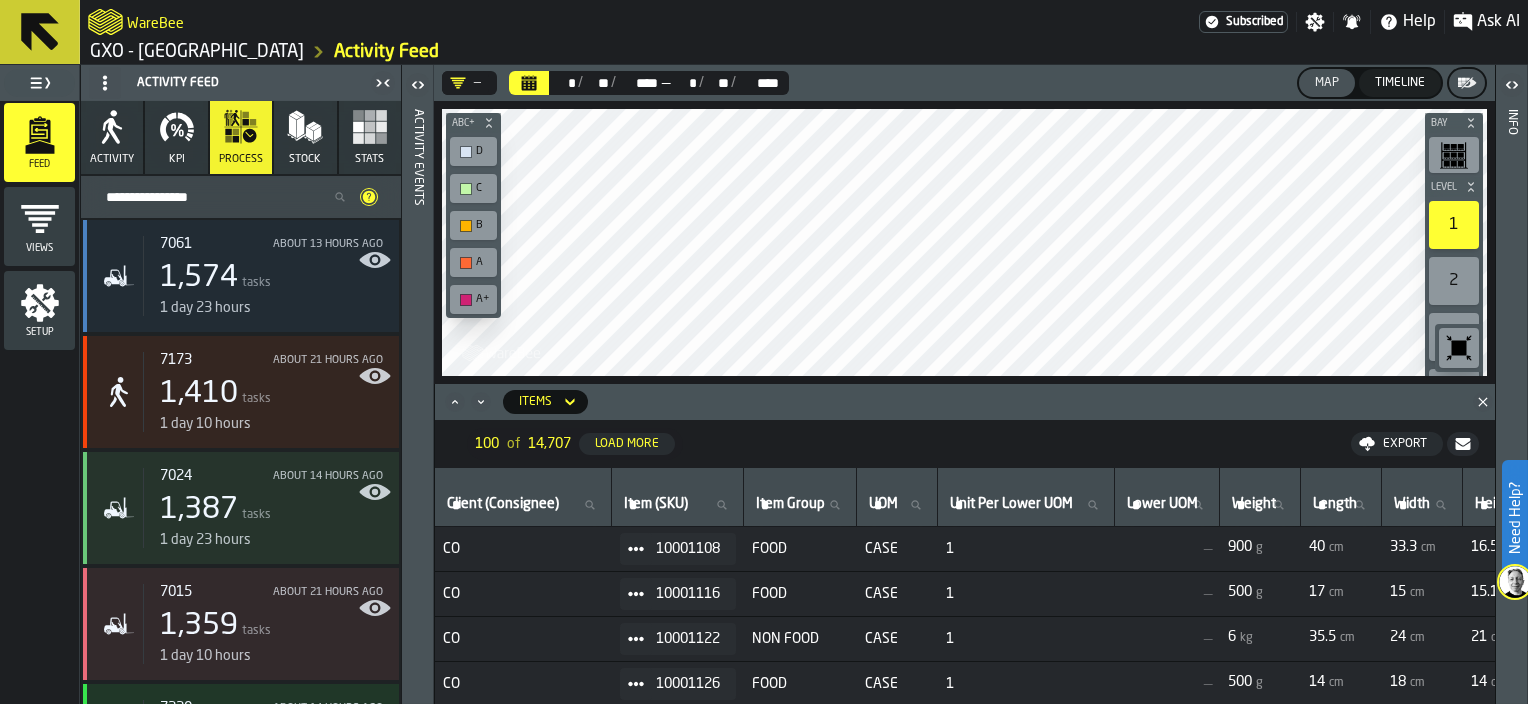 click on "By Resource (94)" at bounding box center [225, 197] 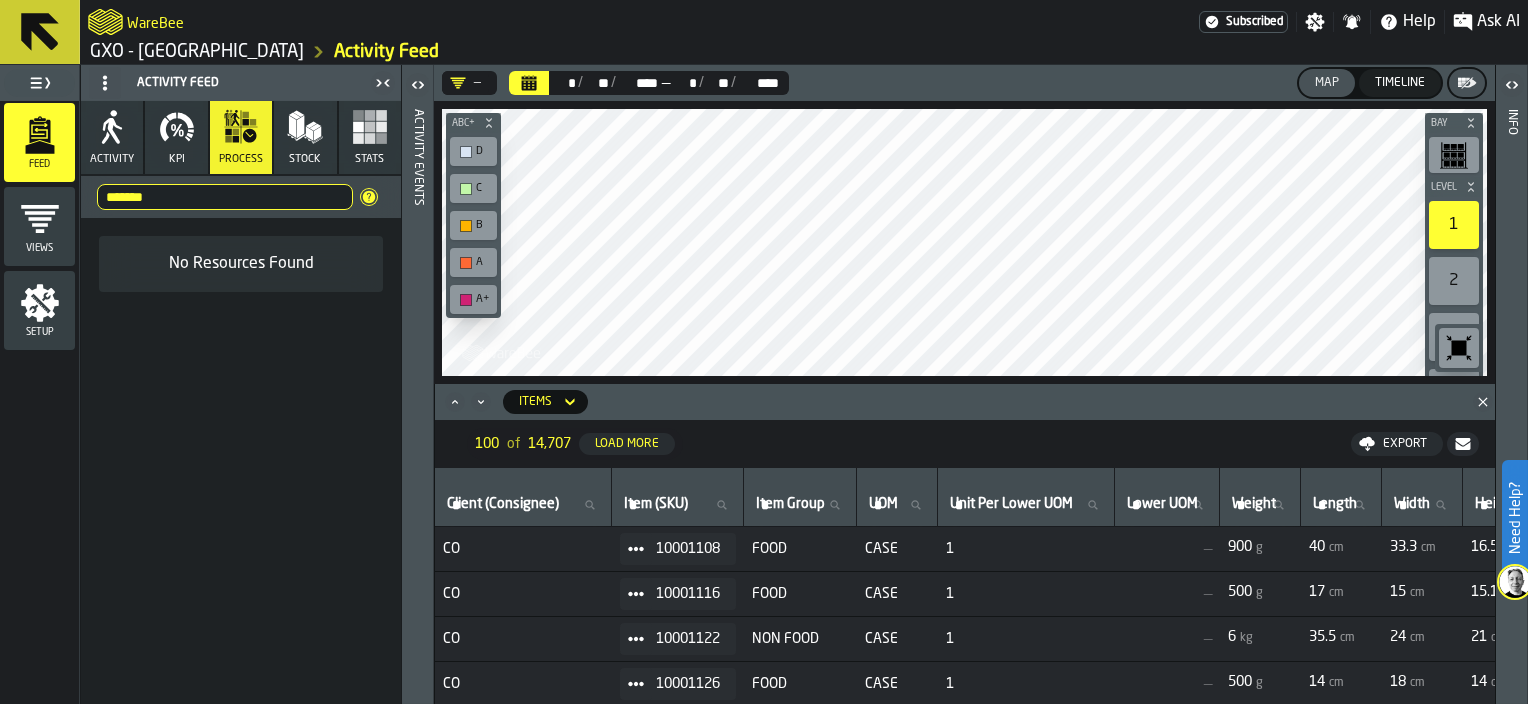 type on "********" 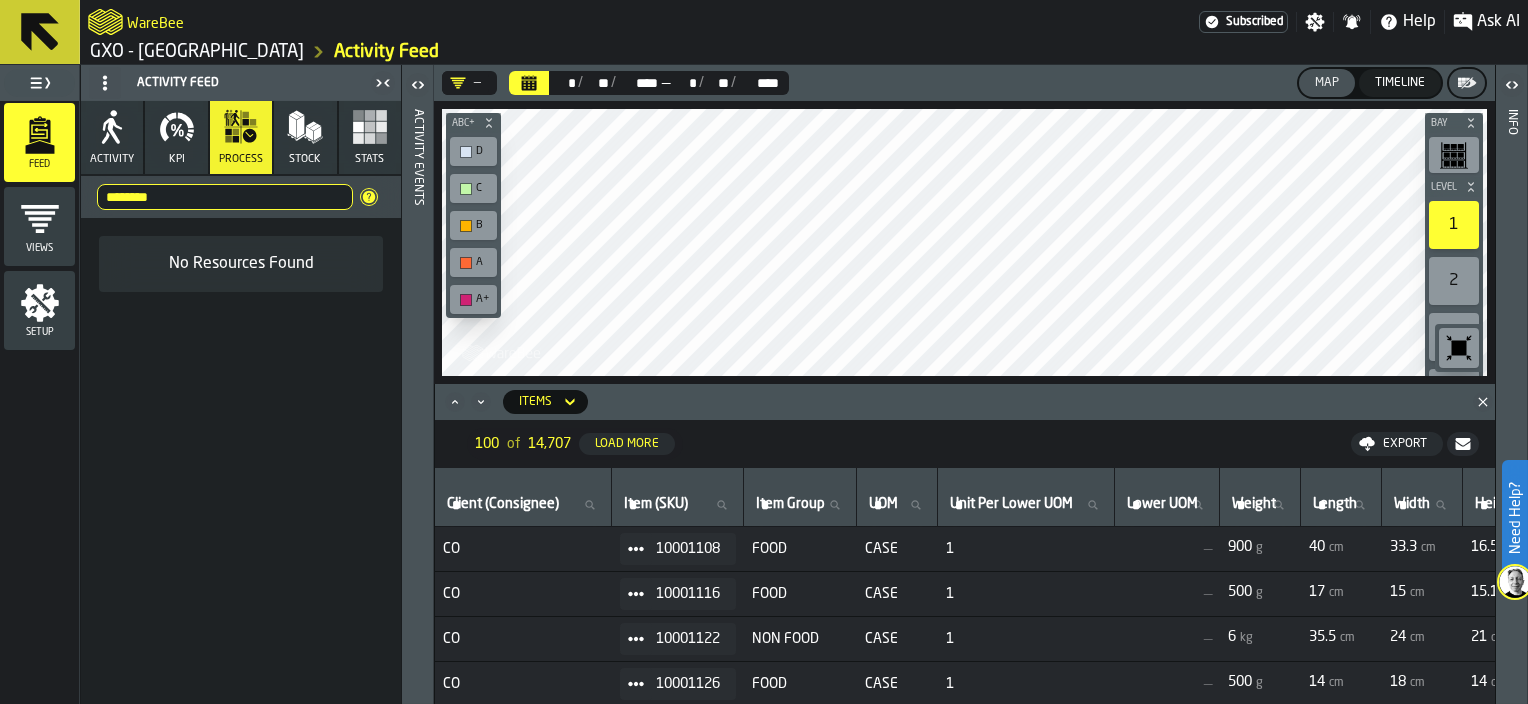 click on "********" at bounding box center [225, 197] 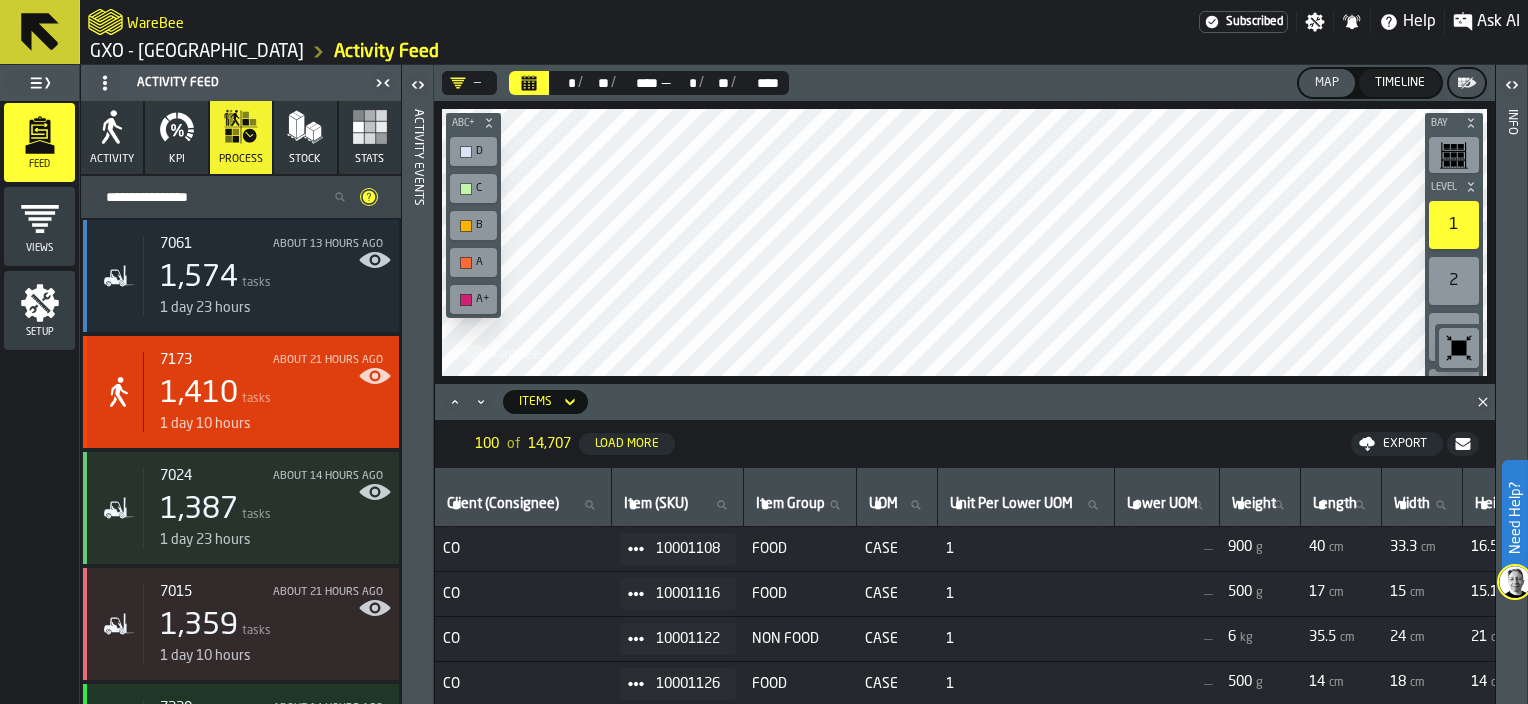 click on "7173" at bounding box center (216, 360) 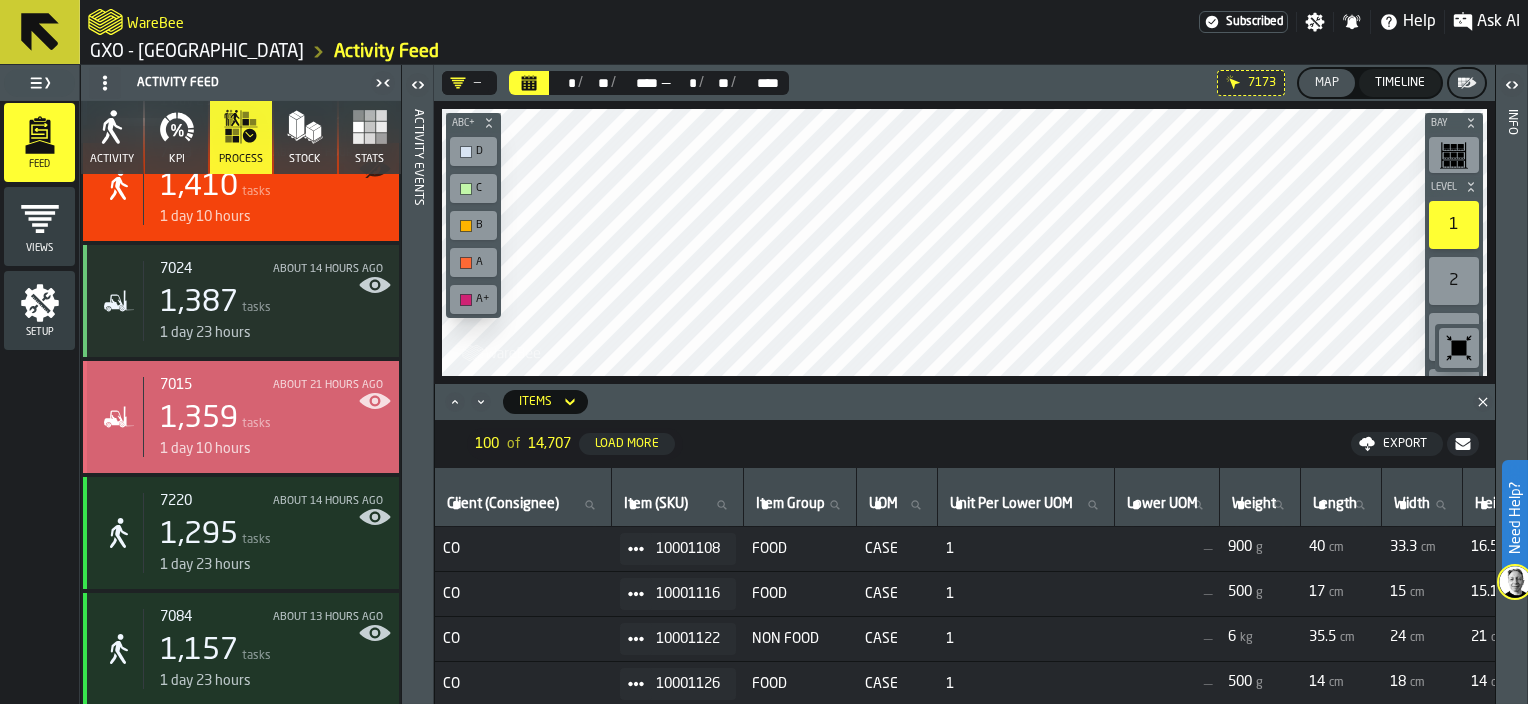scroll, scrollTop: 0, scrollLeft: 0, axis: both 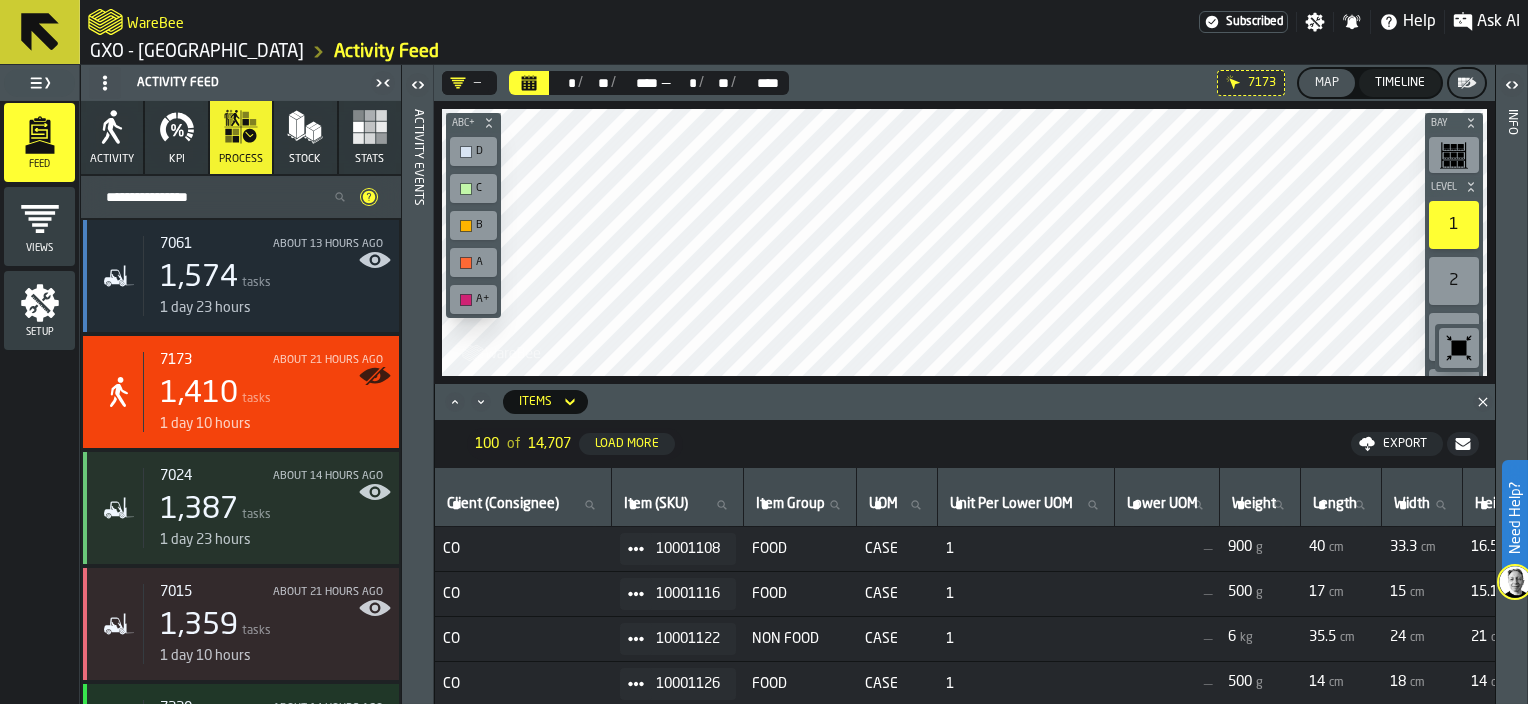 click on "Stock" at bounding box center [305, 137] 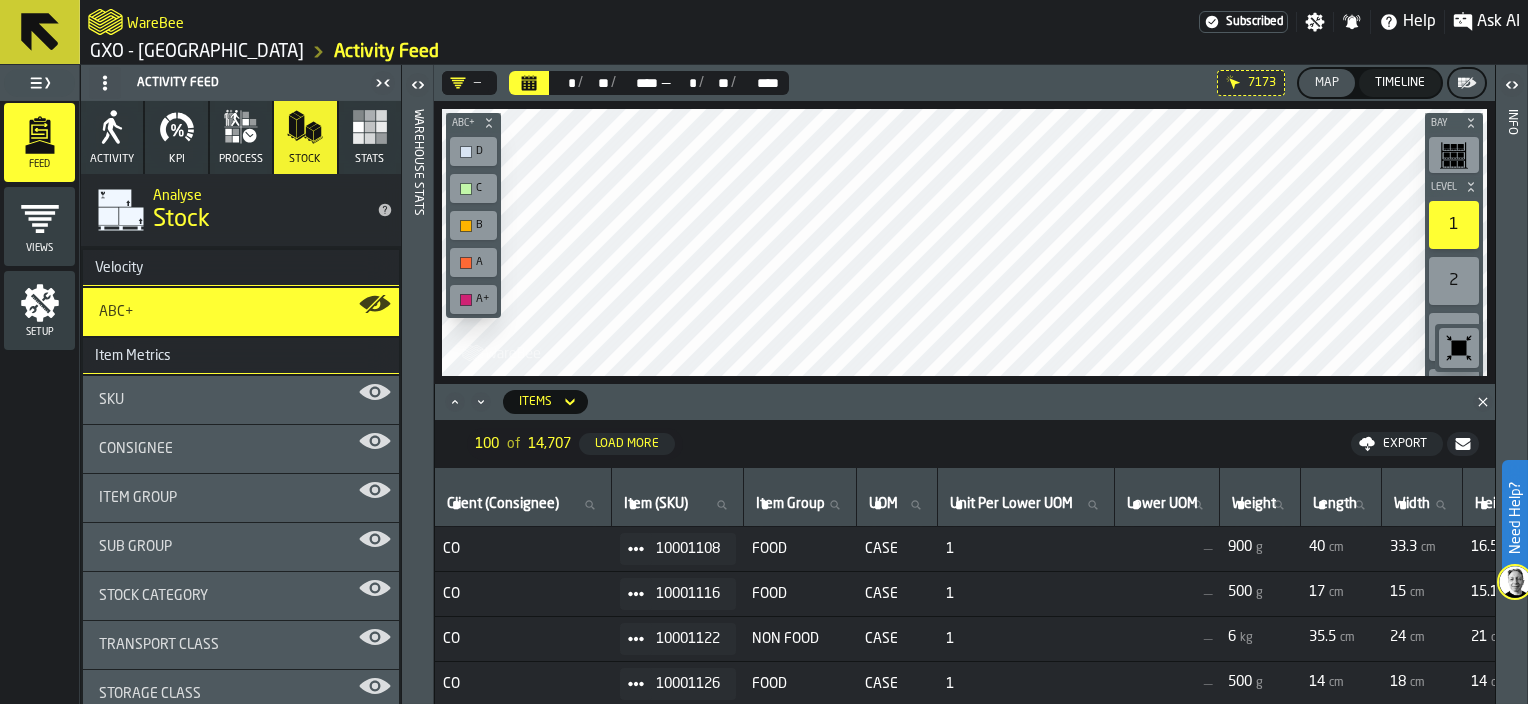 click on "Consignee" at bounding box center [241, 449] 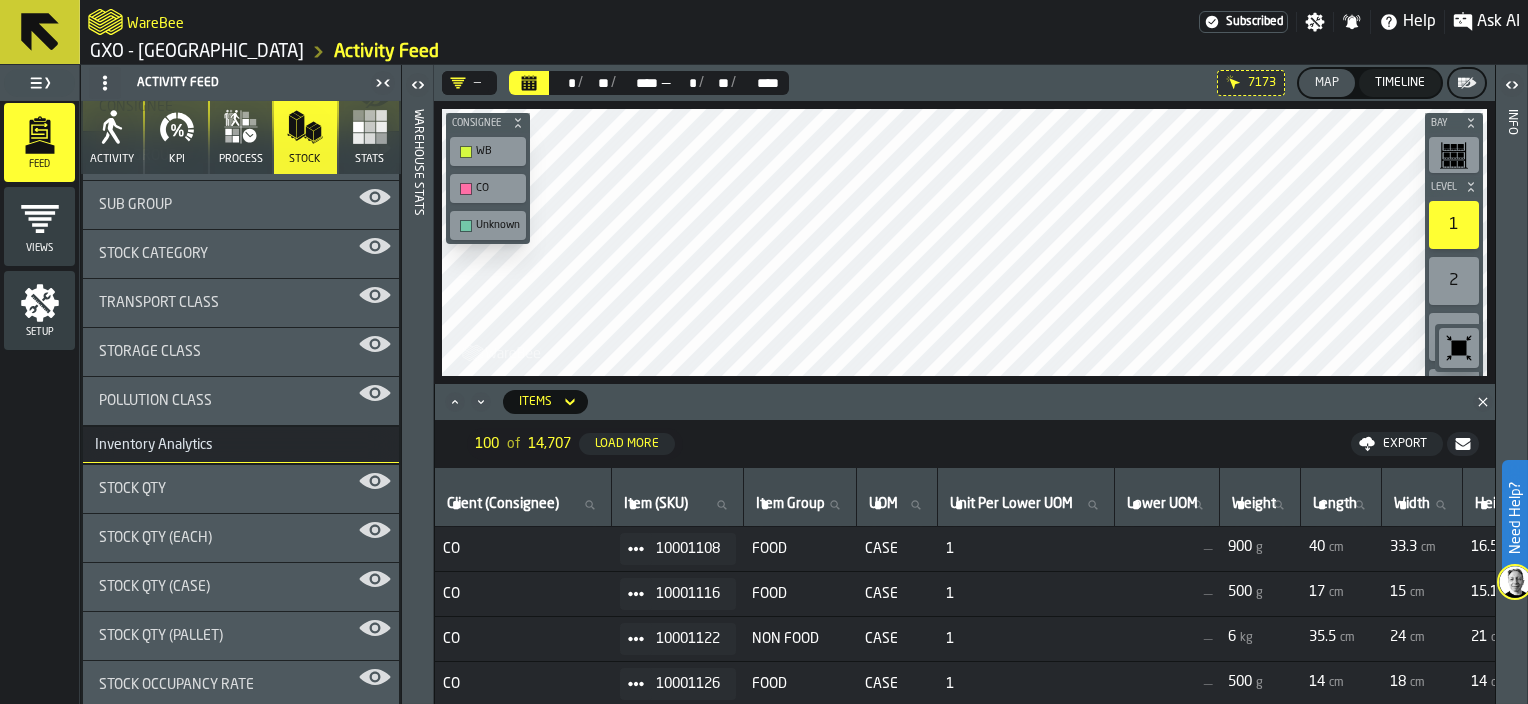 scroll, scrollTop: 350, scrollLeft: 0, axis: vertical 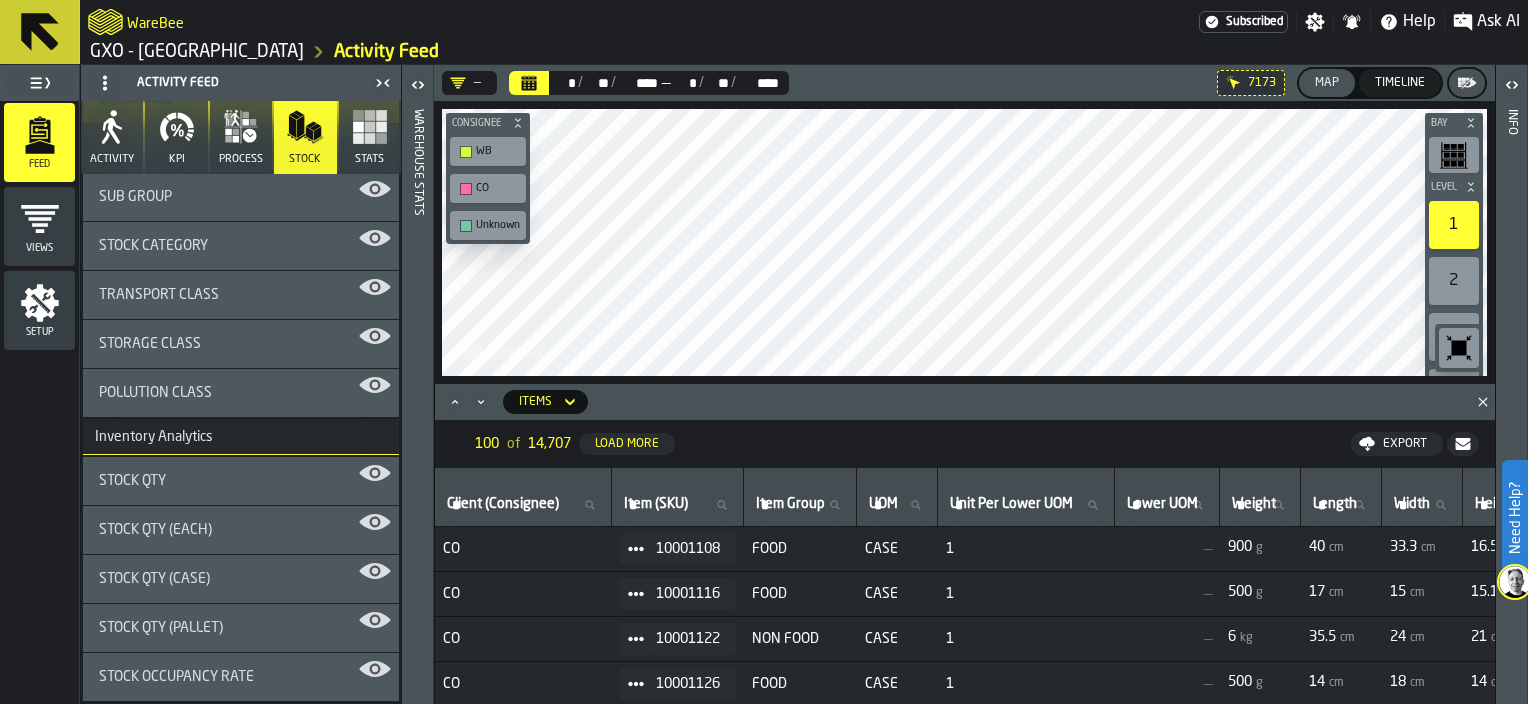 click on "Stock Qty" at bounding box center [241, 481] 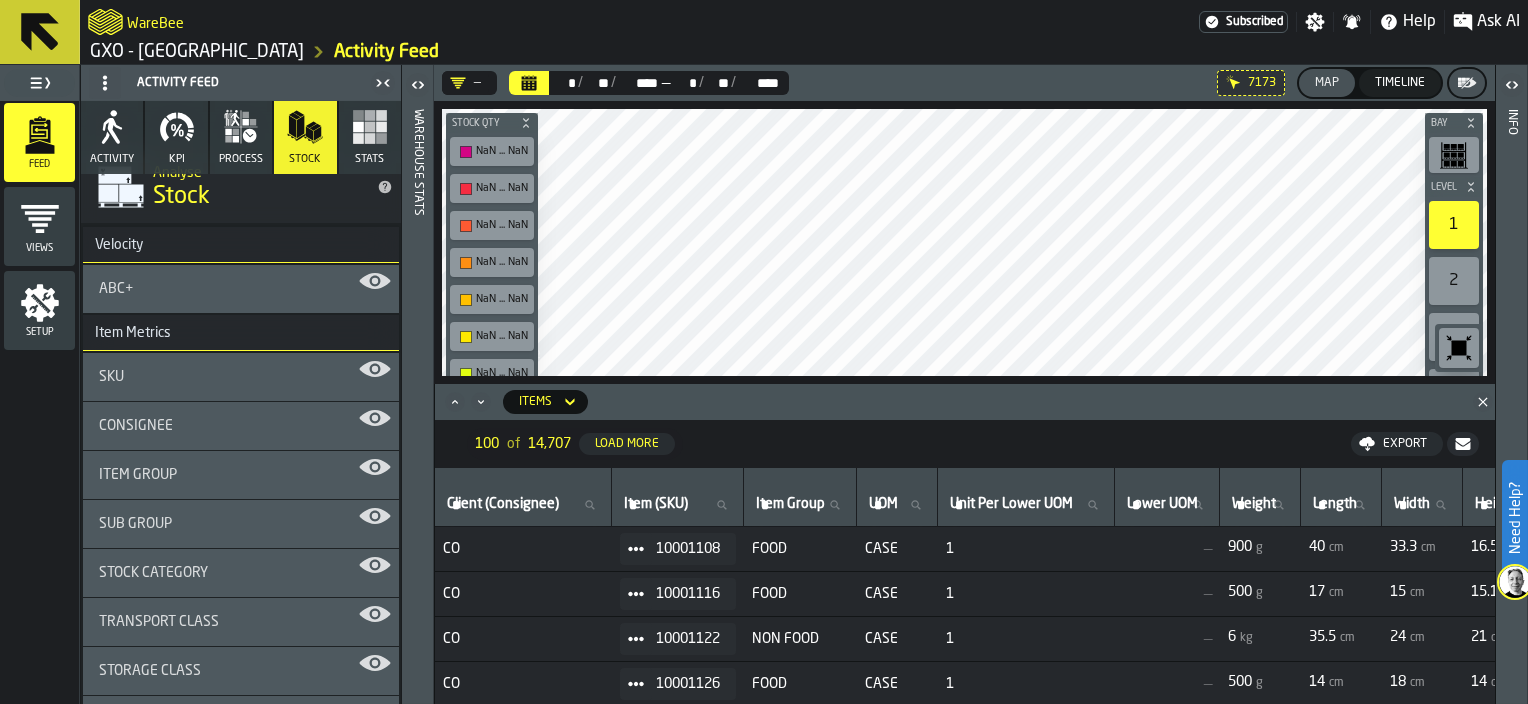 scroll, scrollTop: 0, scrollLeft: 0, axis: both 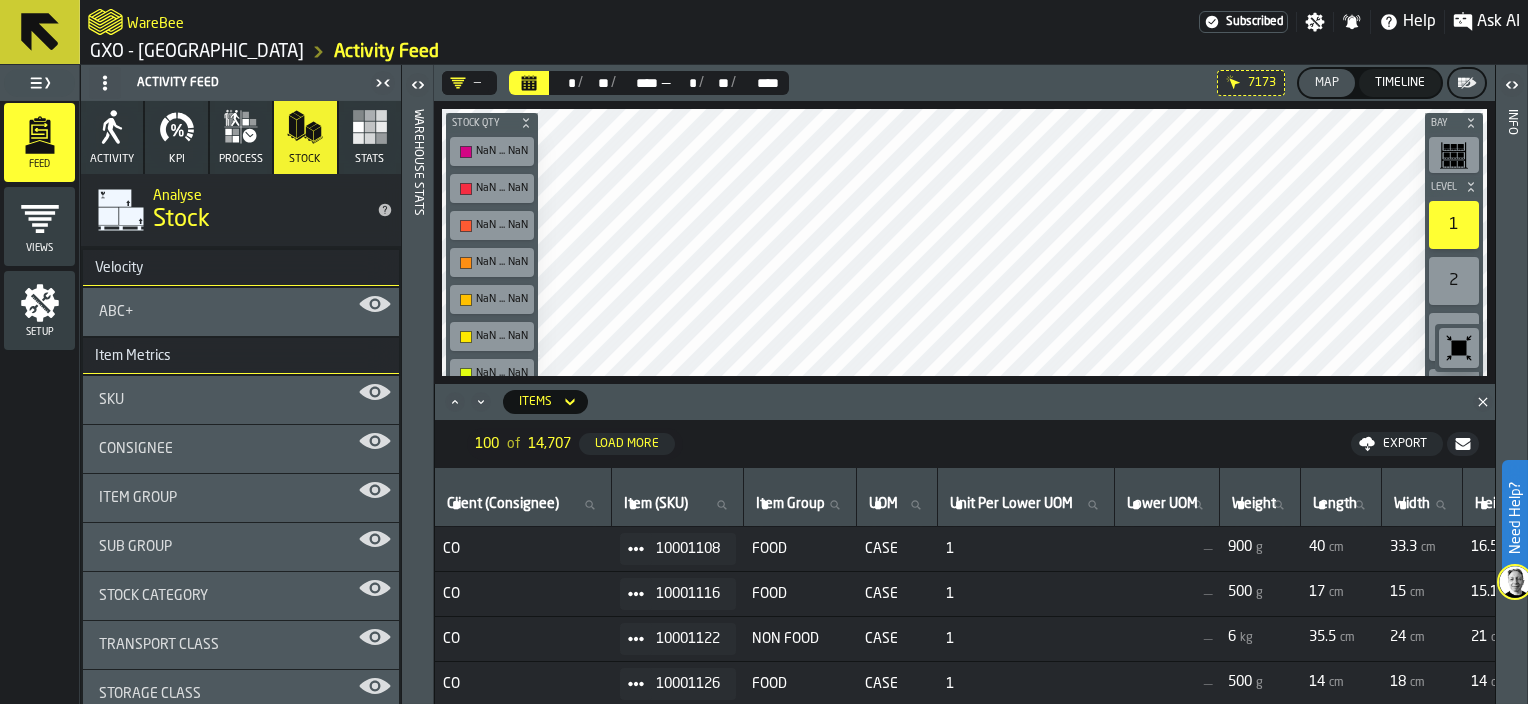 click on "SKU" at bounding box center [241, 400] 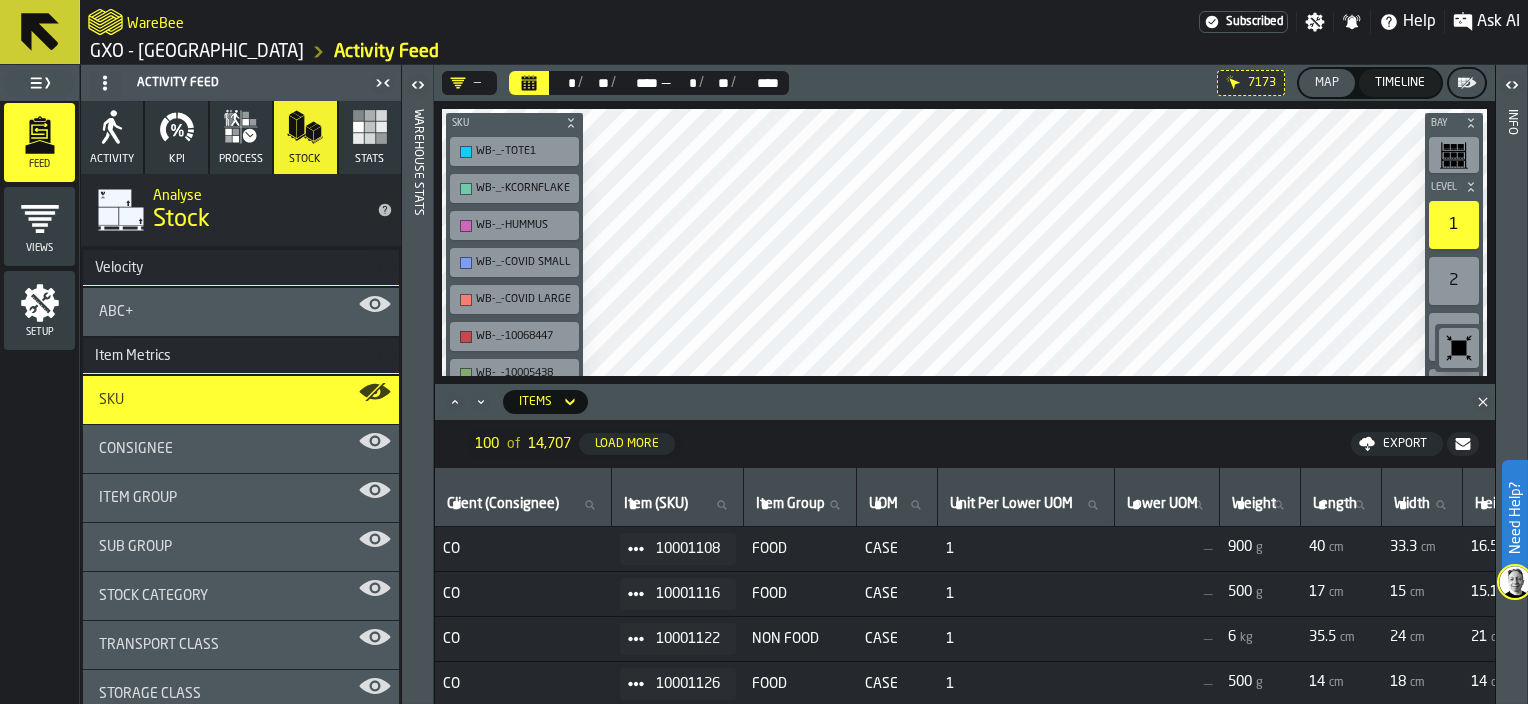 click 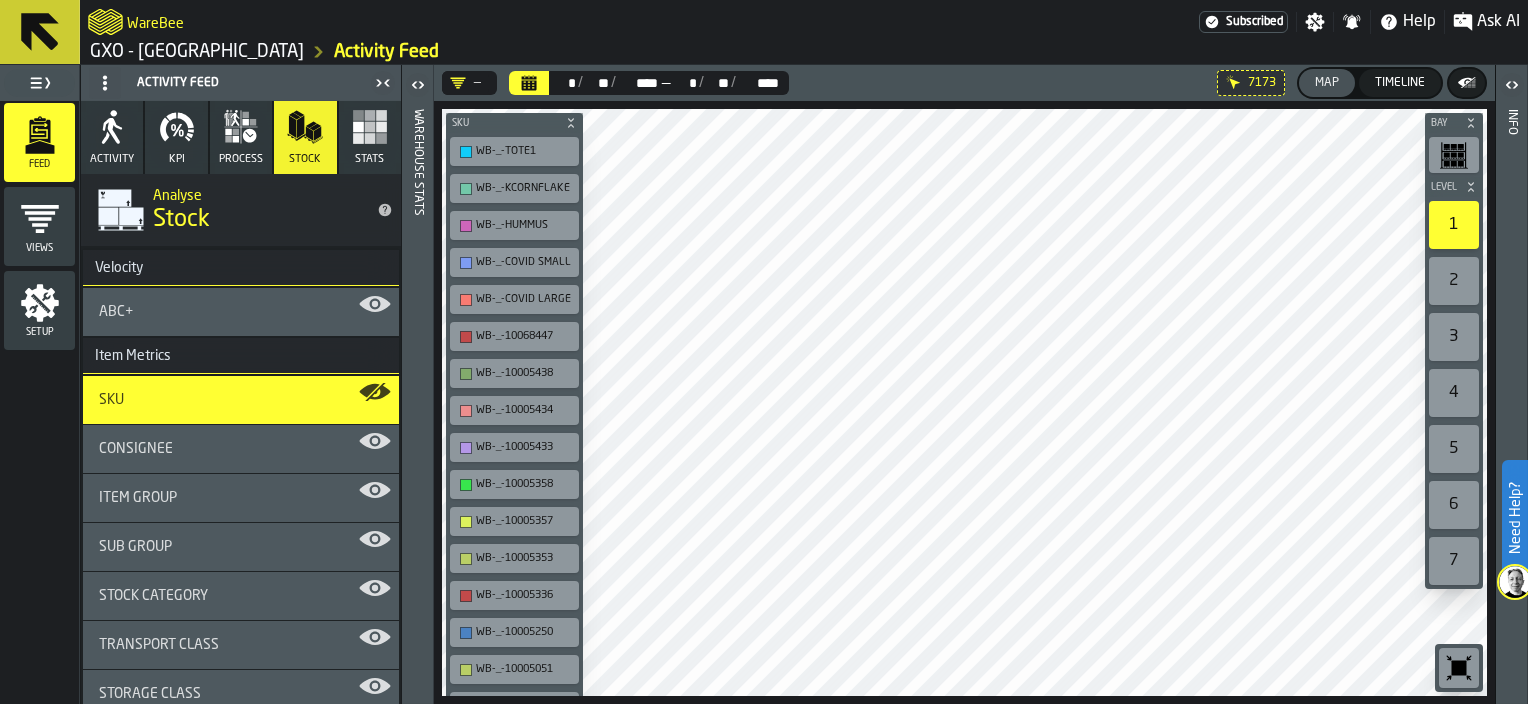 click 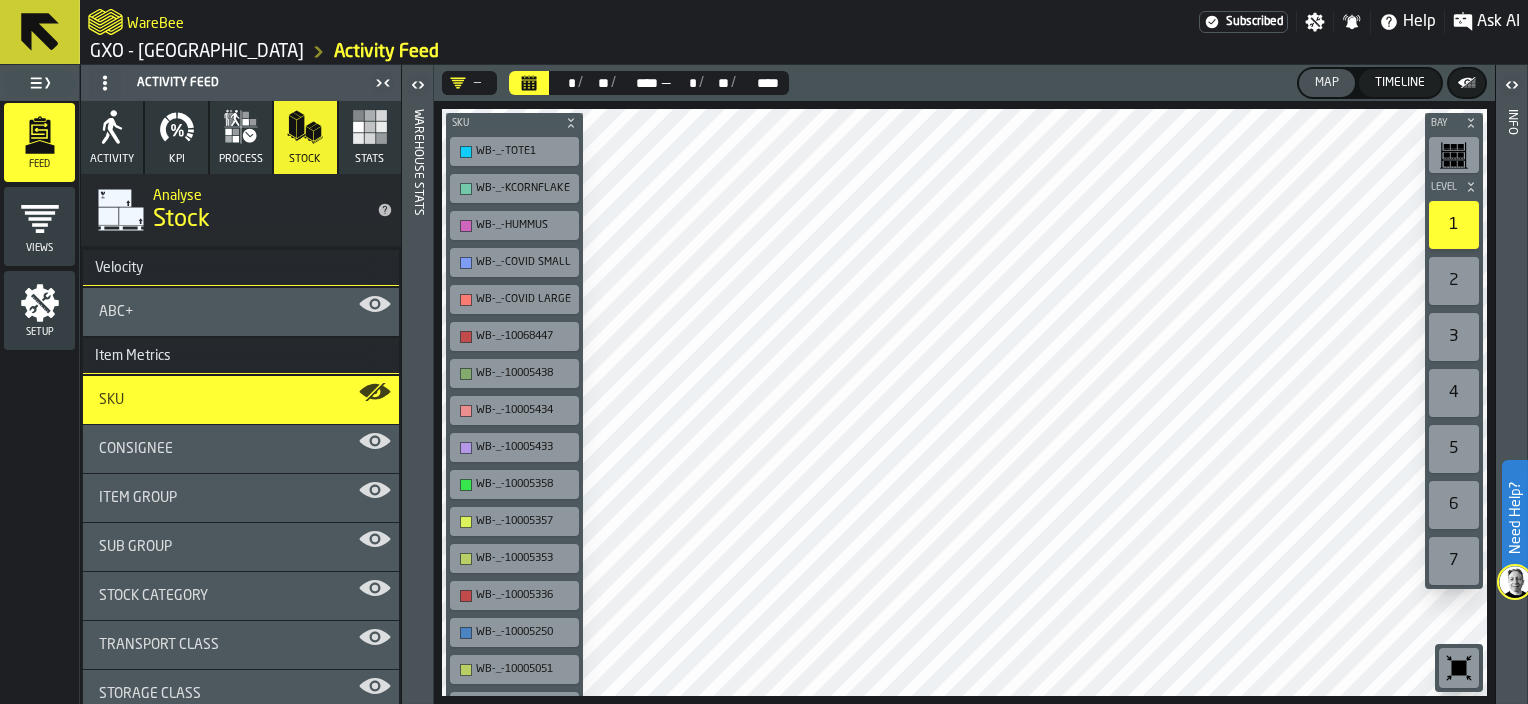click on "Ask AI" at bounding box center (1486, 22) 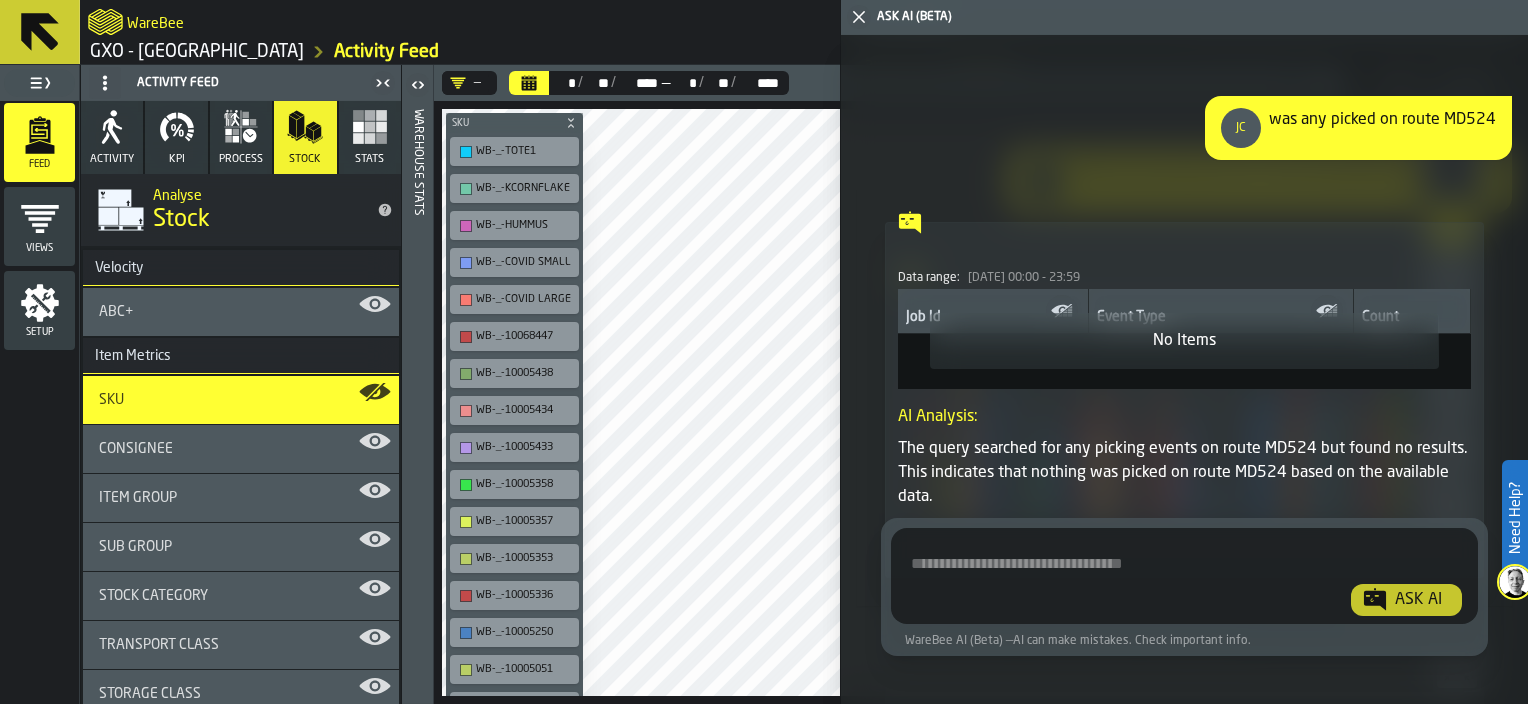 scroll, scrollTop: 19421, scrollLeft: 0, axis: vertical 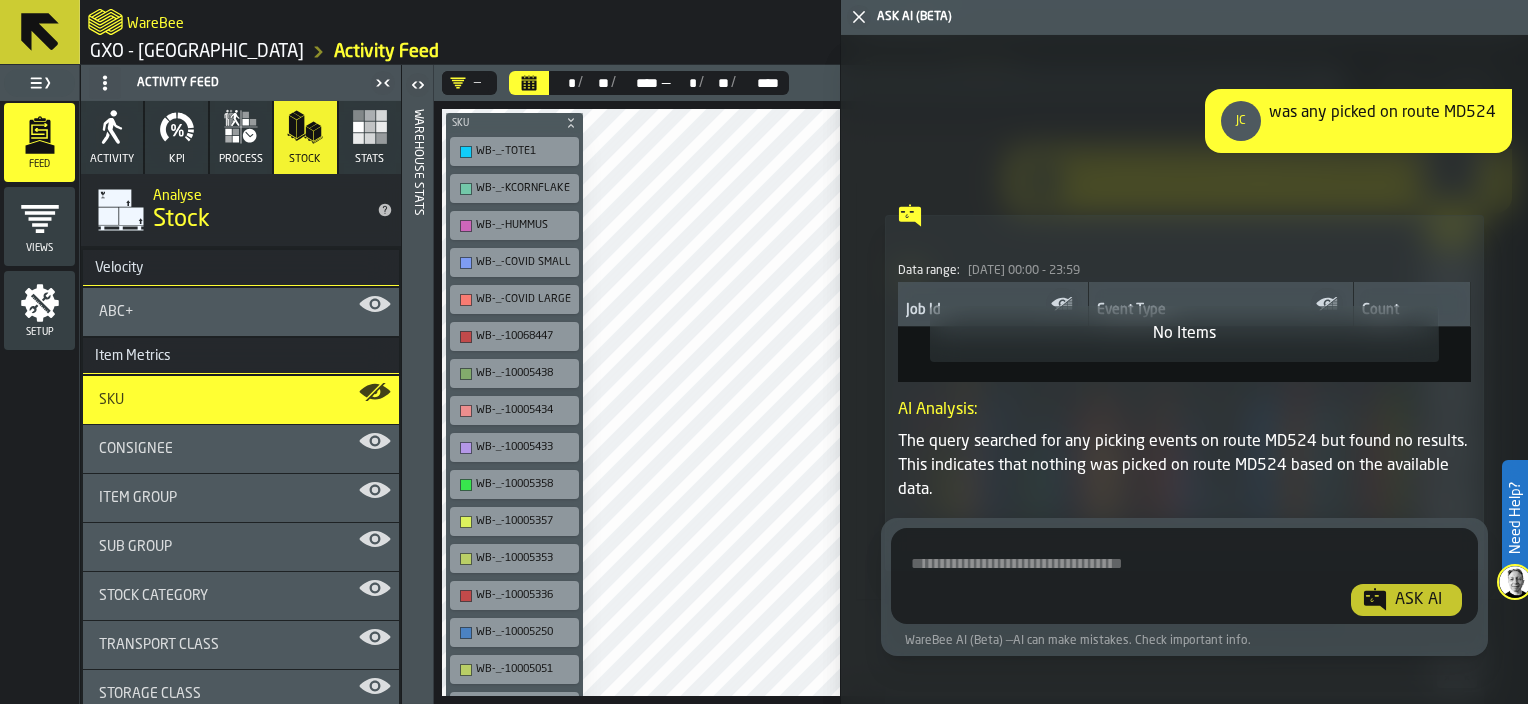 click at bounding box center [1184, 580] 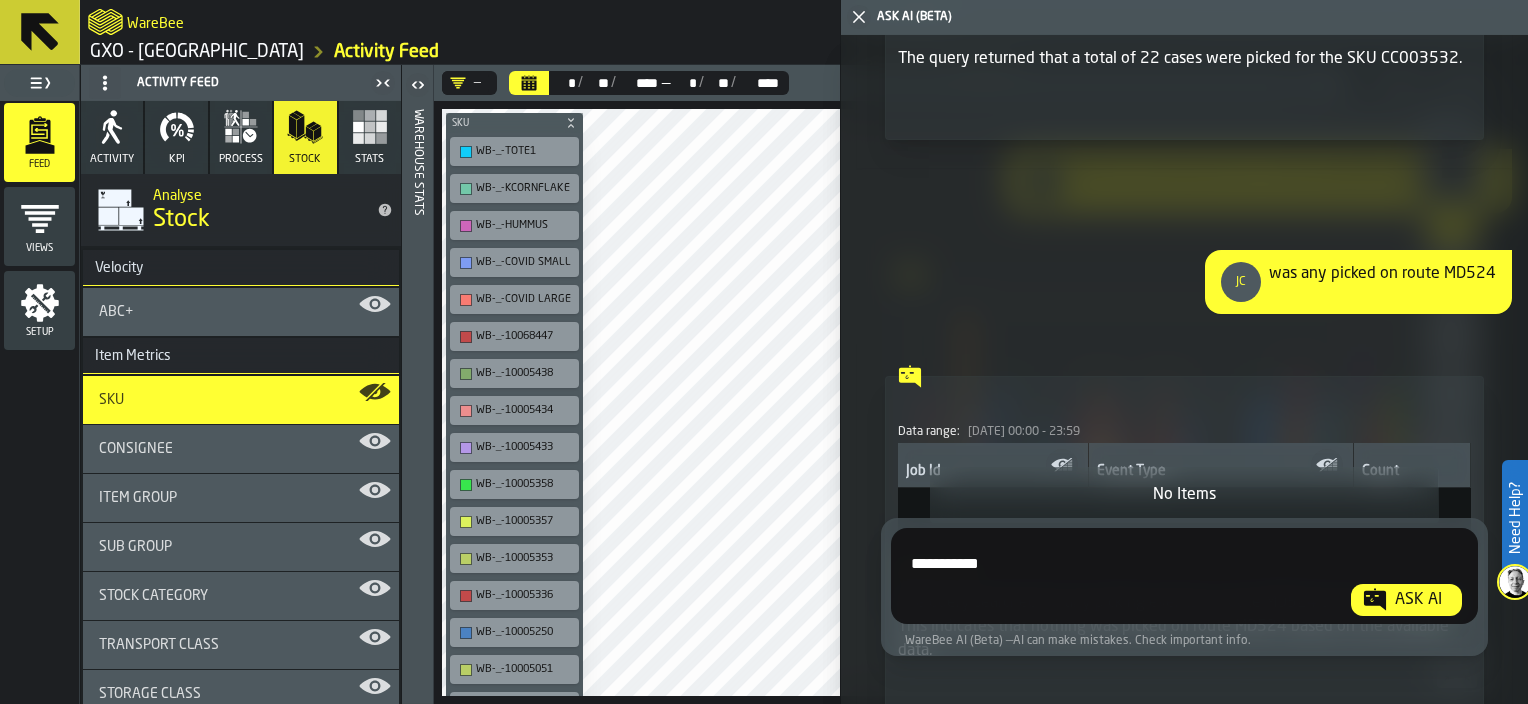scroll, scrollTop: 19264, scrollLeft: 0, axis: vertical 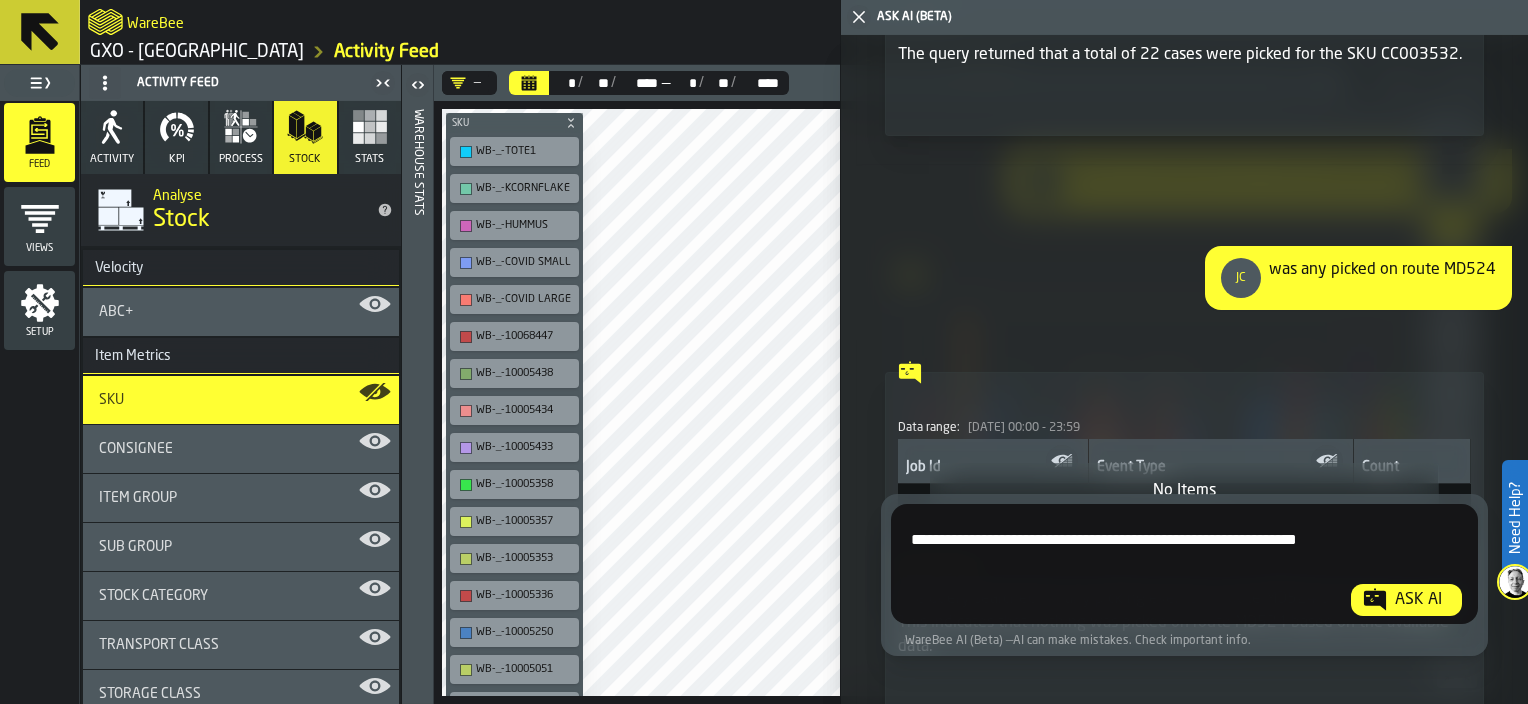 click on "**********" at bounding box center (1181, 568) 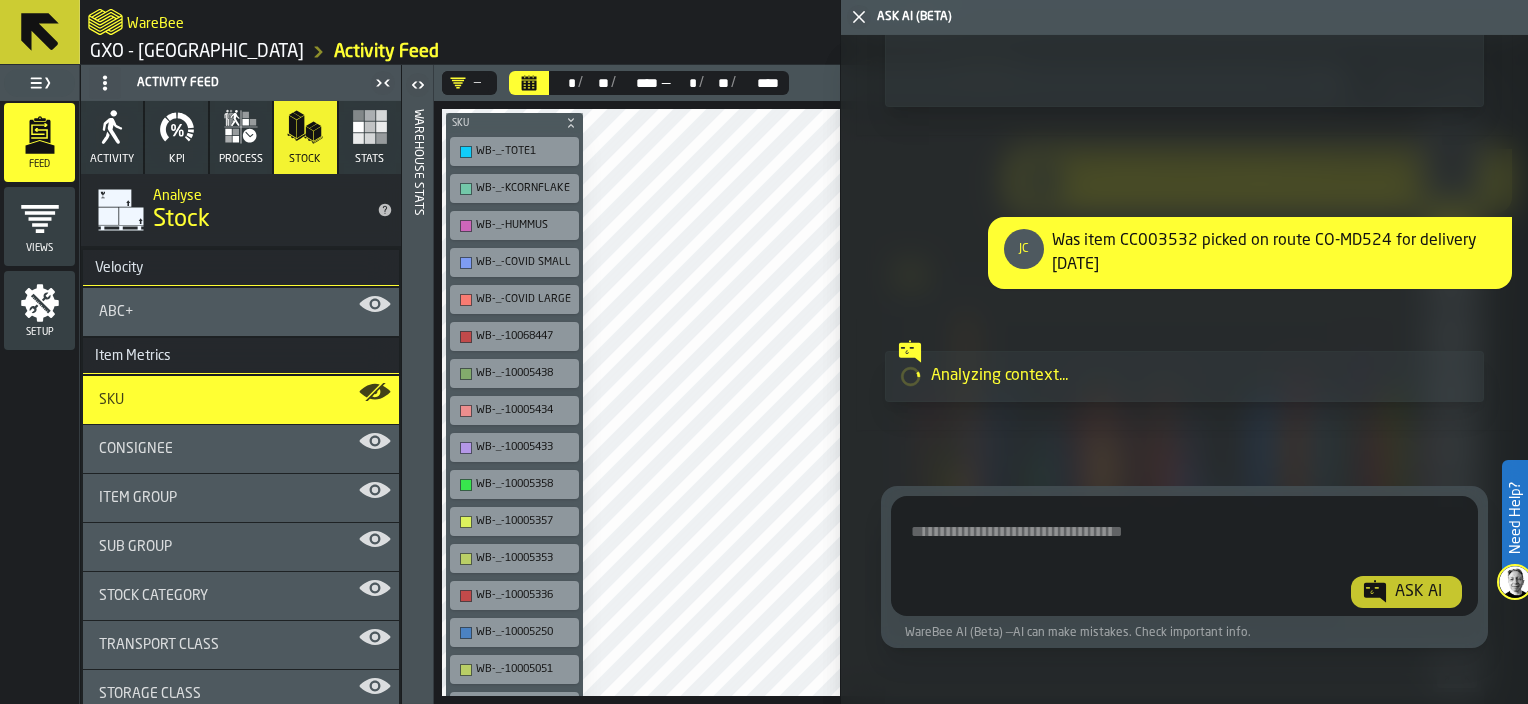 scroll, scrollTop: 19972, scrollLeft: 0, axis: vertical 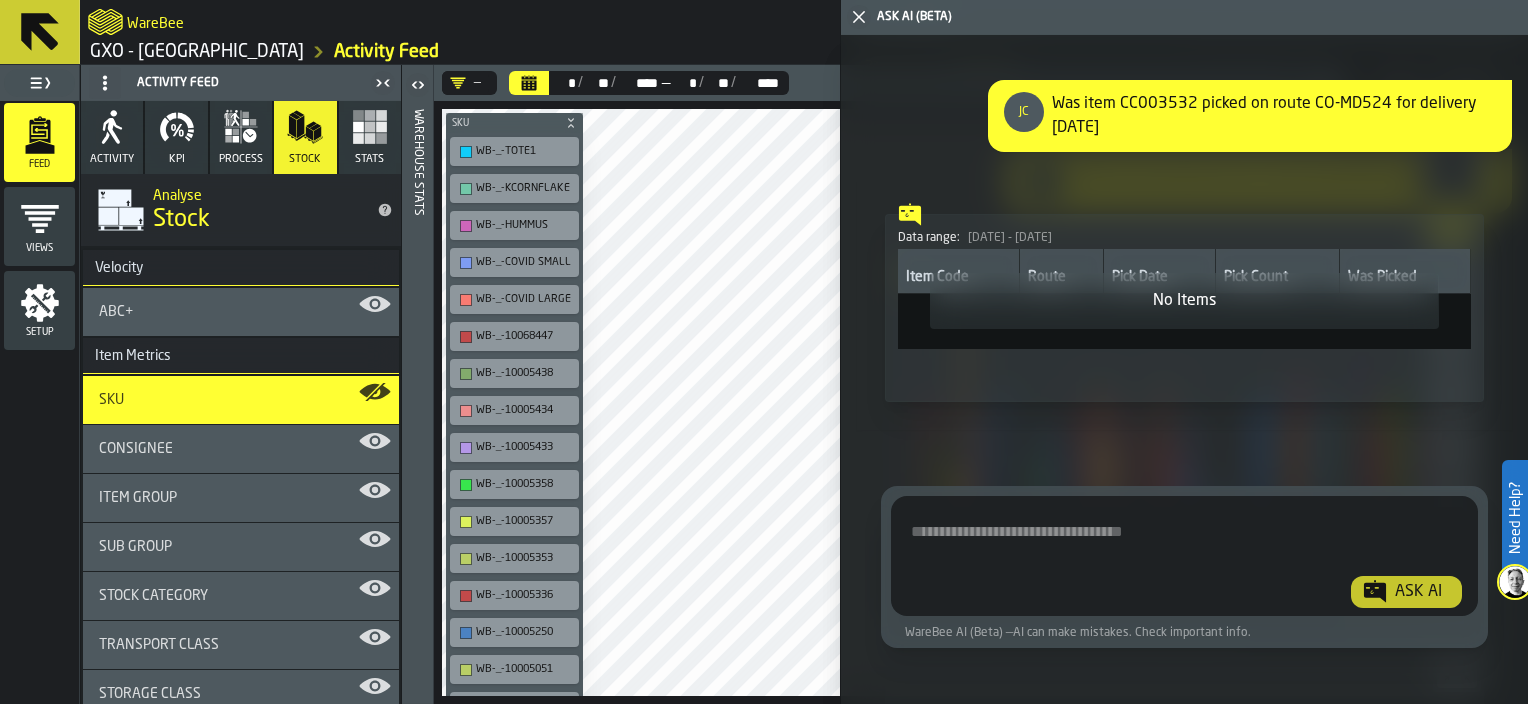 click on "No Items" at bounding box center (1184, 301) 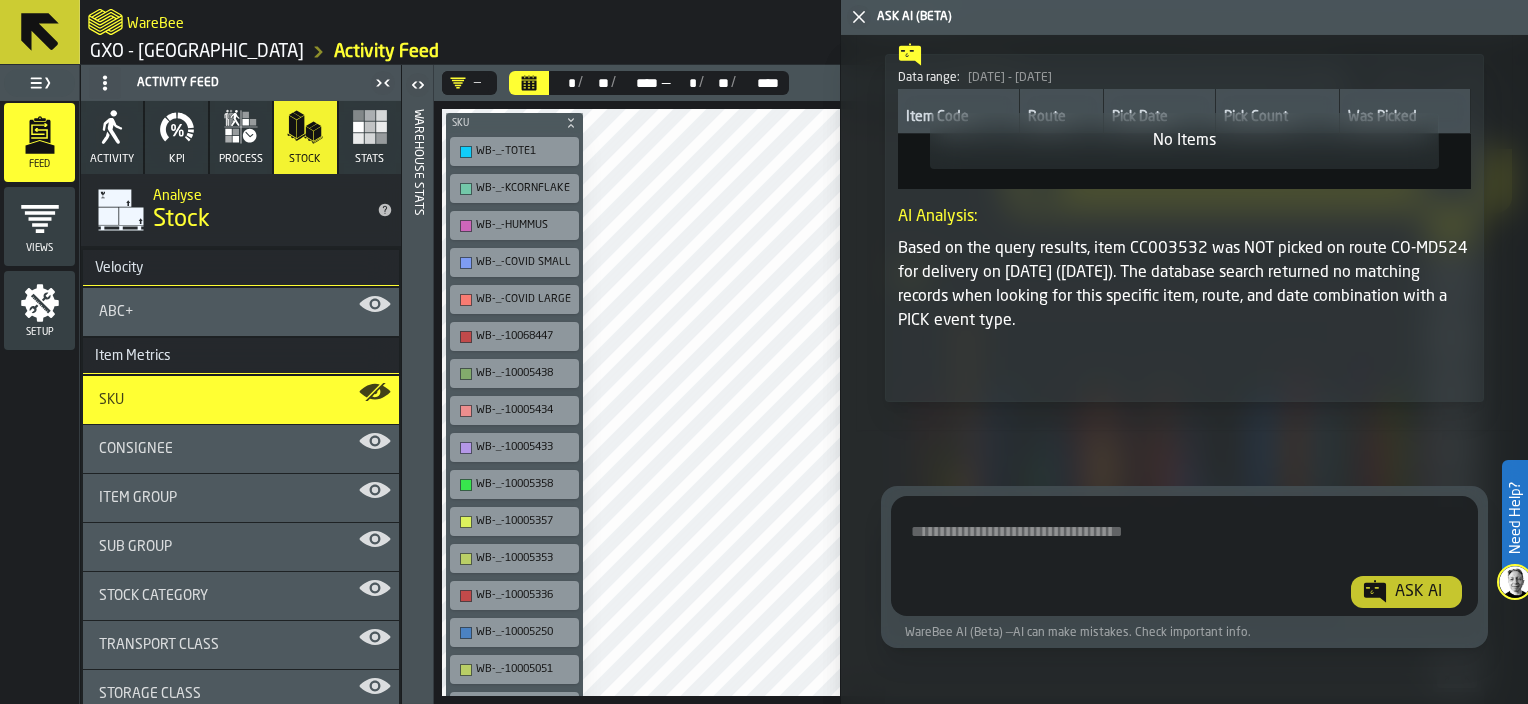 scroll, scrollTop: 20233, scrollLeft: 0, axis: vertical 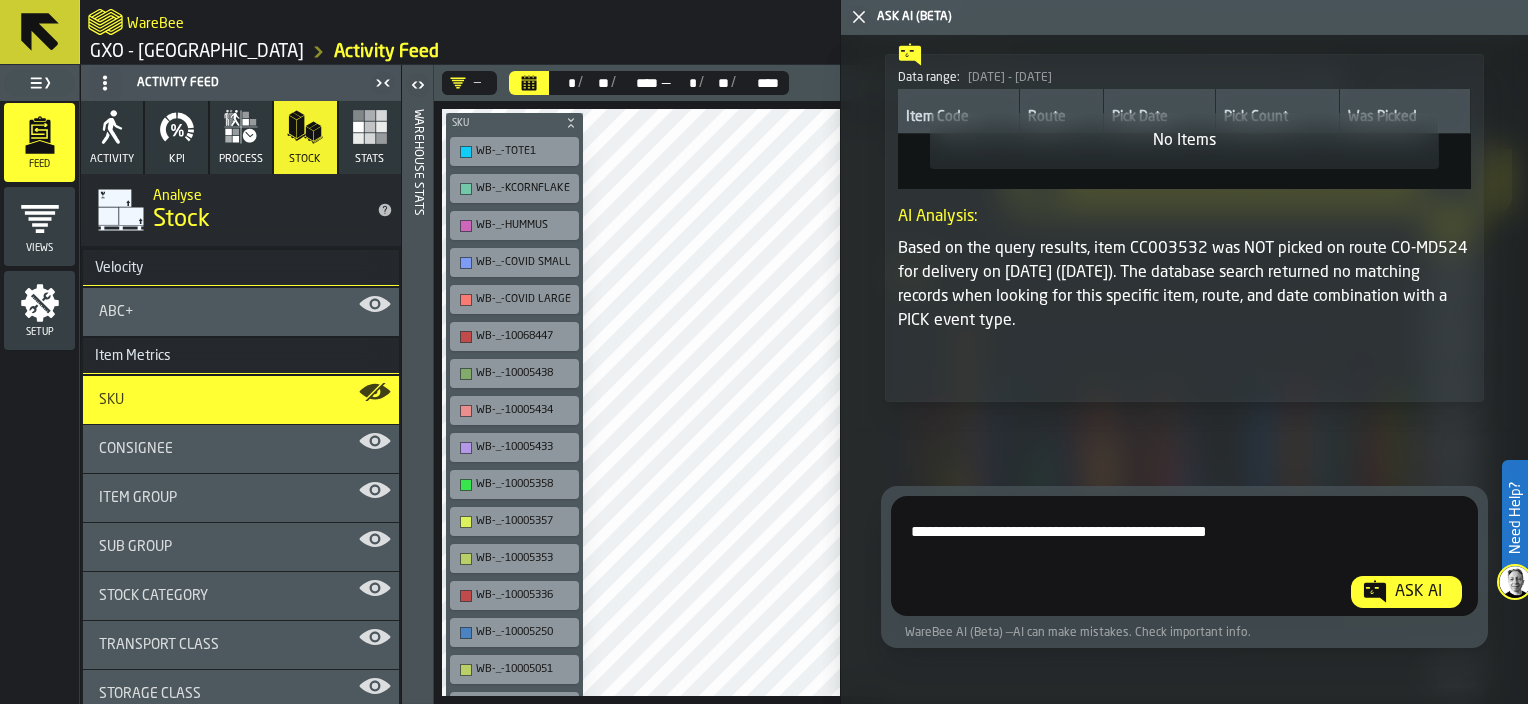 type on "**********" 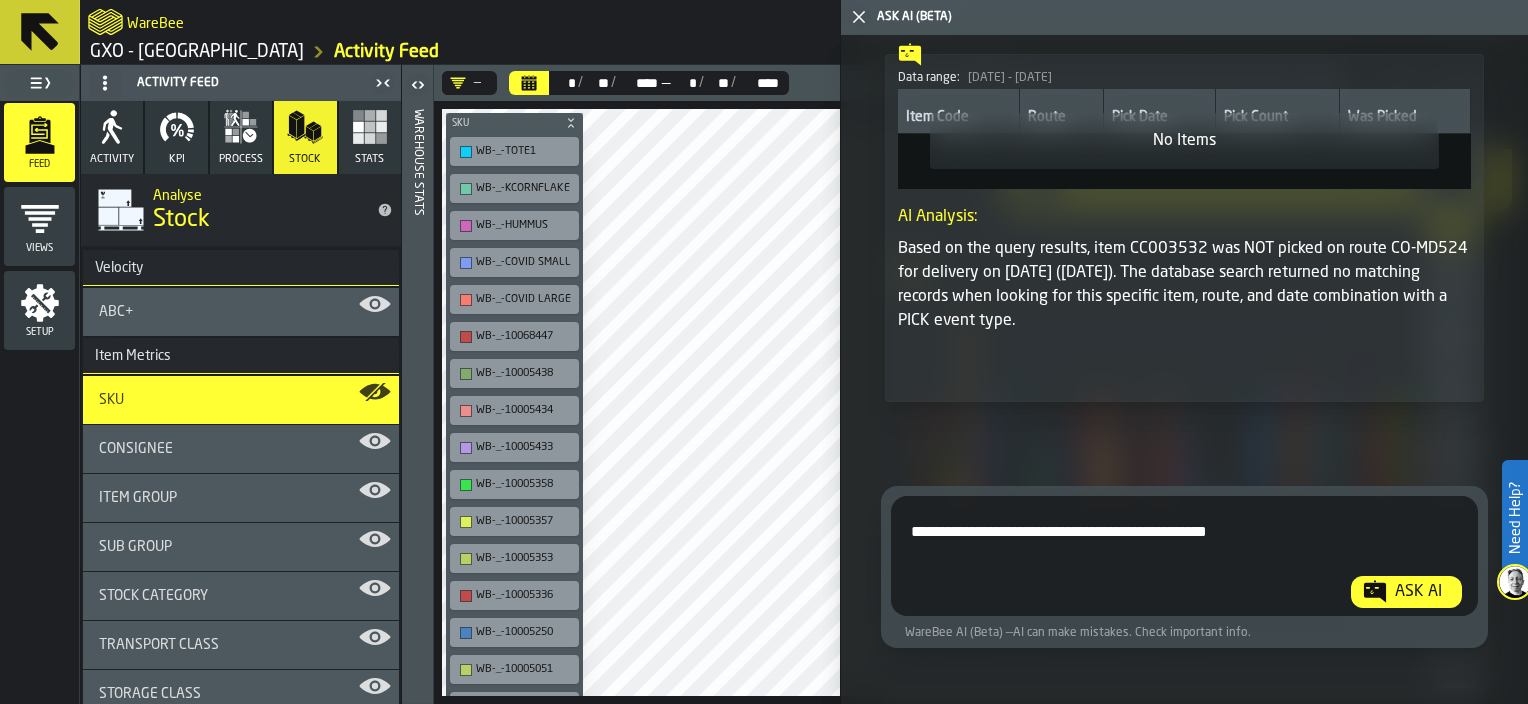 click 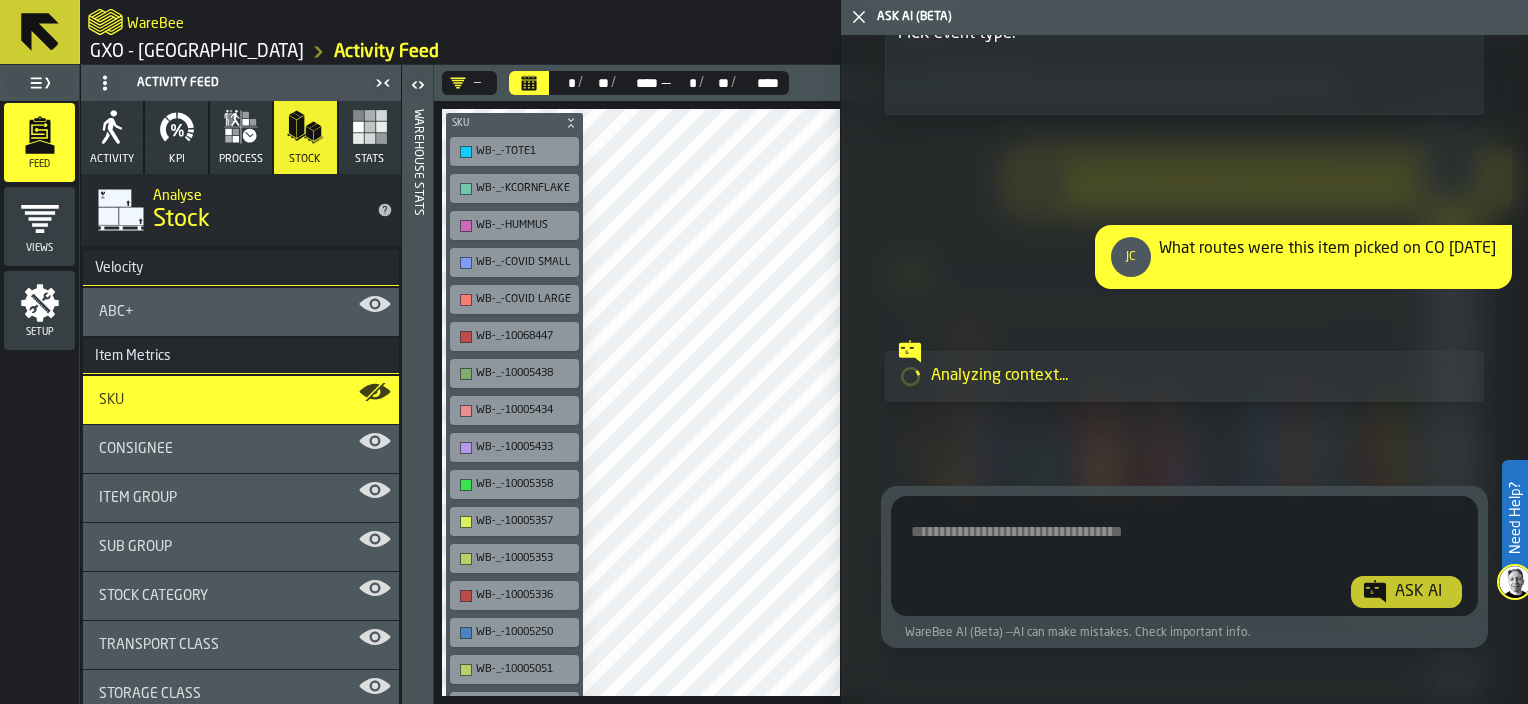 scroll, scrollTop: 20557, scrollLeft: 0, axis: vertical 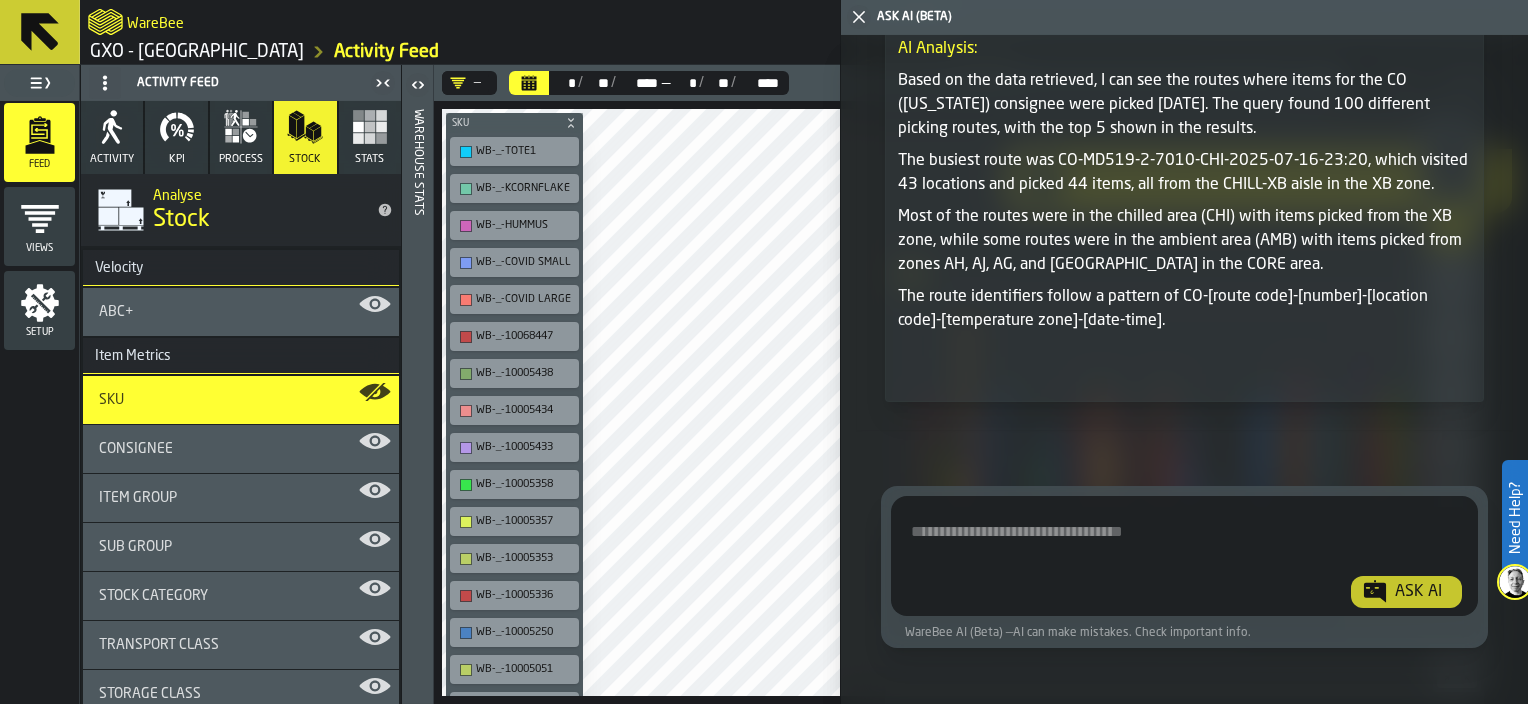 click at bounding box center (1184, 560) 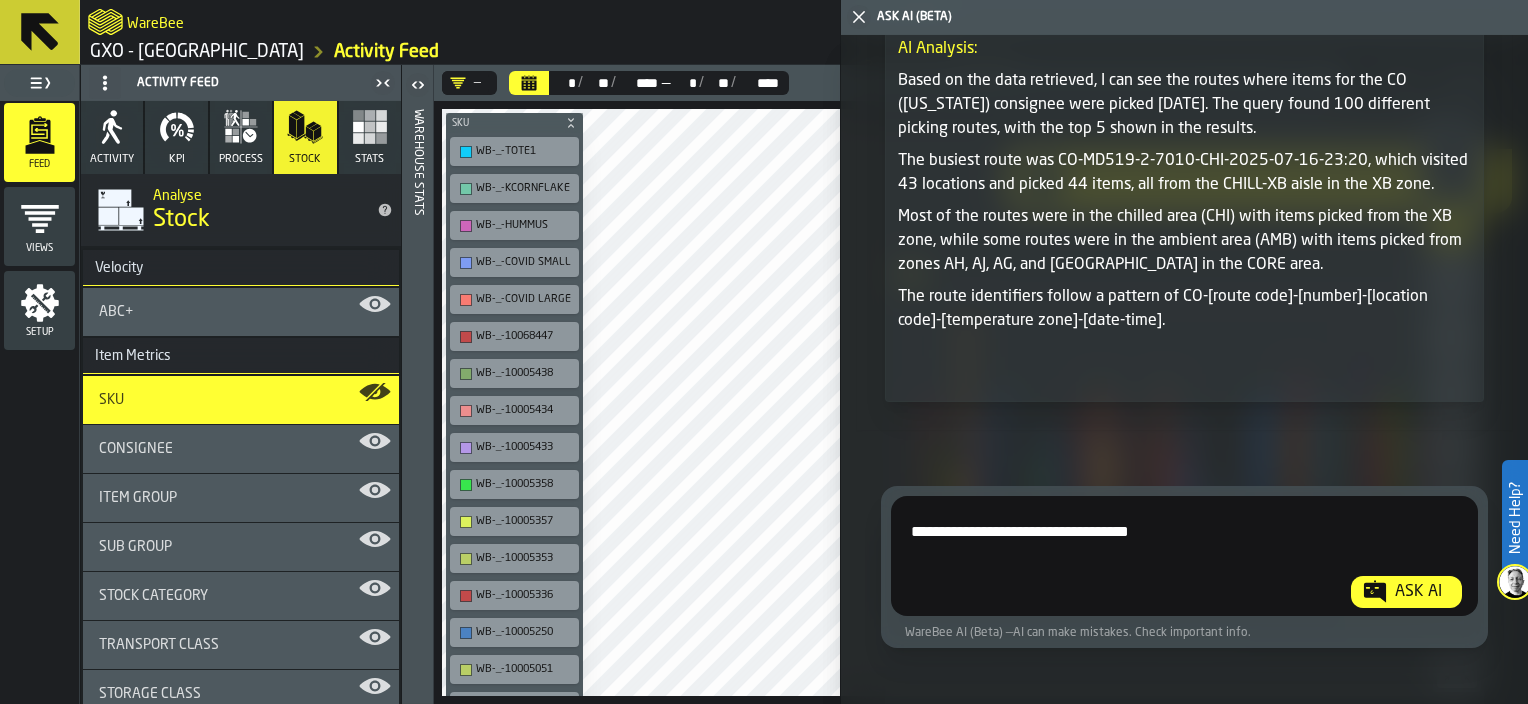 scroll, scrollTop: 21163, scrollLeft: 0, axis: vertical 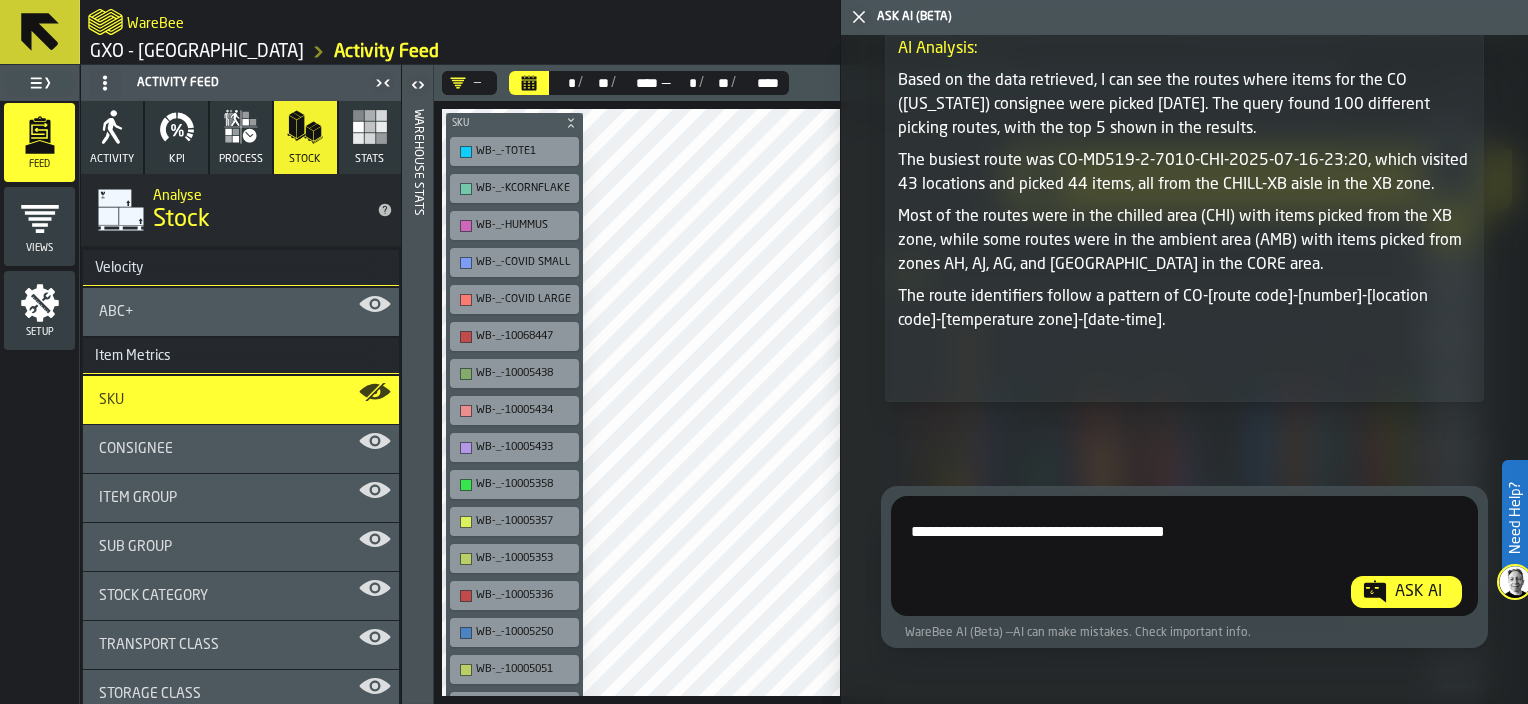 click on "**********" at bounding box center [1181, 560] 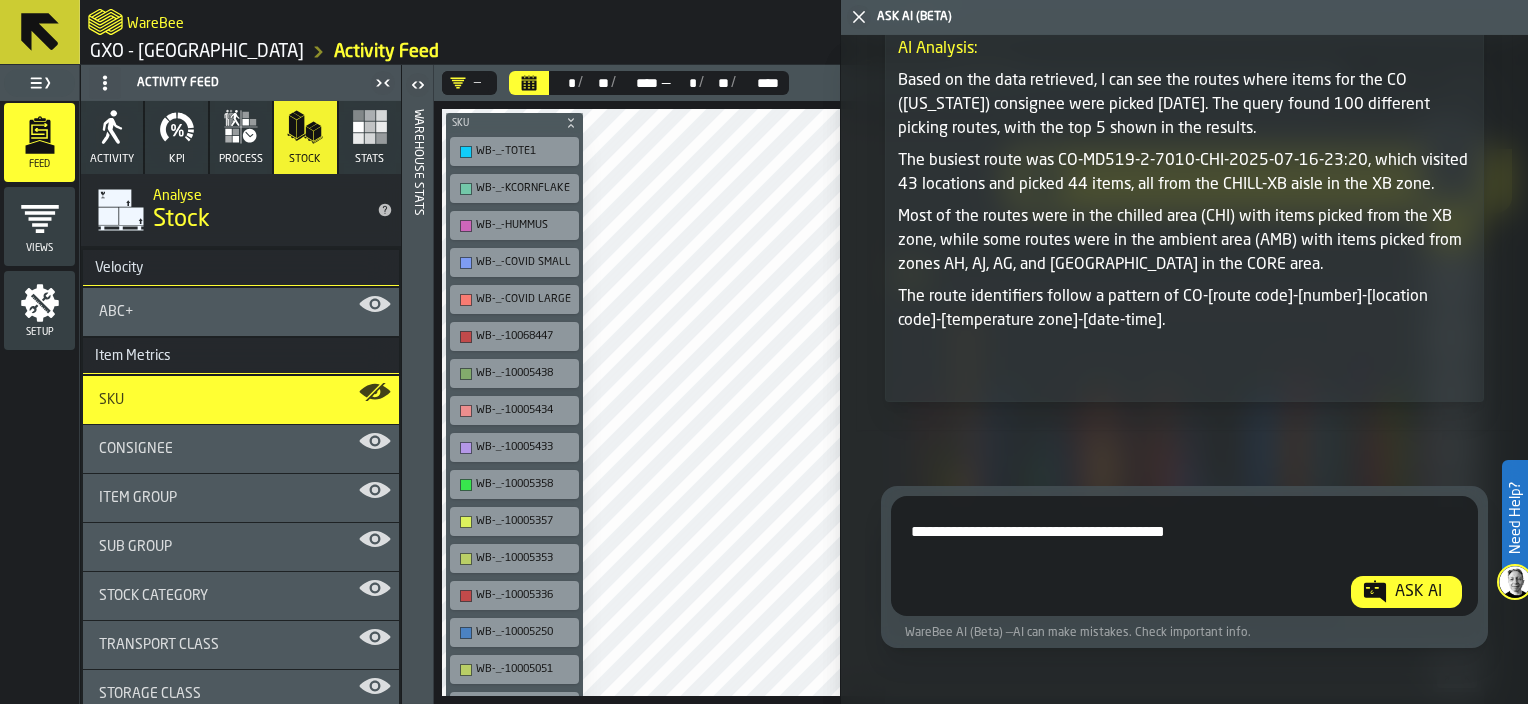 click on "Ask AI" at bounding box center (1418, 592) 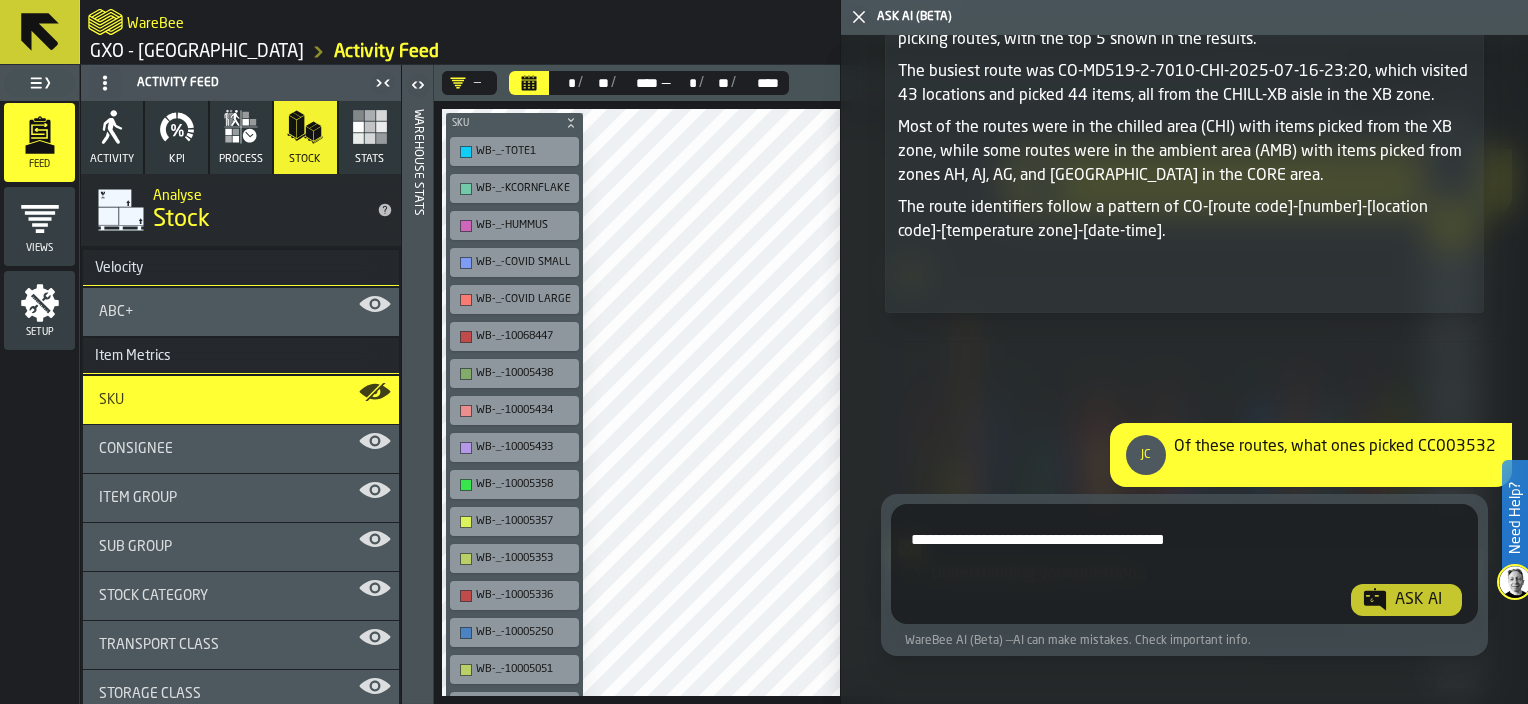 scroll, scrollTop: 21450, scrollLeft: 0, axis: vertical 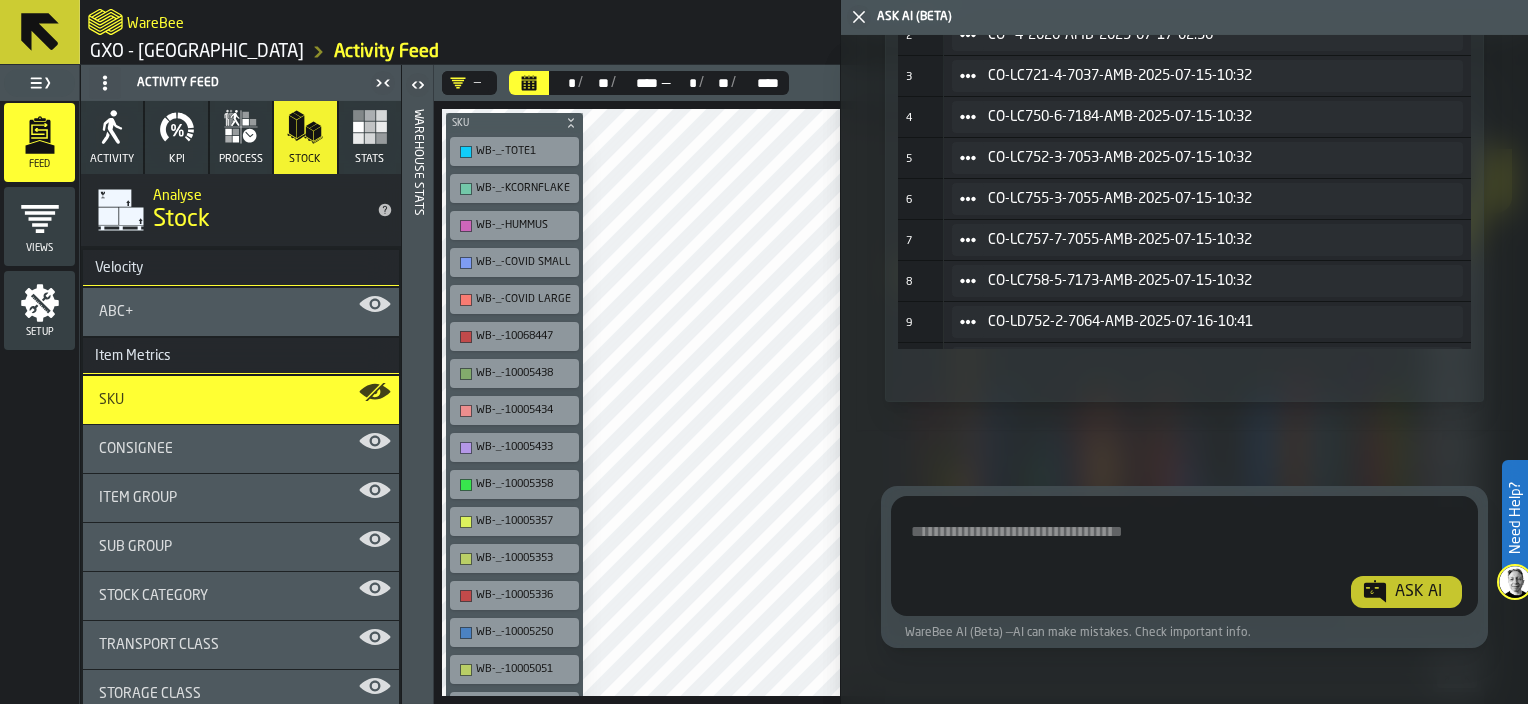 click on "Show Analysis" at bounding box center (969, 369) 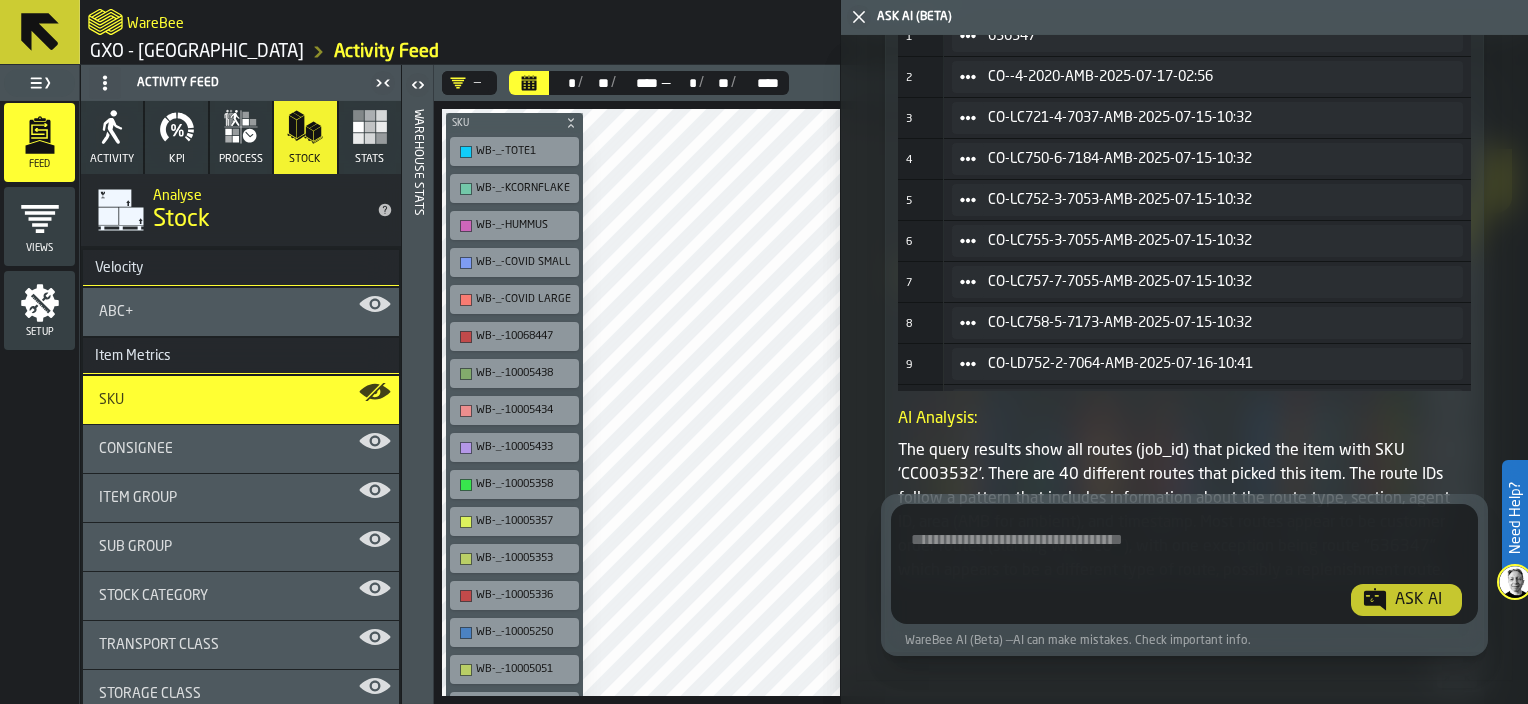 scroll, scrollTop: 21795, scrollLeft: 0, axis: vertical 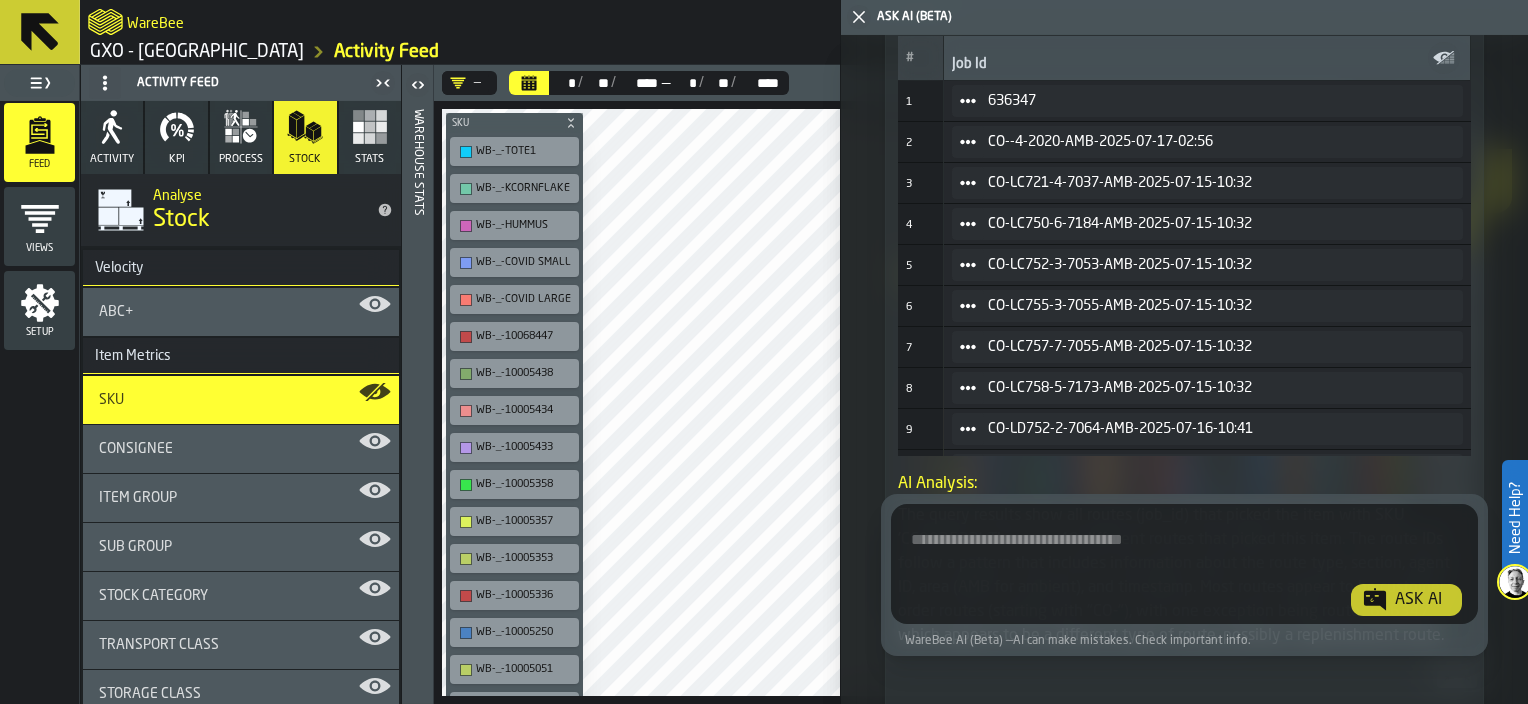 click 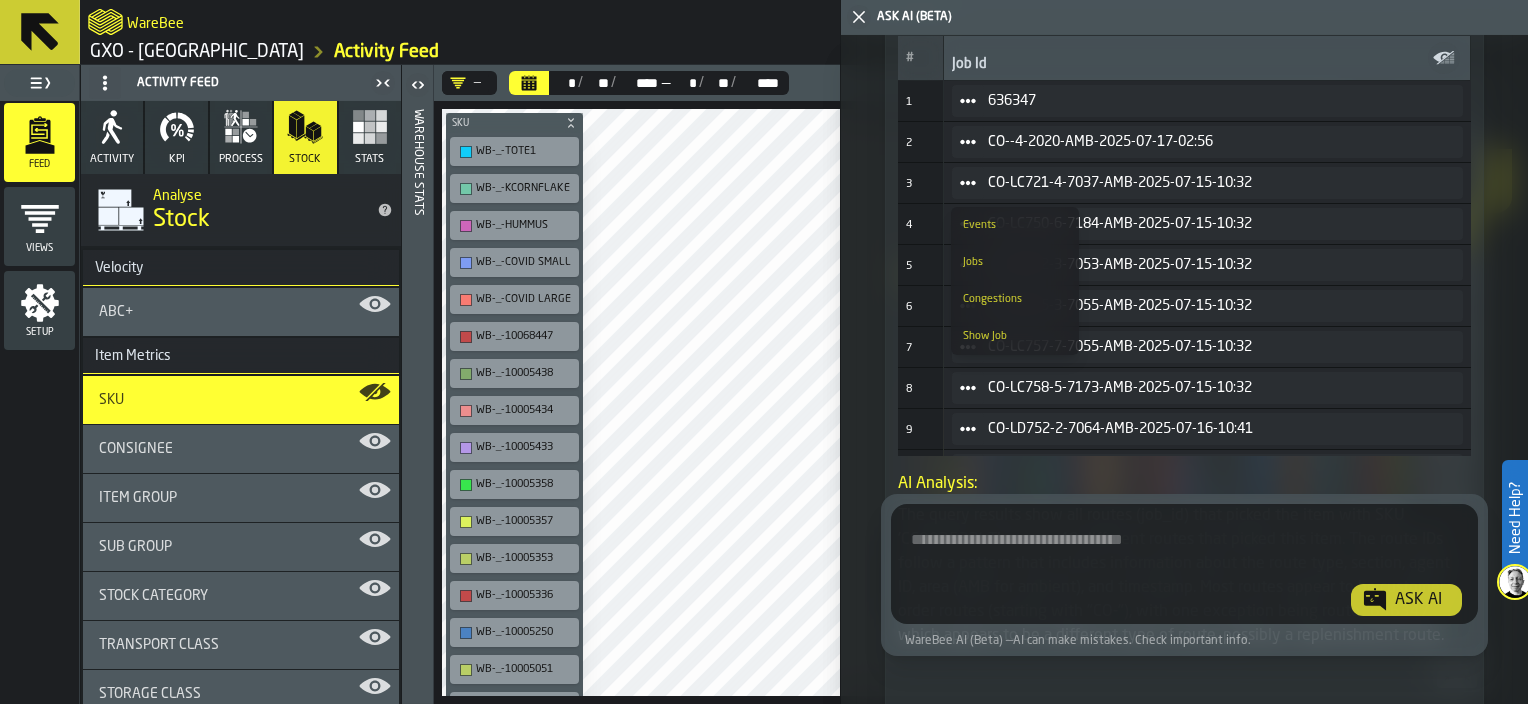 click on "Show Job" at bounding box center [1015, 336] 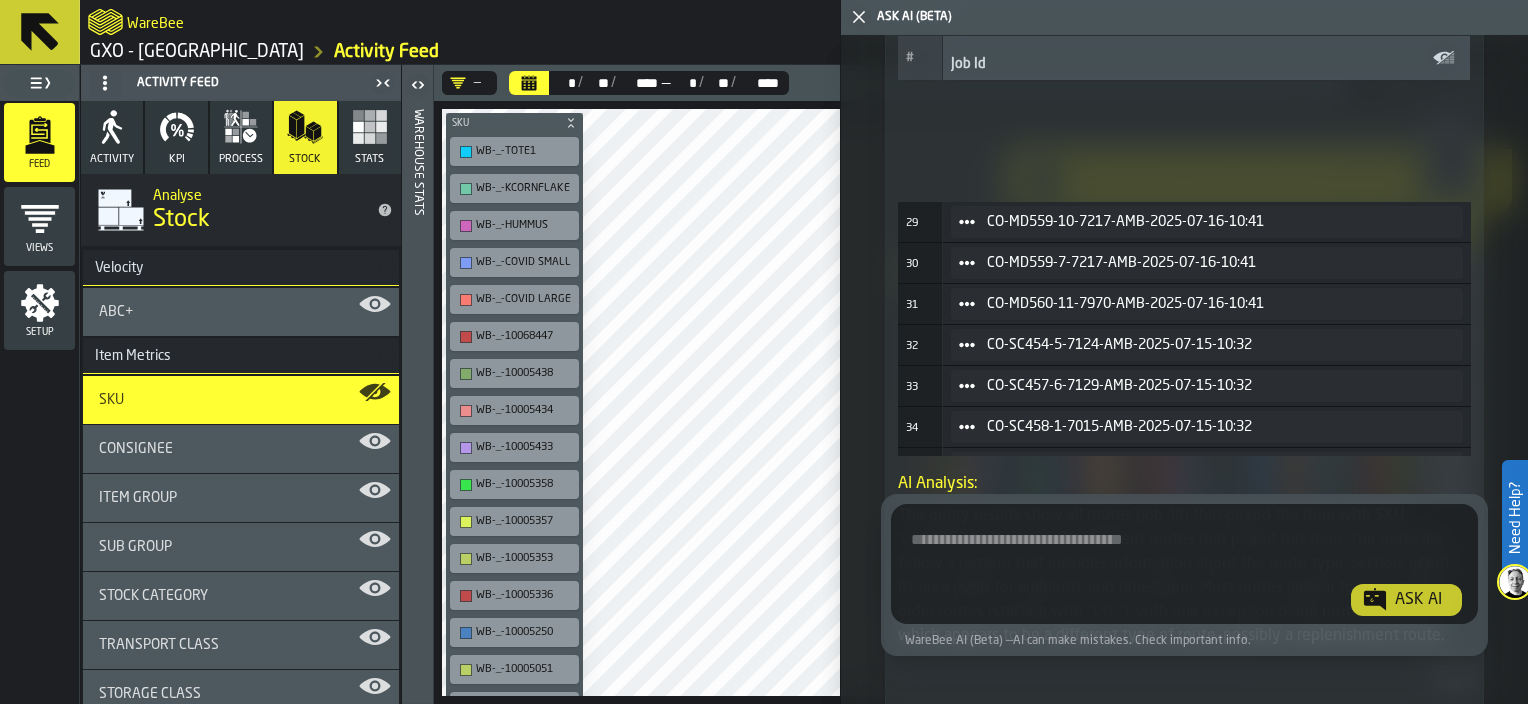 scroll, scrollTop: 1248, scrollLeft: 0, axis: vertical 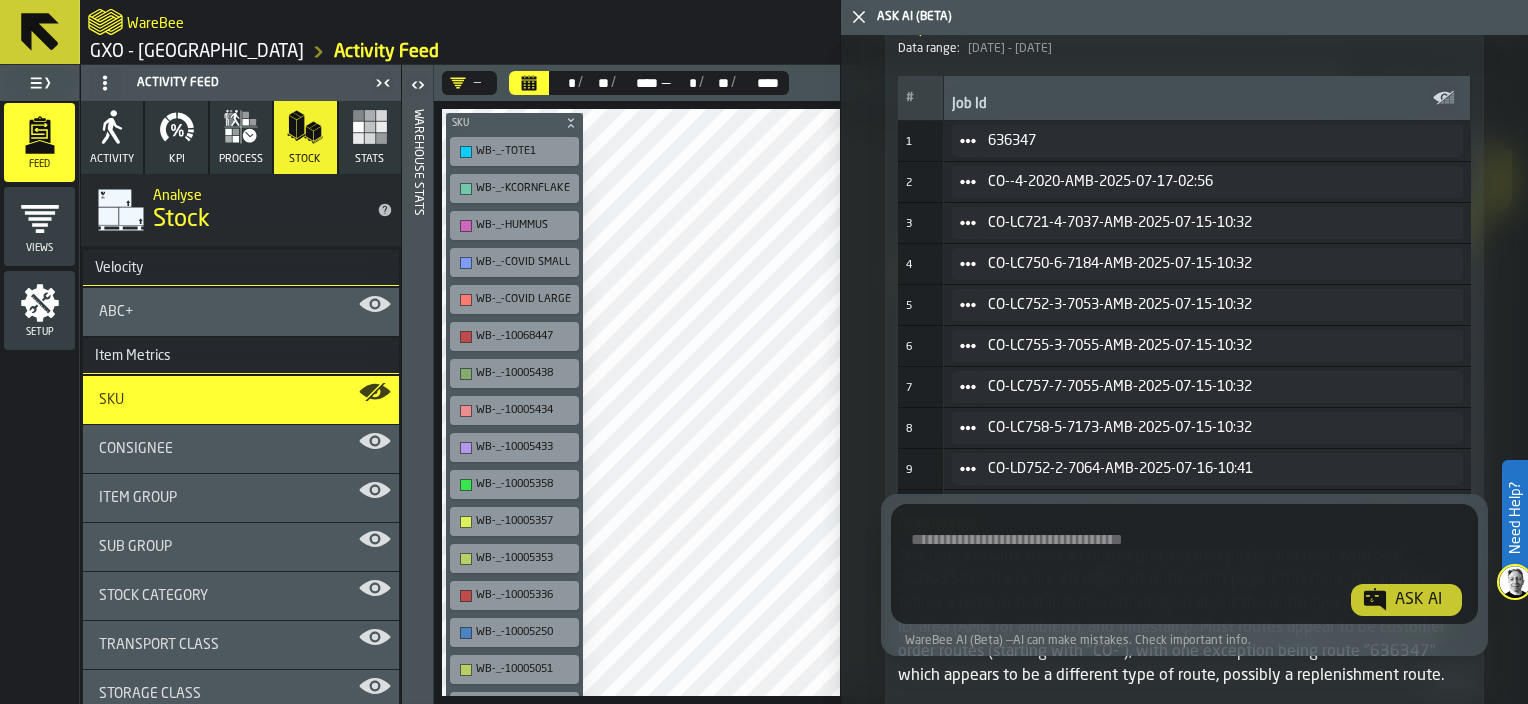 click 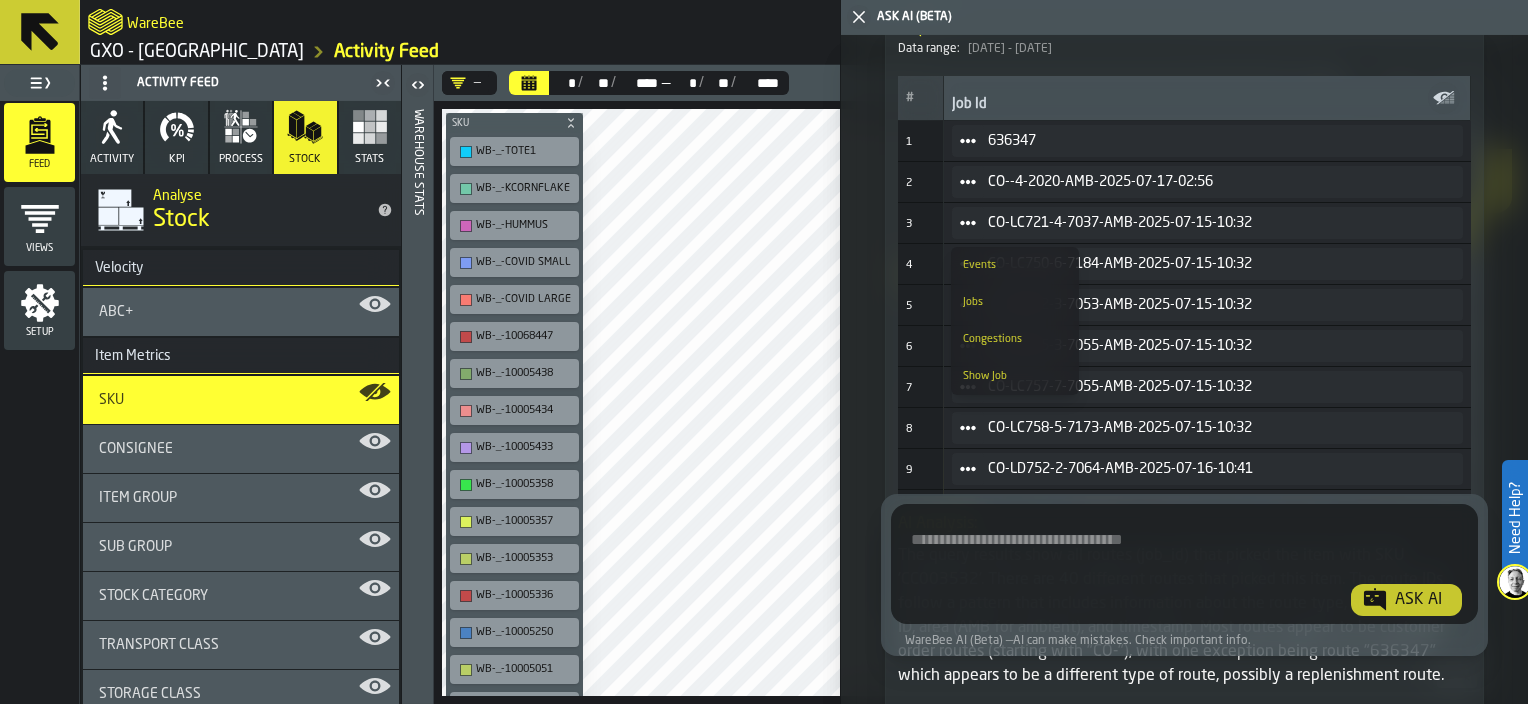 click on "Show Job" at bounding box center (1015, 376) 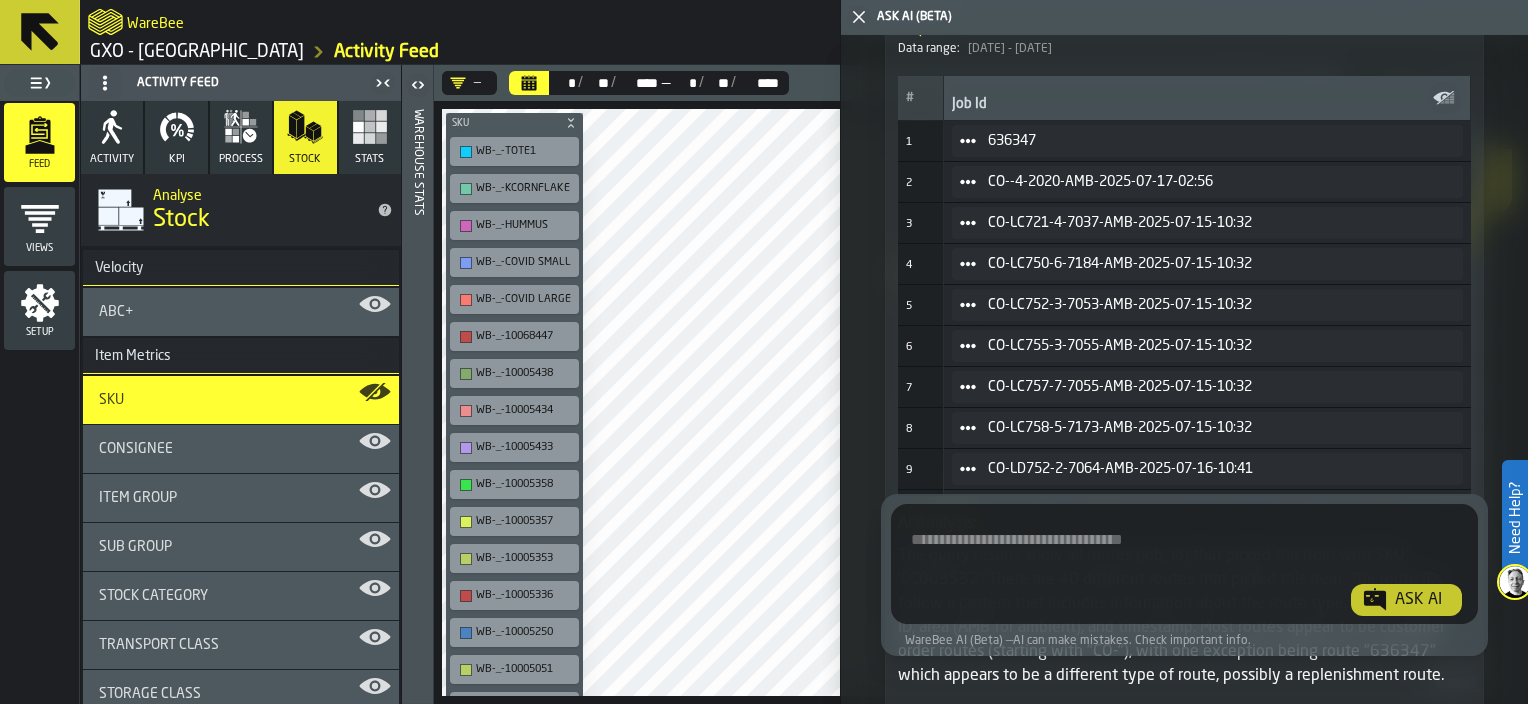 click 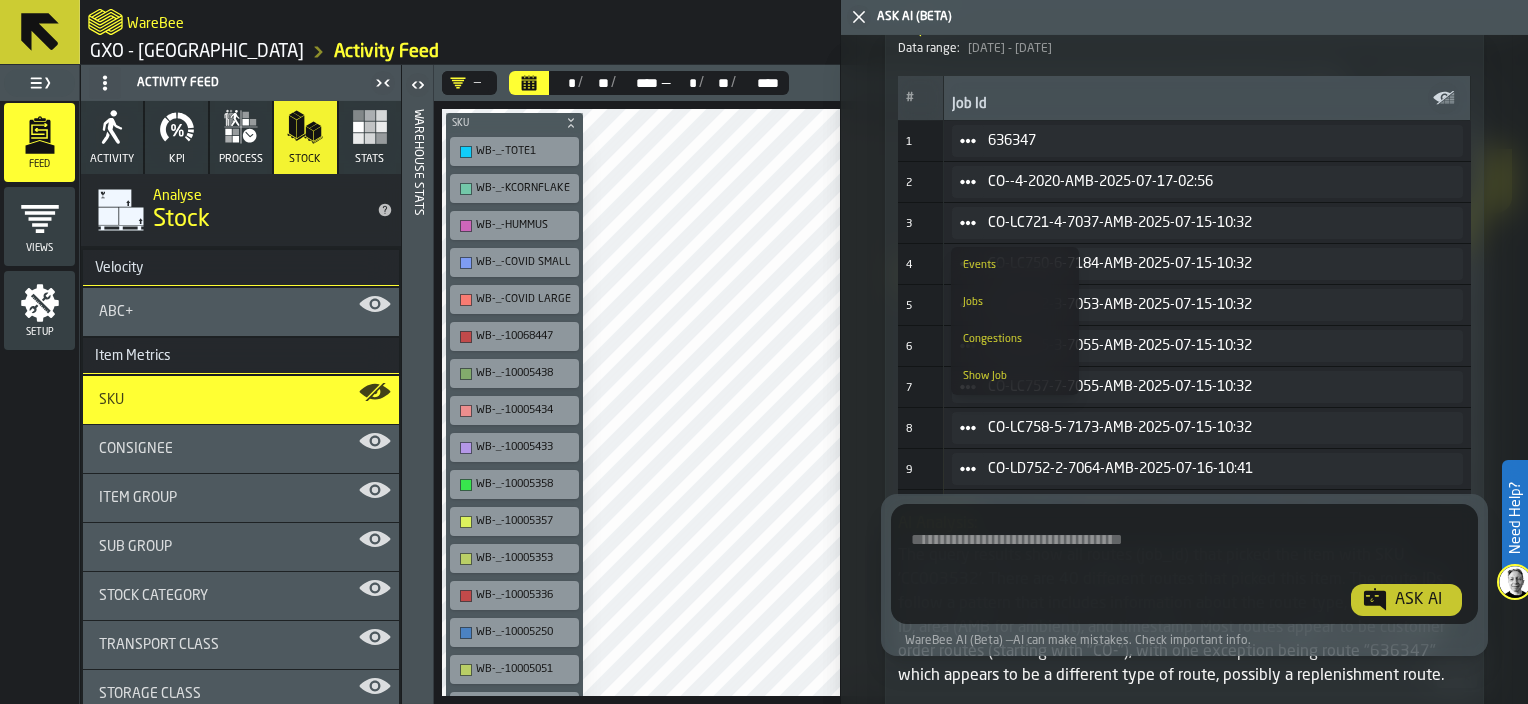 click on "Events" at bounding box center (1015, 265) 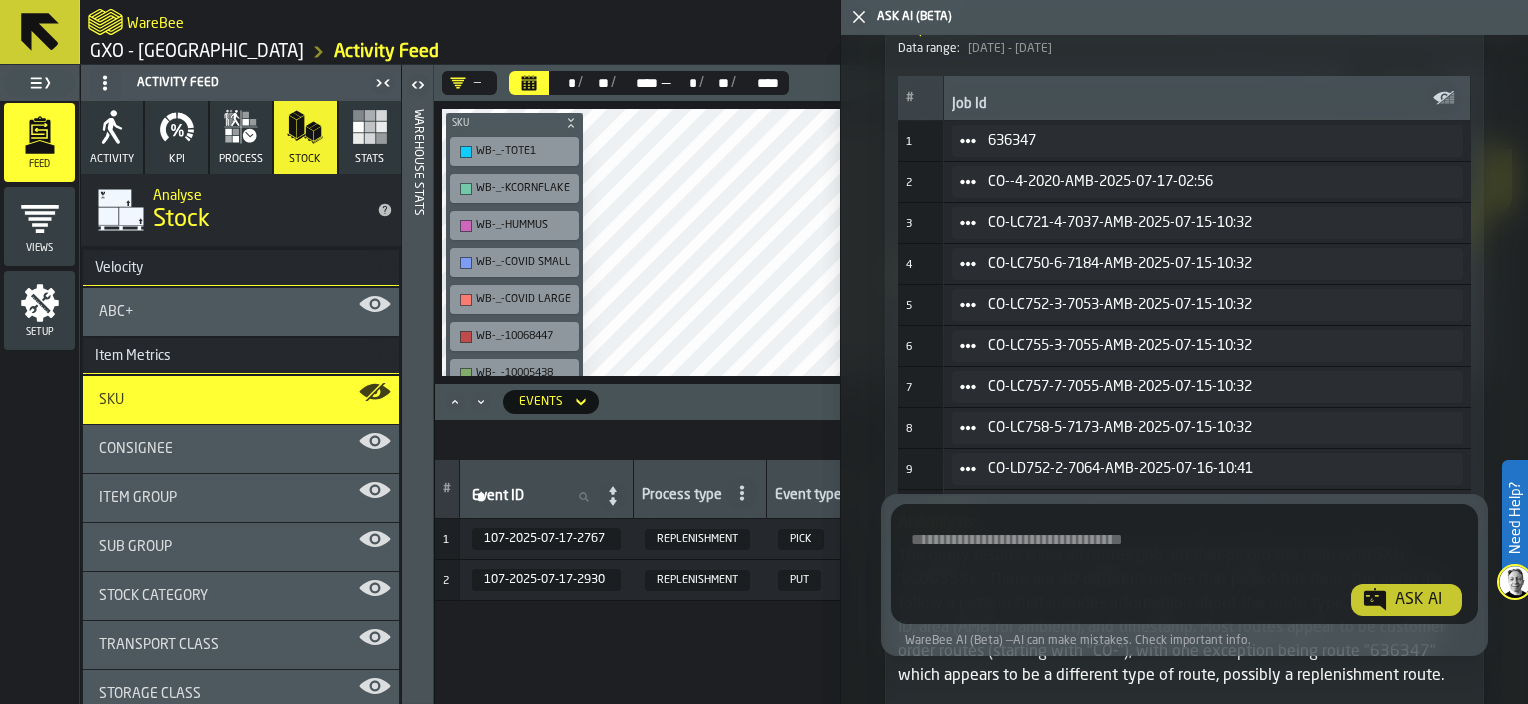 click 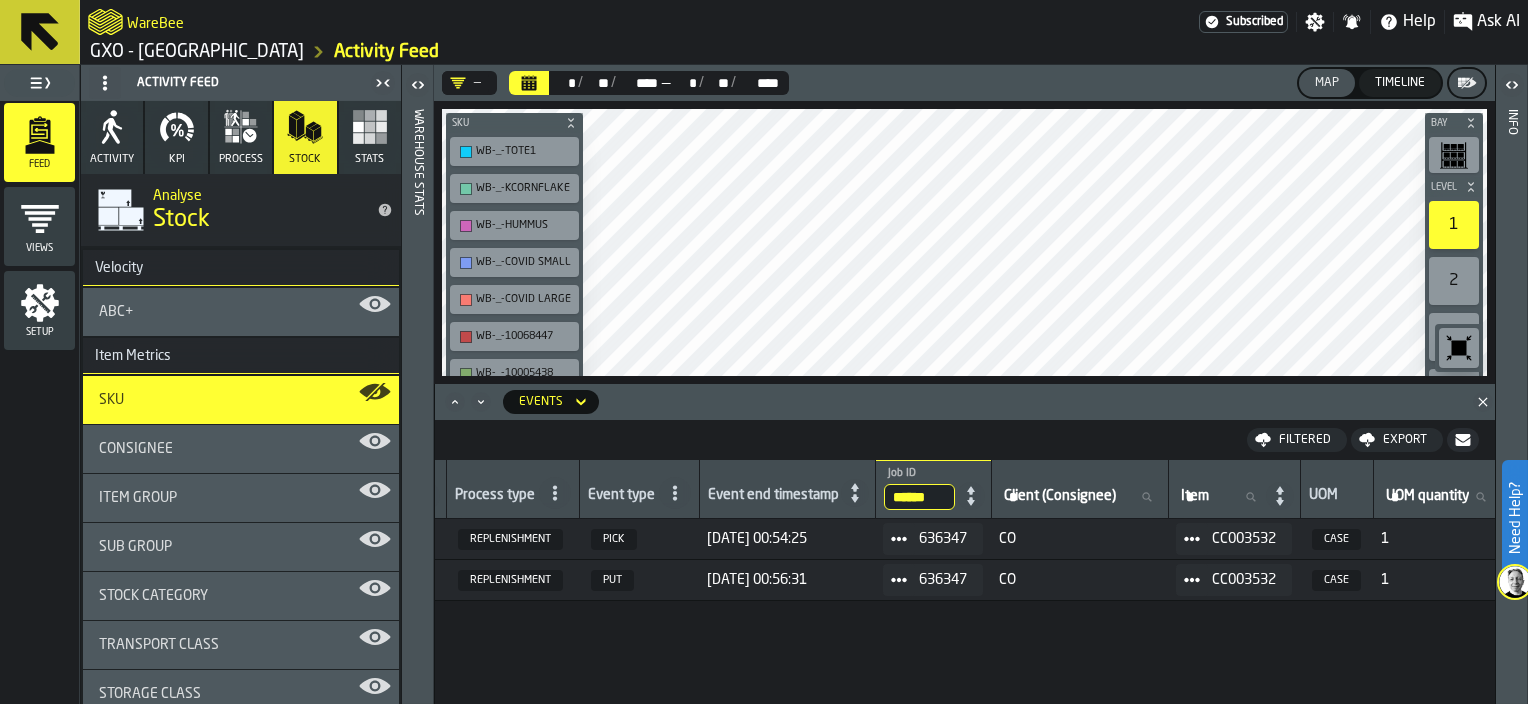scroll, scrollTop: 0, scrollLeft: 170, axis: horizontal 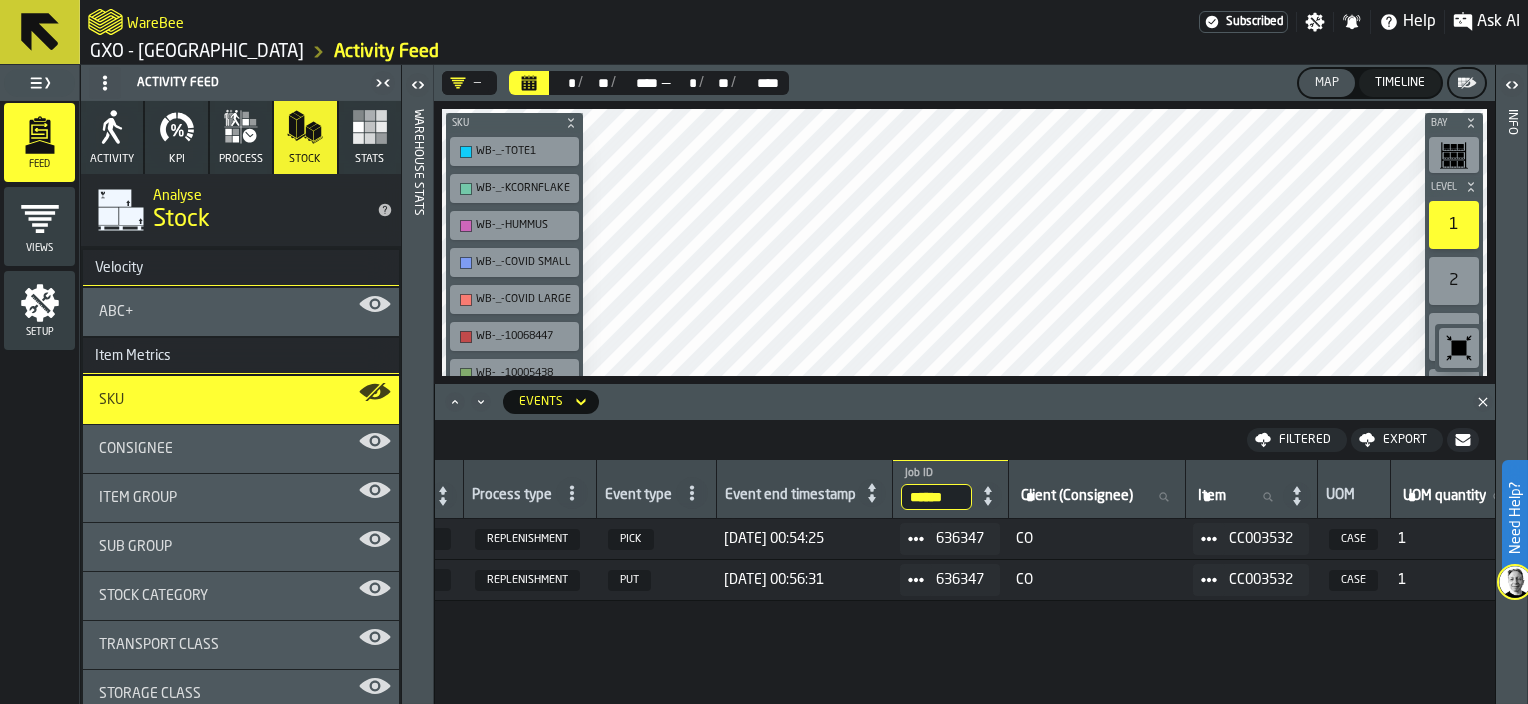 click 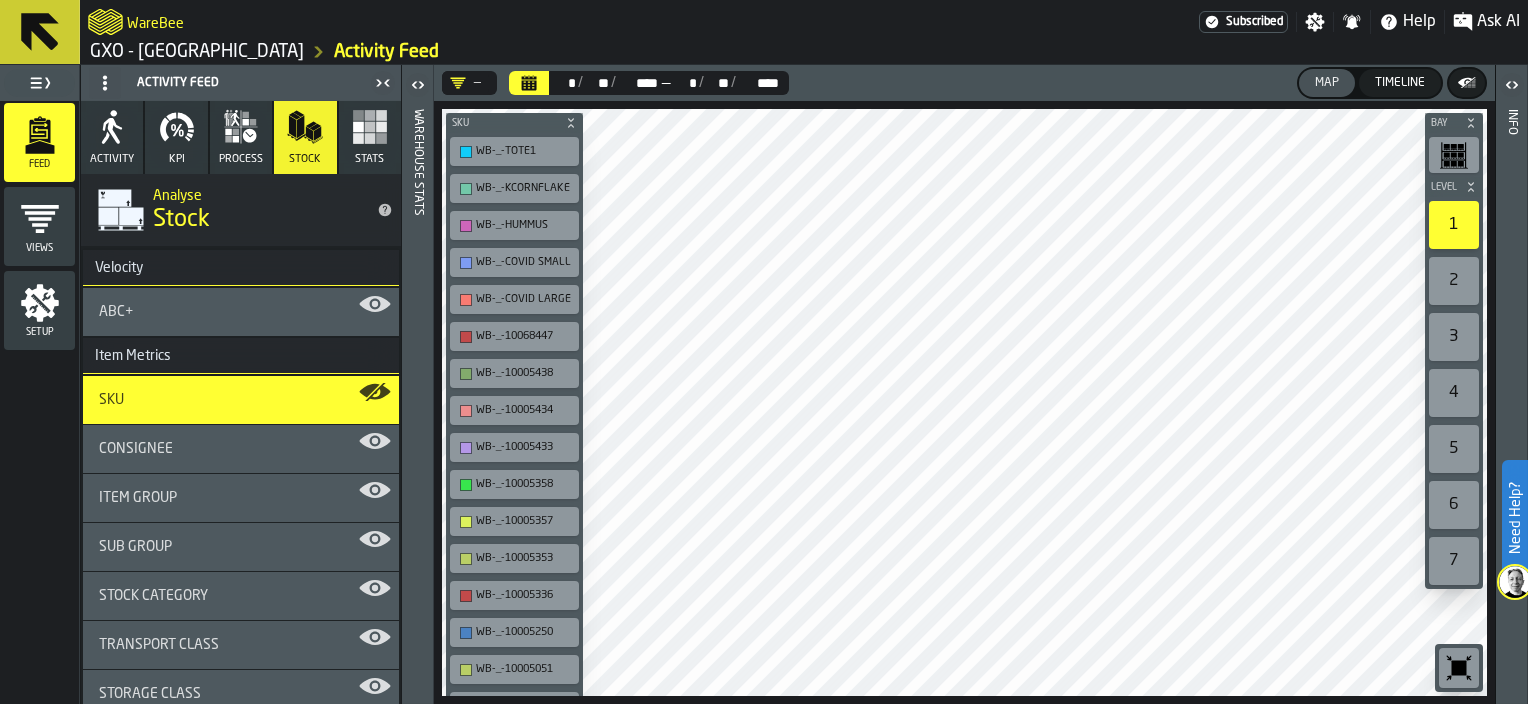 click 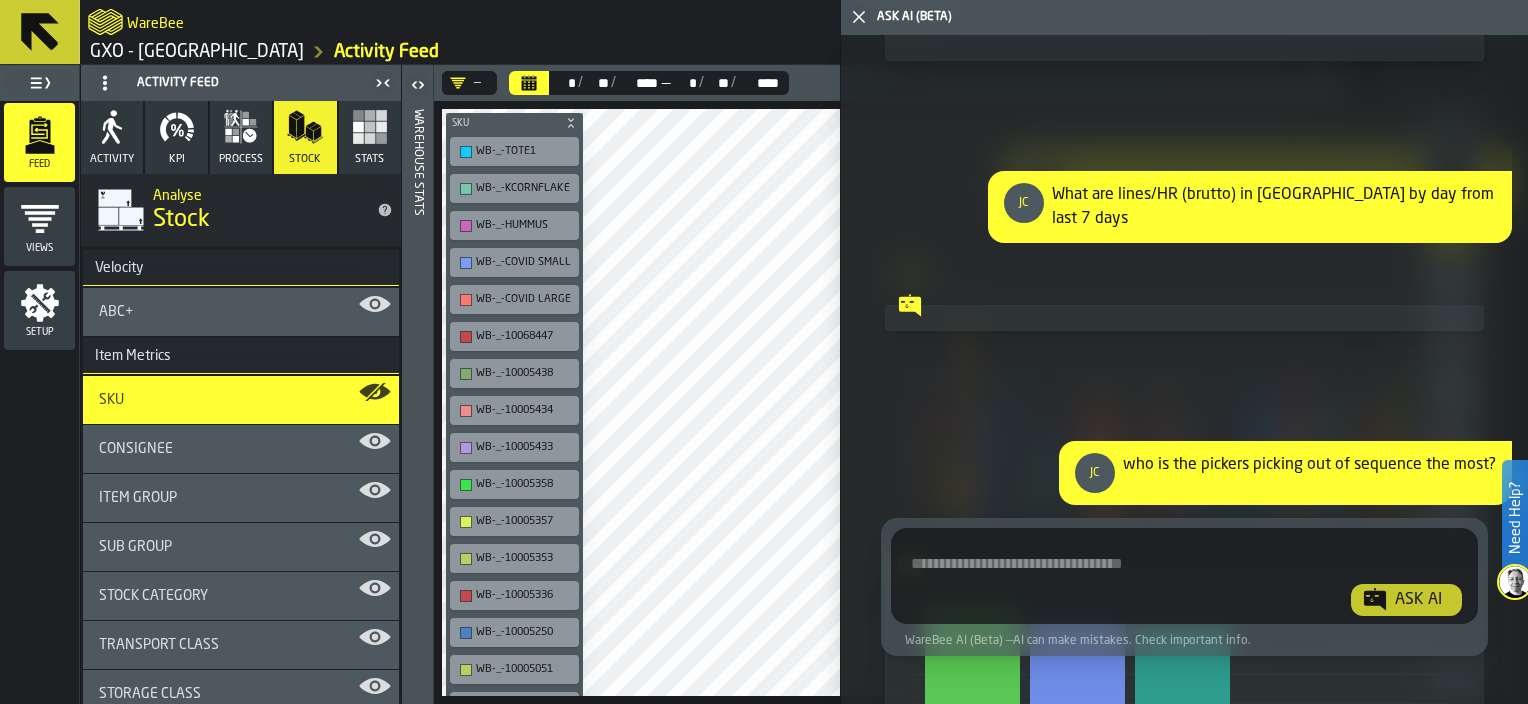 scroll, scrollTop: 2852, scrollLeft: 0, axis: vertical 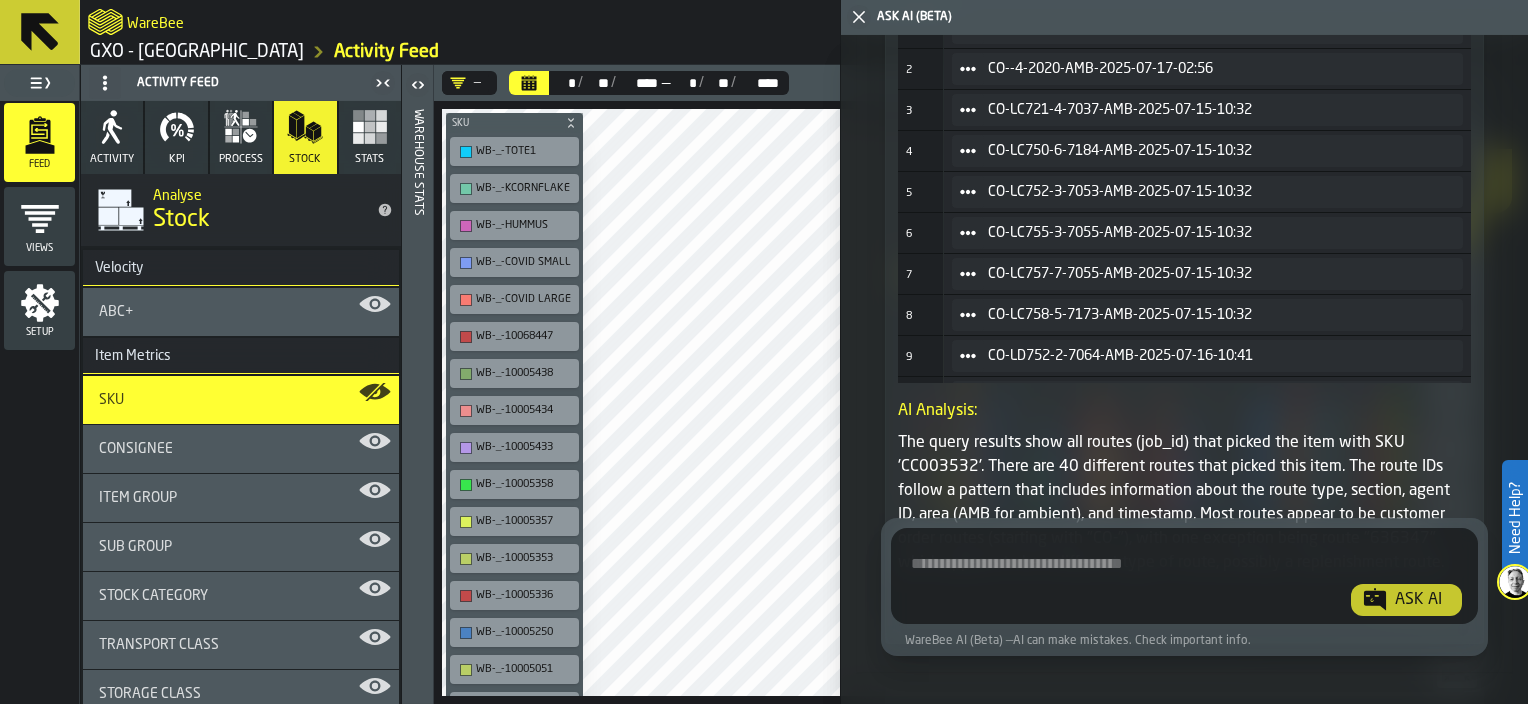 click 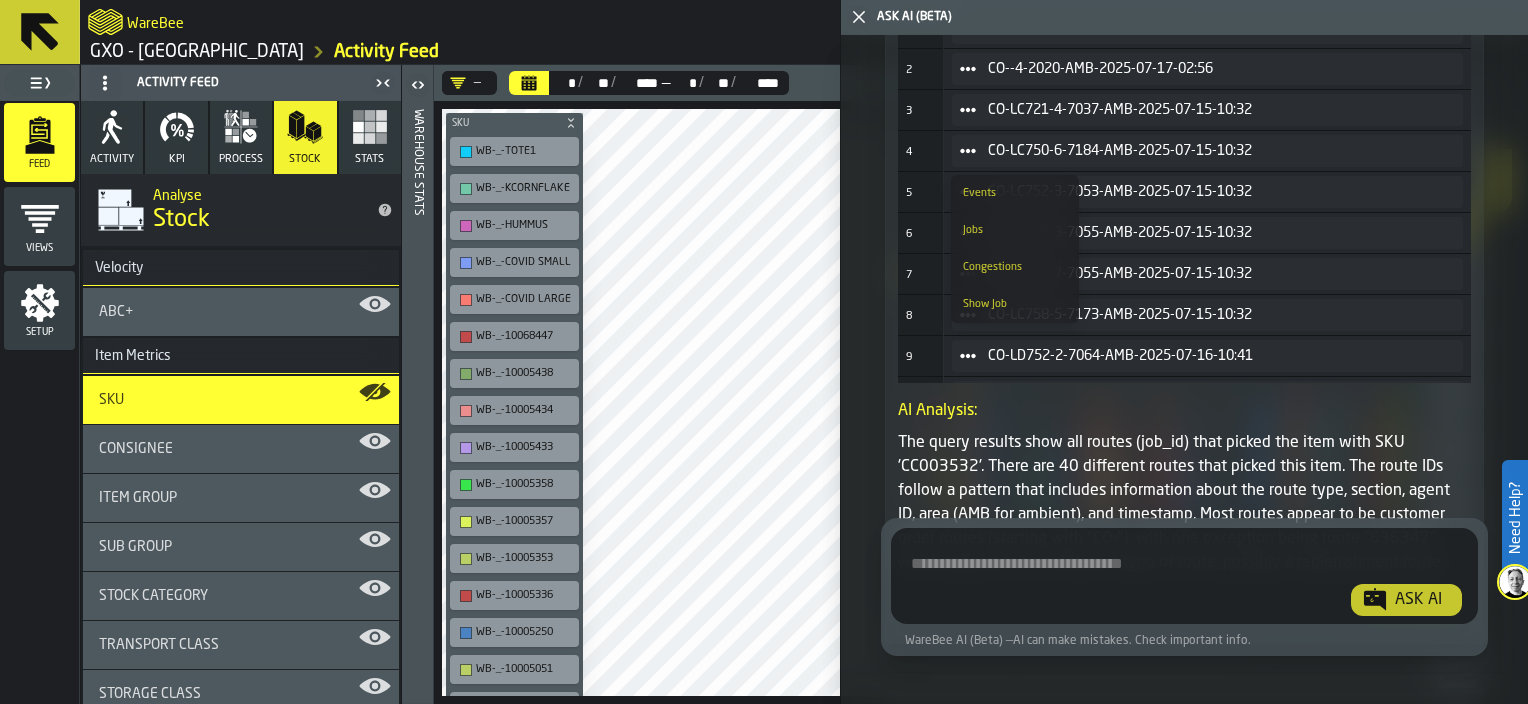 click 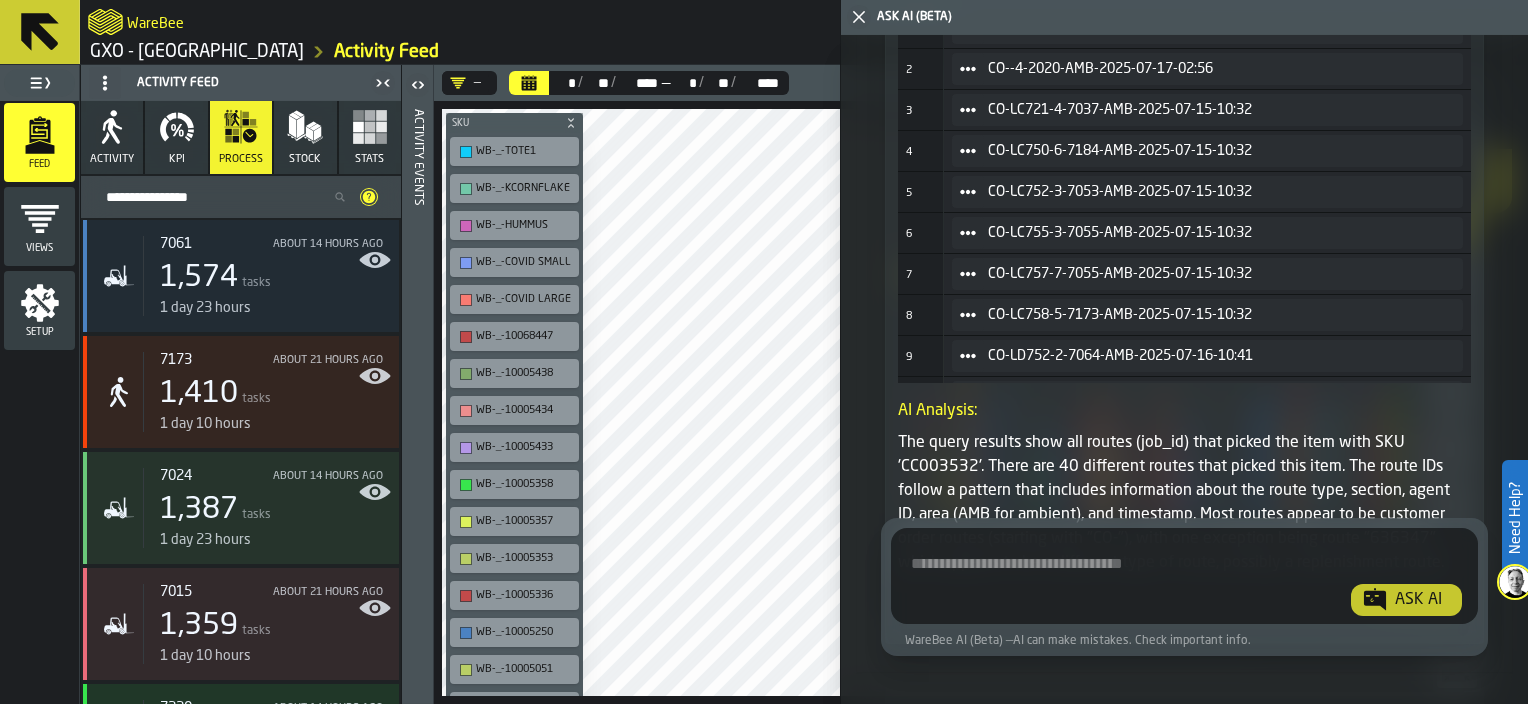 click on "Stock" at bounding box center (305, 137) 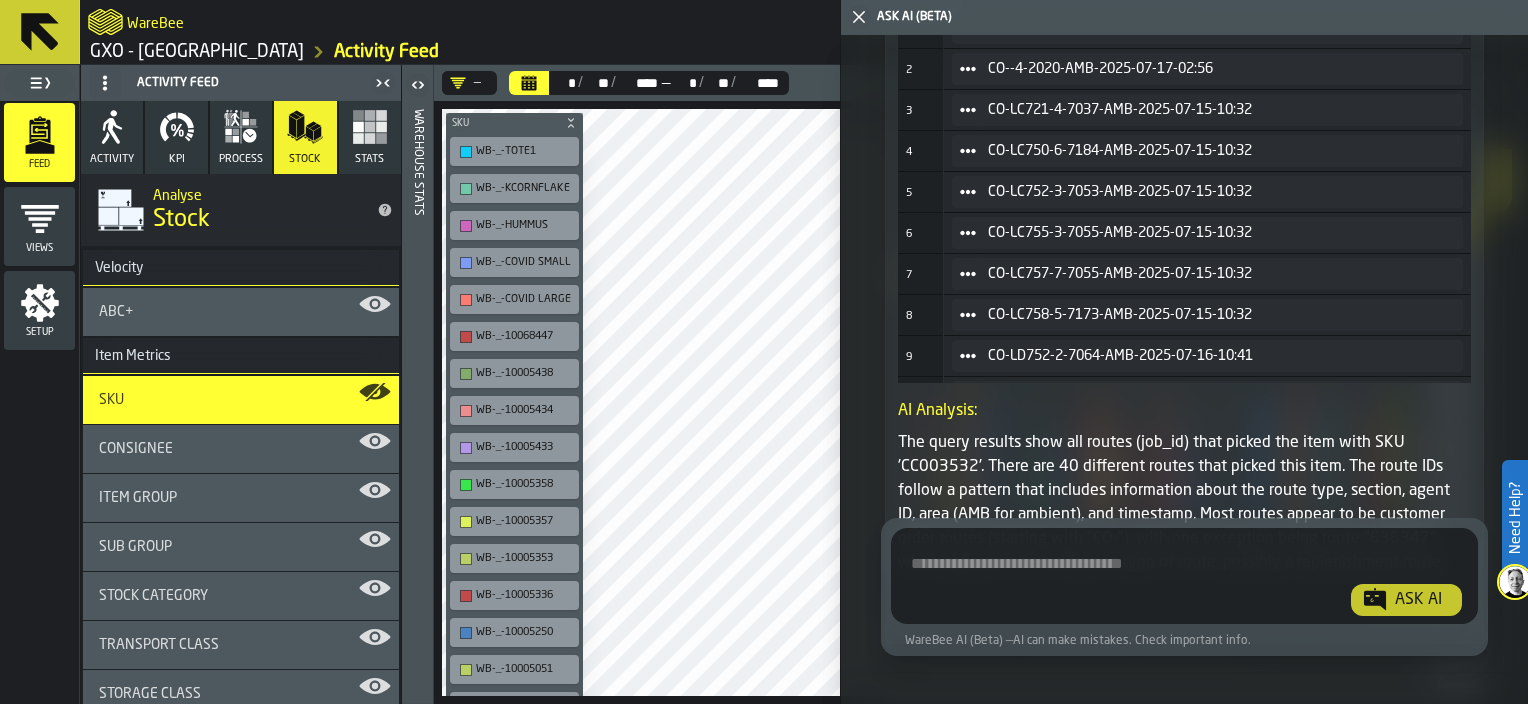 click on "Stats" at bounding box center [370, 137] 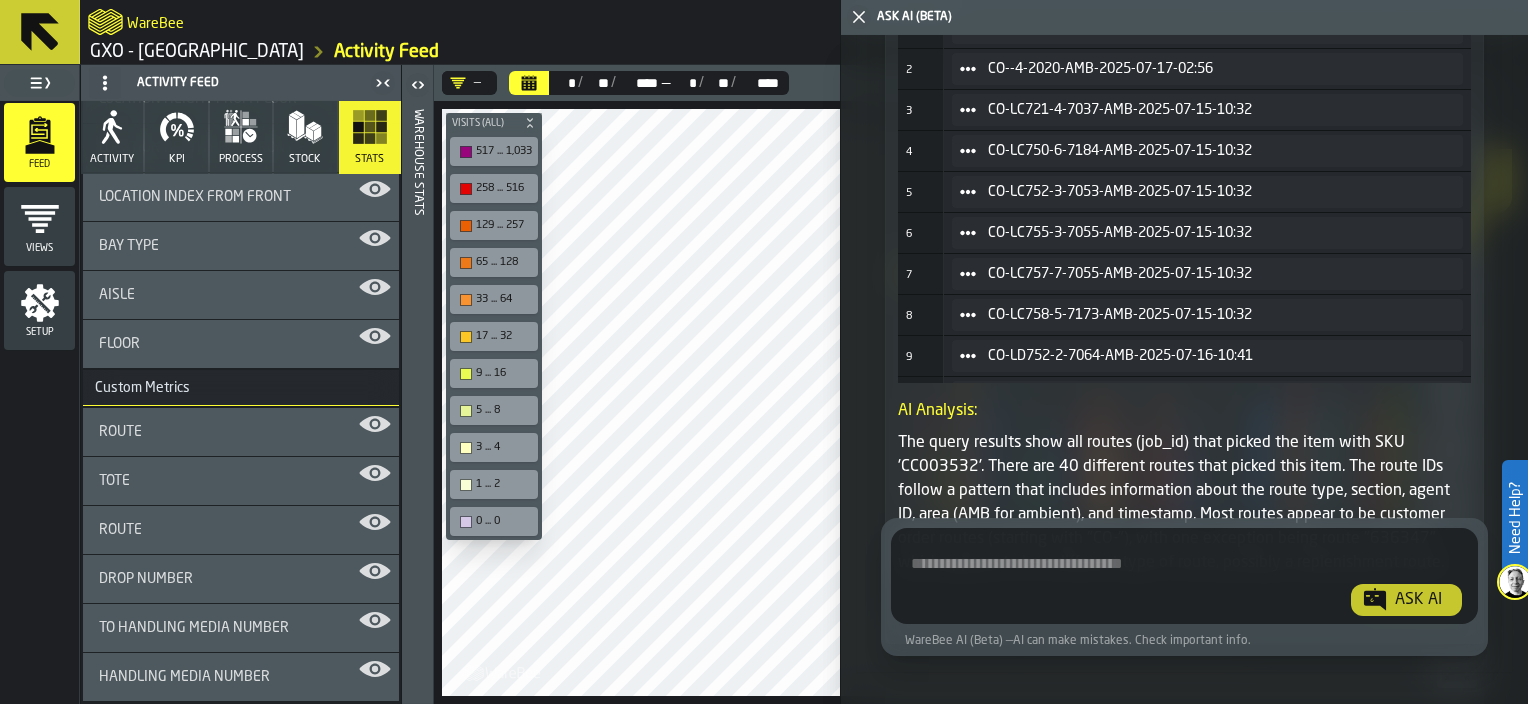 scroll, scrollTop: 3044, scrollLeft: 0, axis: vertical 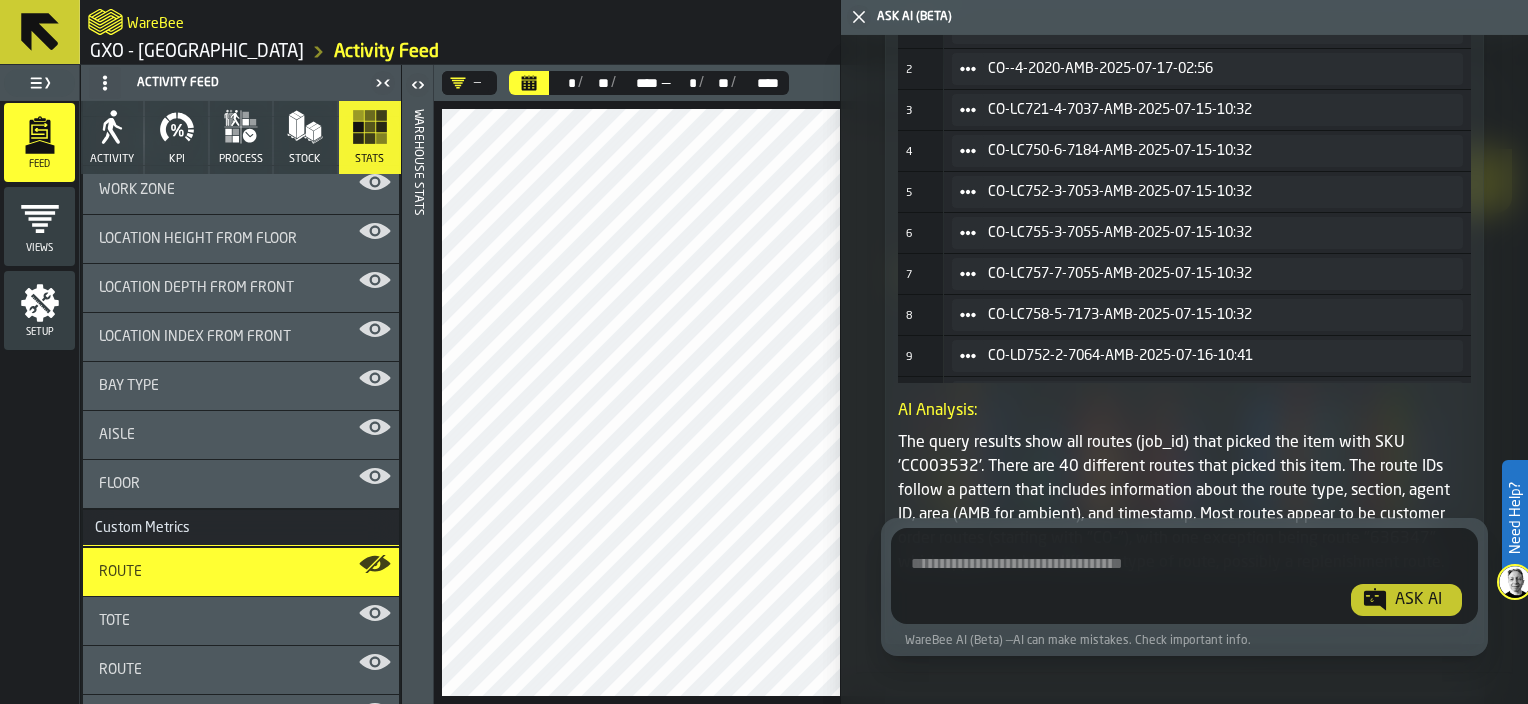 click 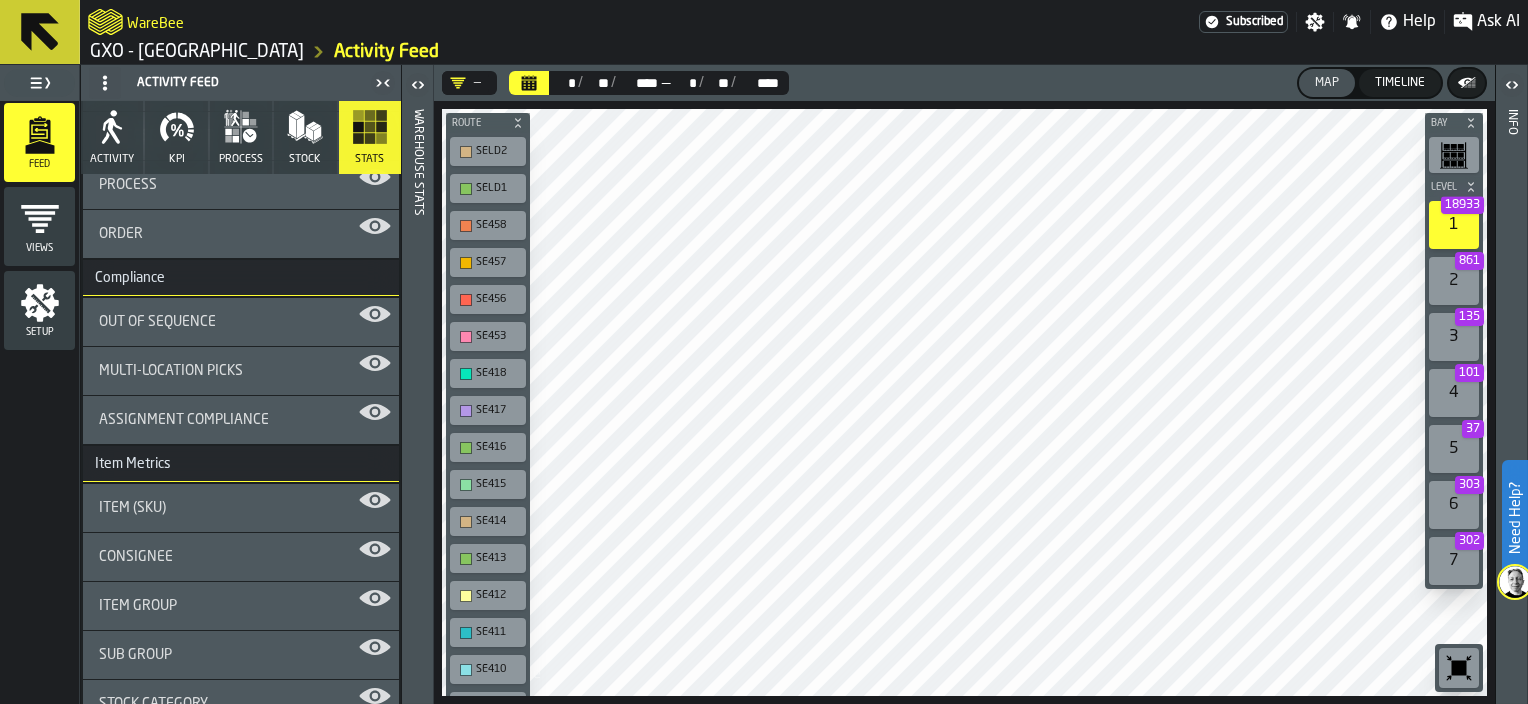 scroll, scrollTop: 0, scrollLeft: 0, axis: both 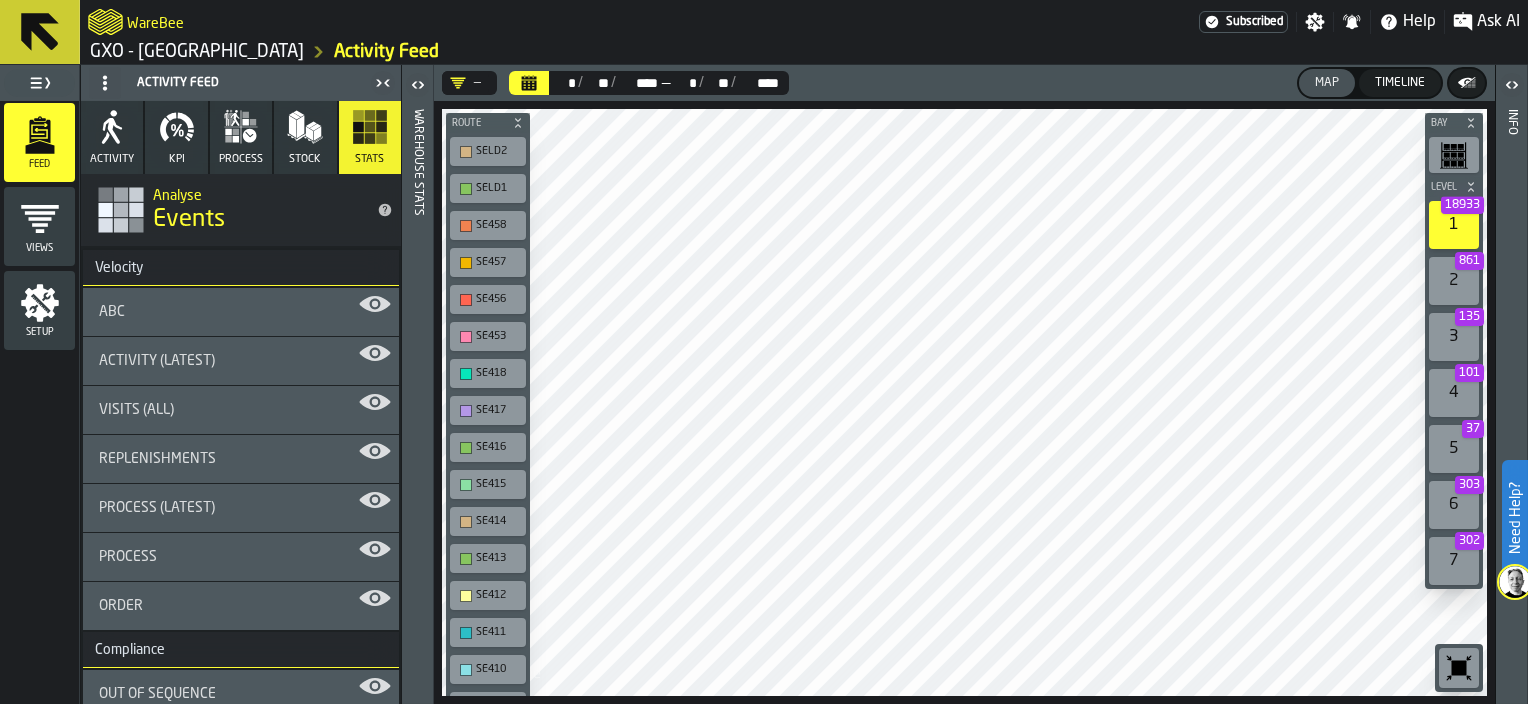 click 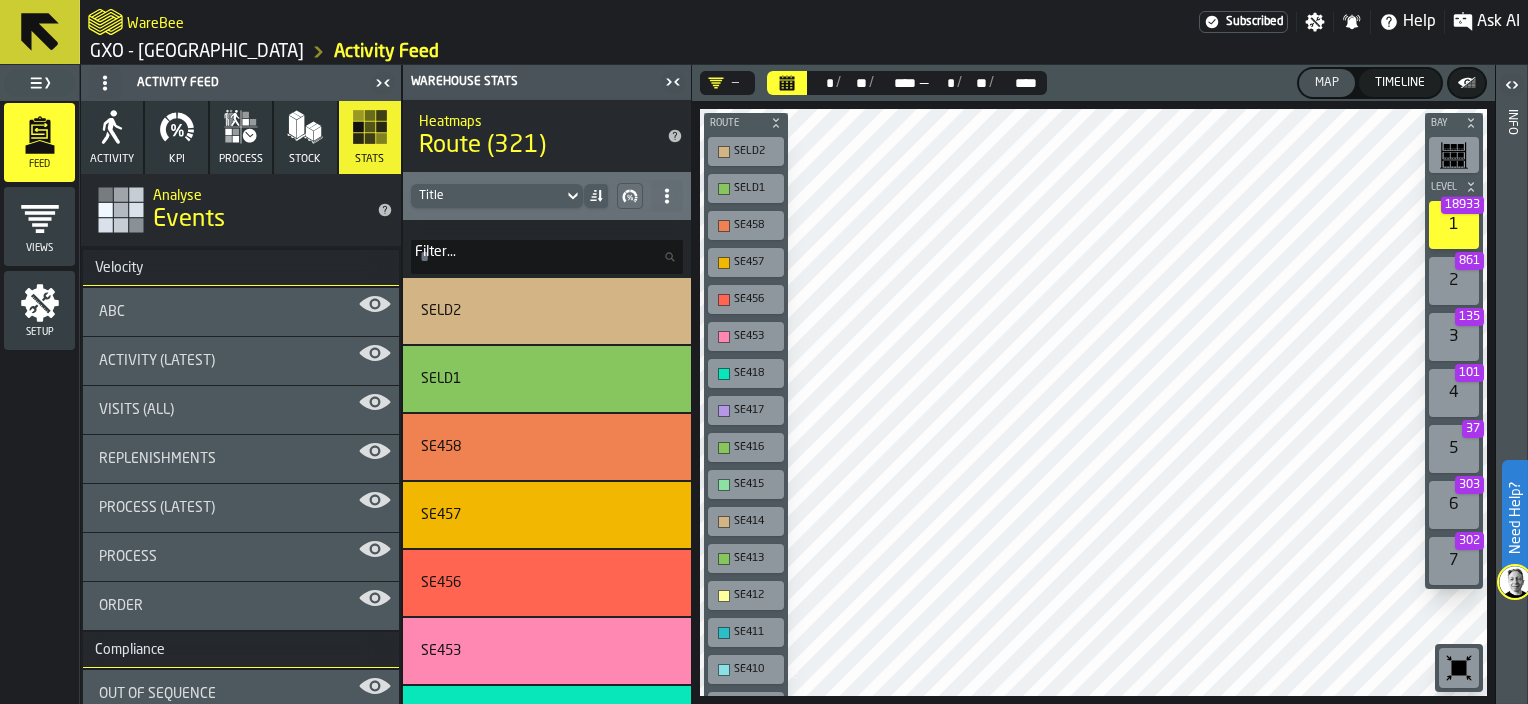 click on "Filter... Filter..." at bounding box center (547, 257) 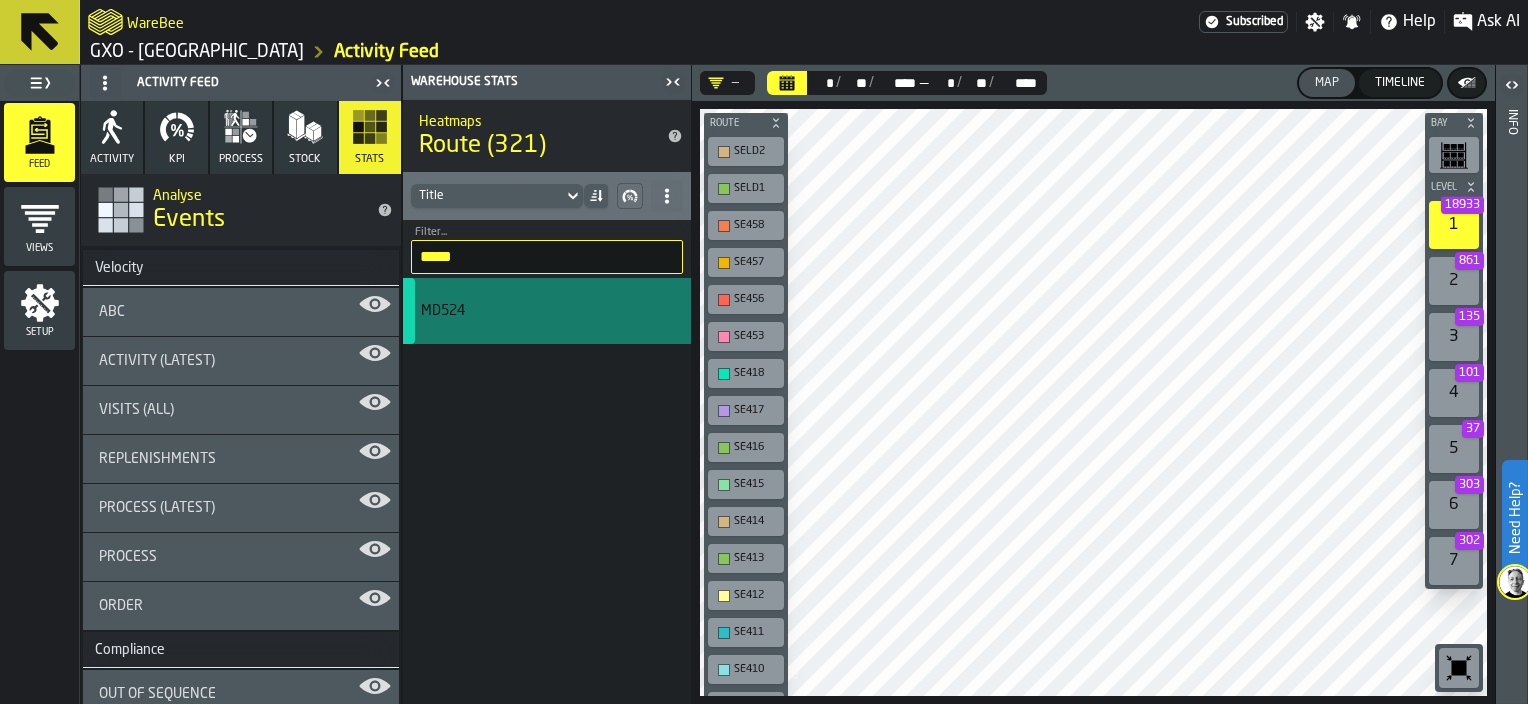 type on "*****" 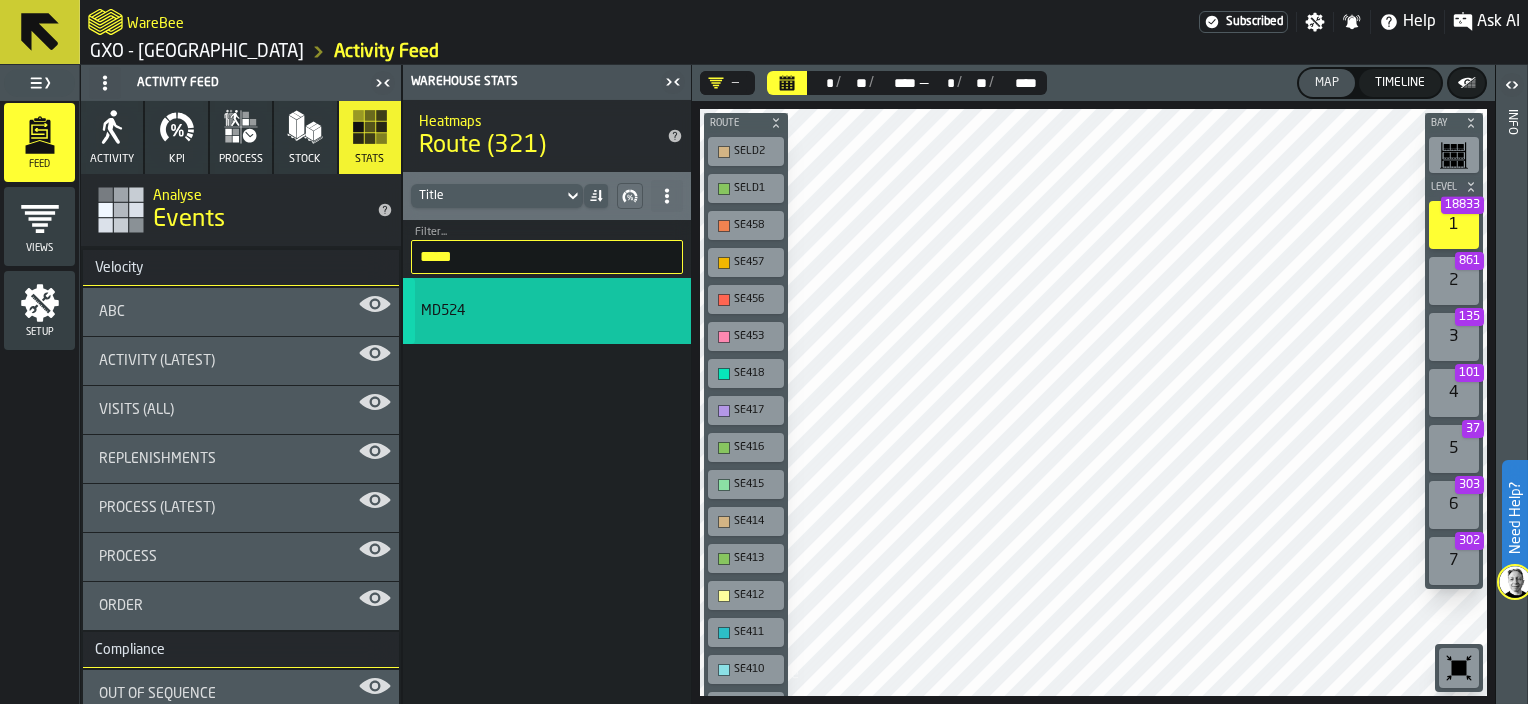 click on "MD524" at bounding box center [443, 311] 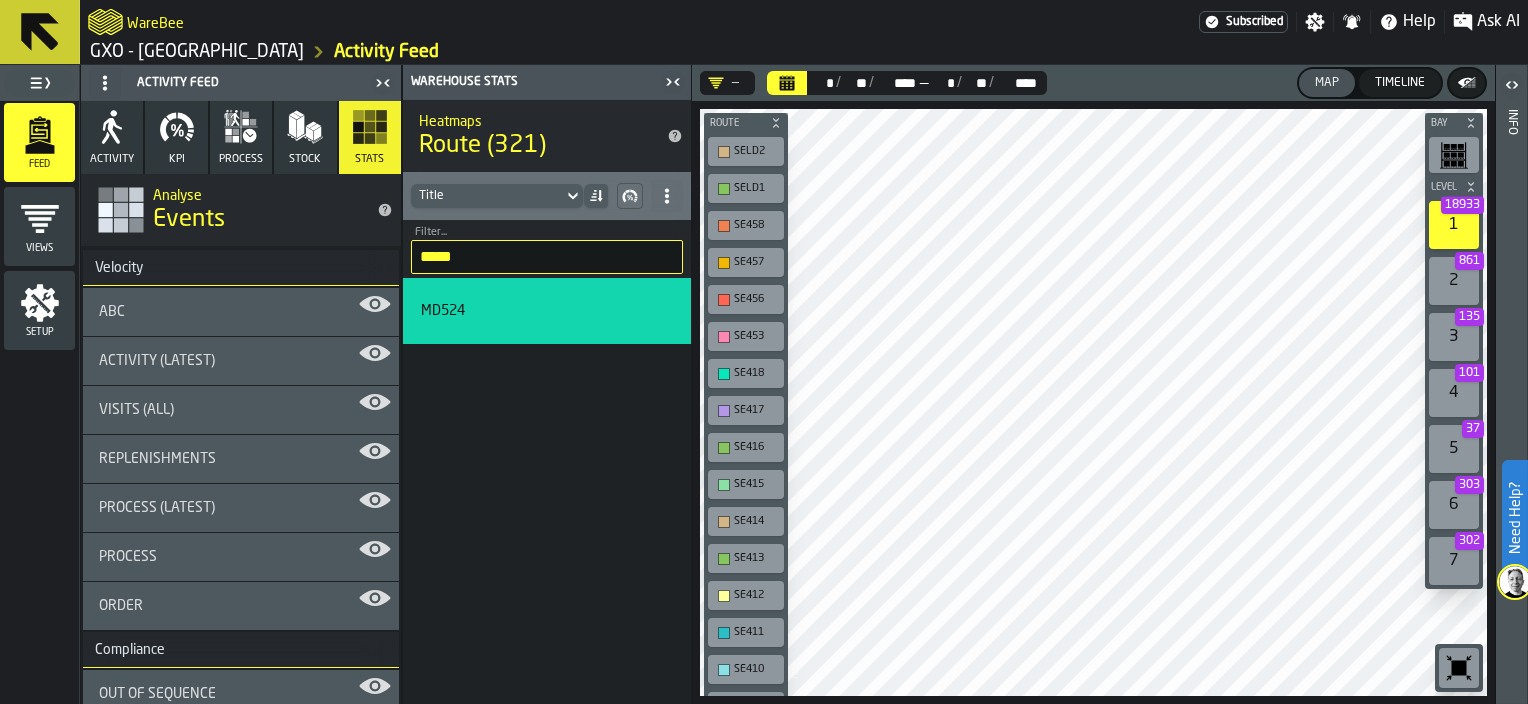 click on "ABC" at bounding box center (241, 312) 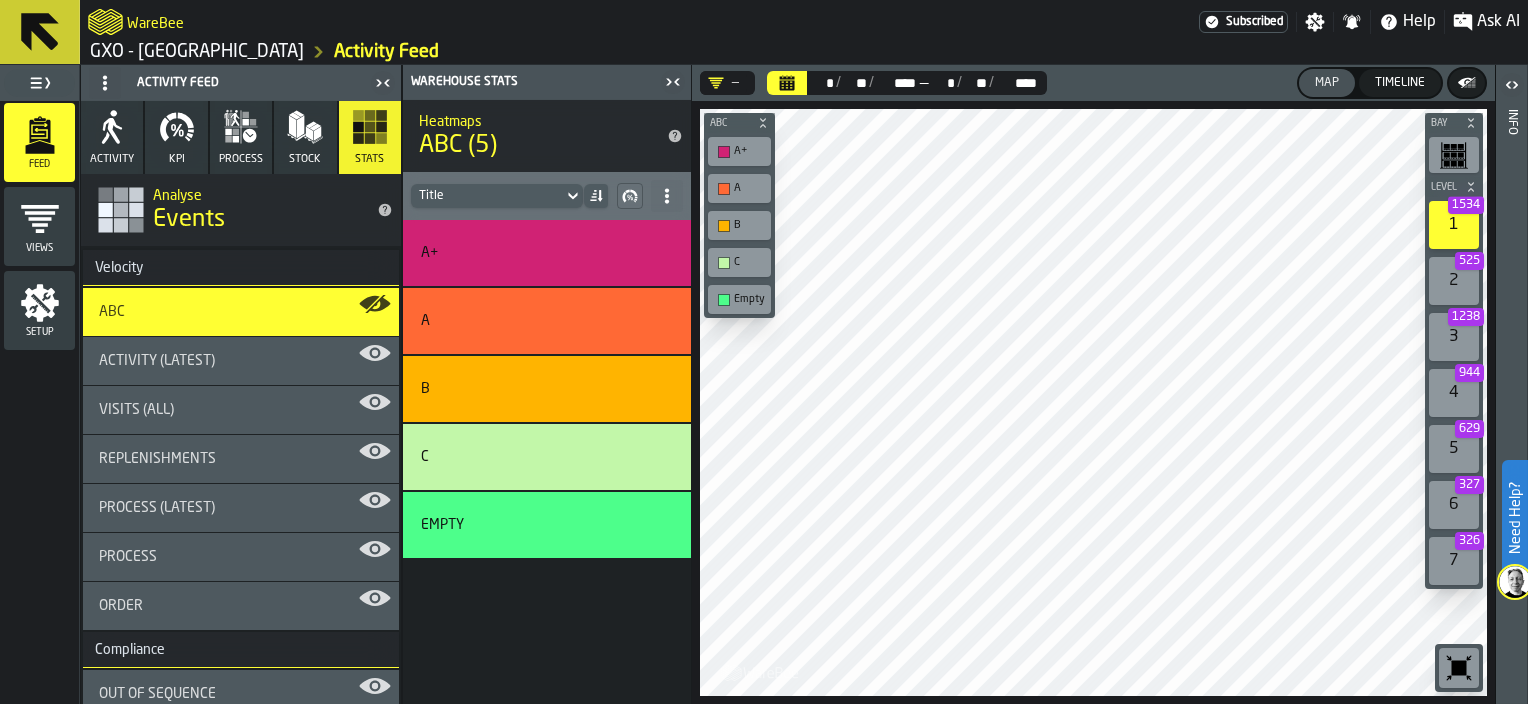 click on "Visits (All)" at bounding box center [241, 410] 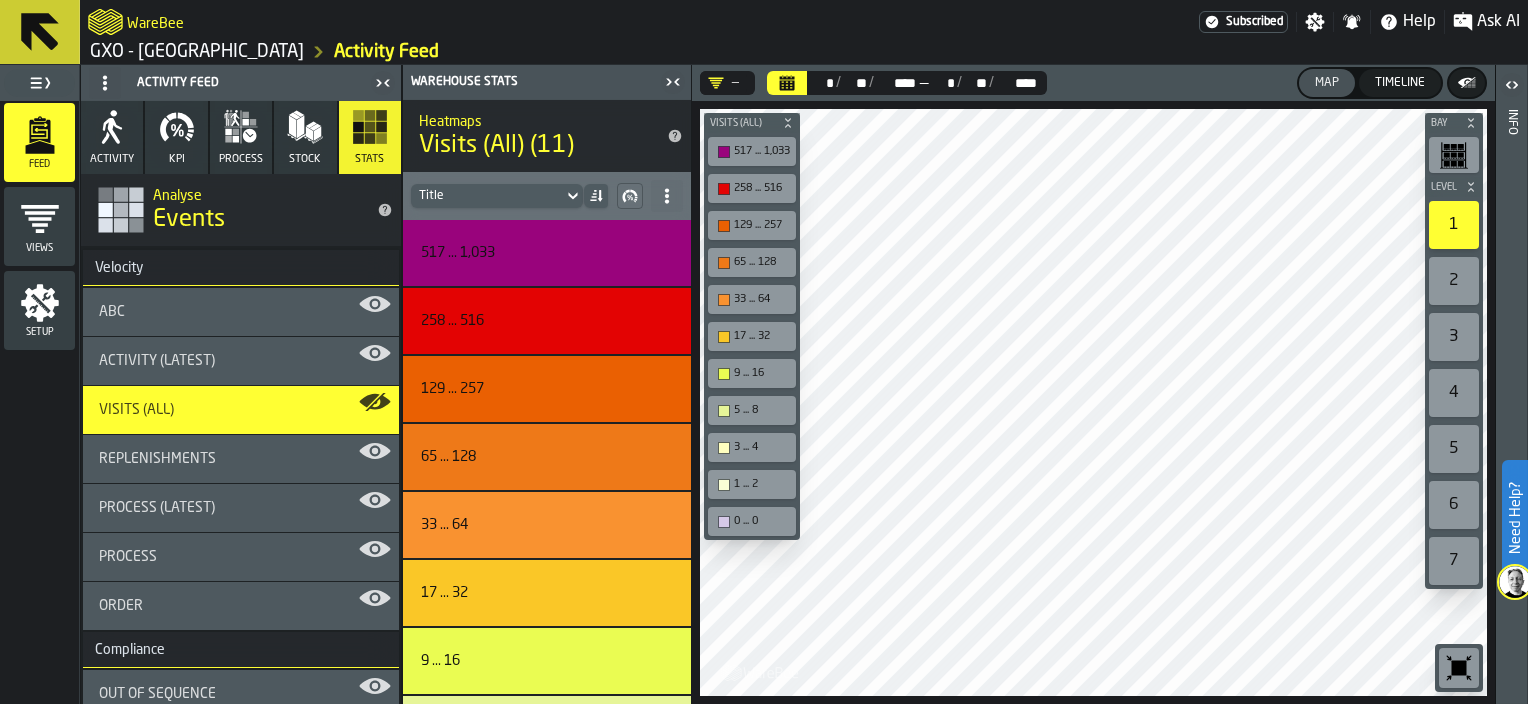 click on "Activity (Latest)" at bounding box center [241, 361] 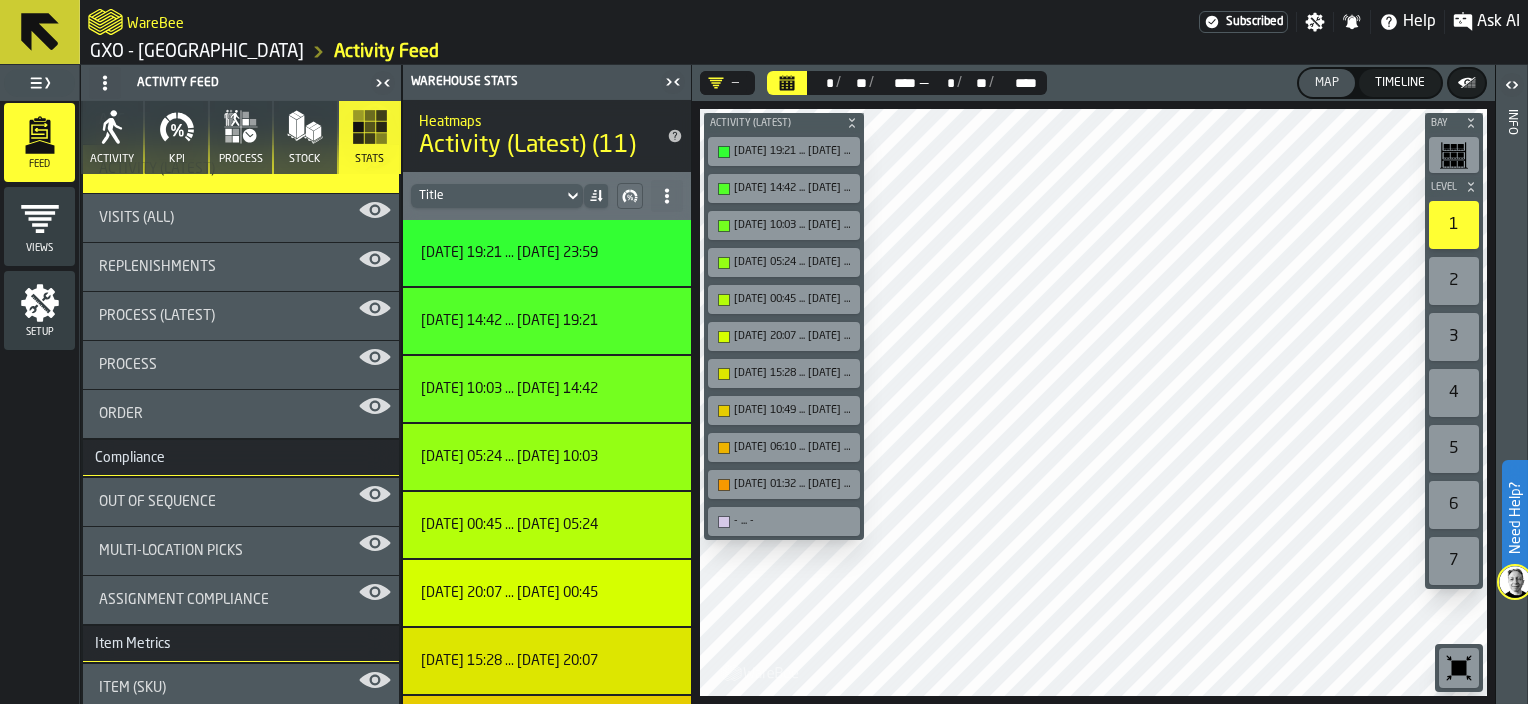 scroll, scrollTop: 0, scrollLeft: 0, axis: both 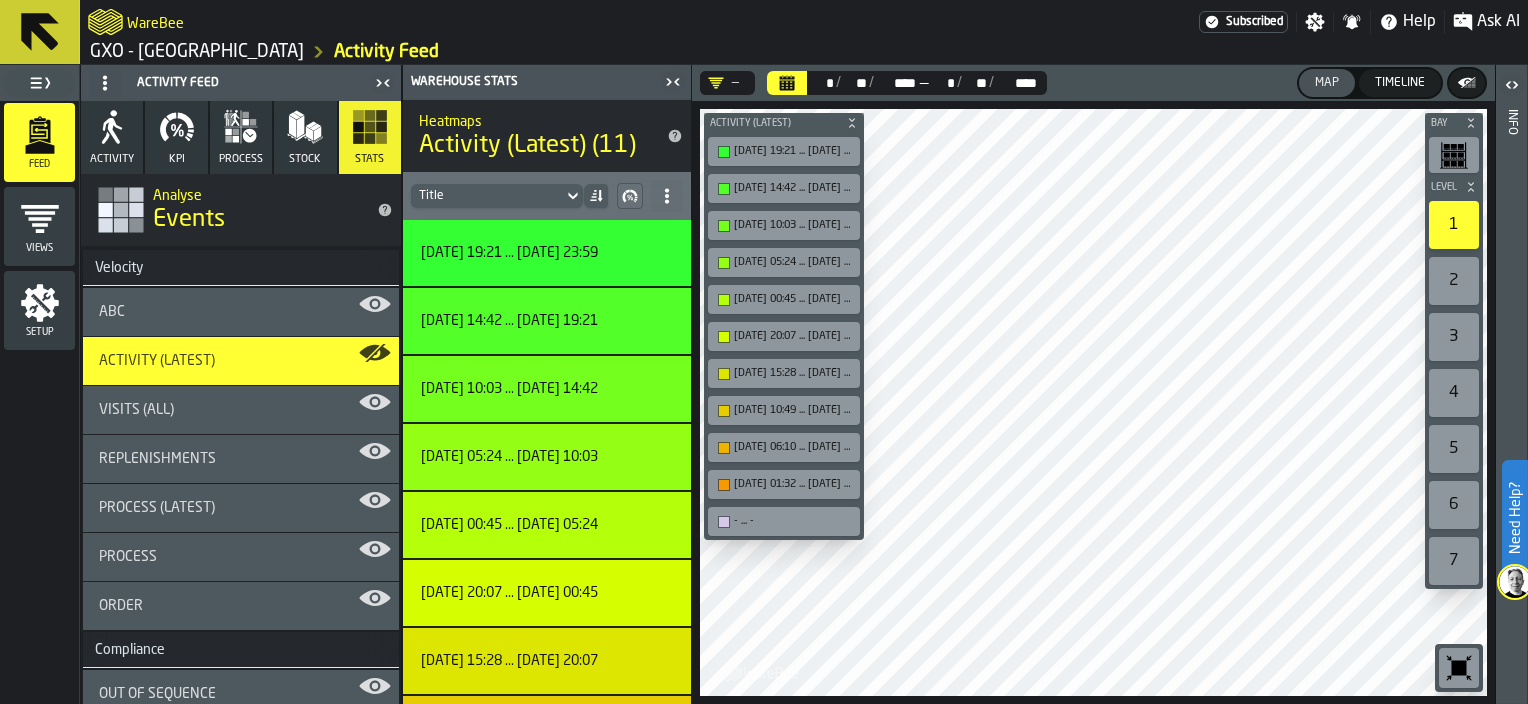 click 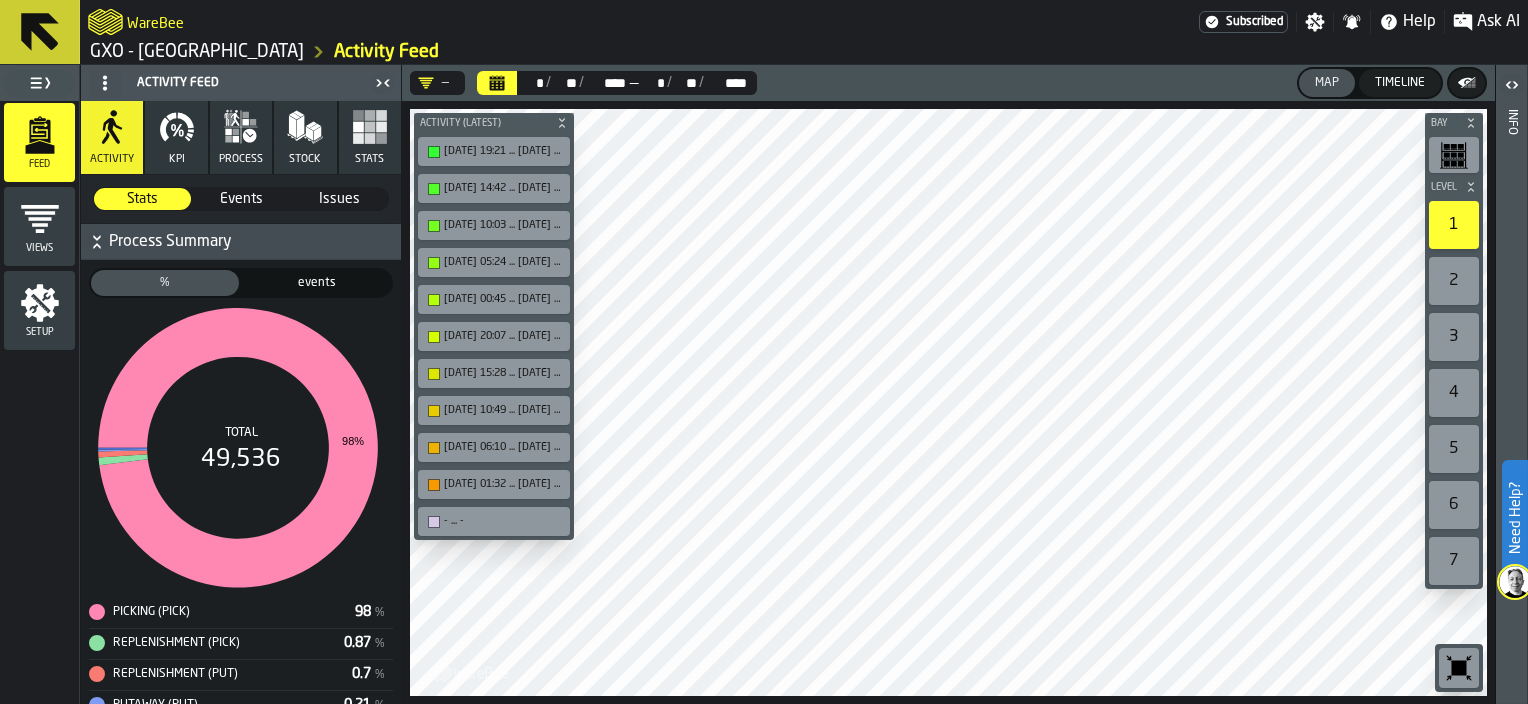 click on "Events" at bounding box center [241, 199] 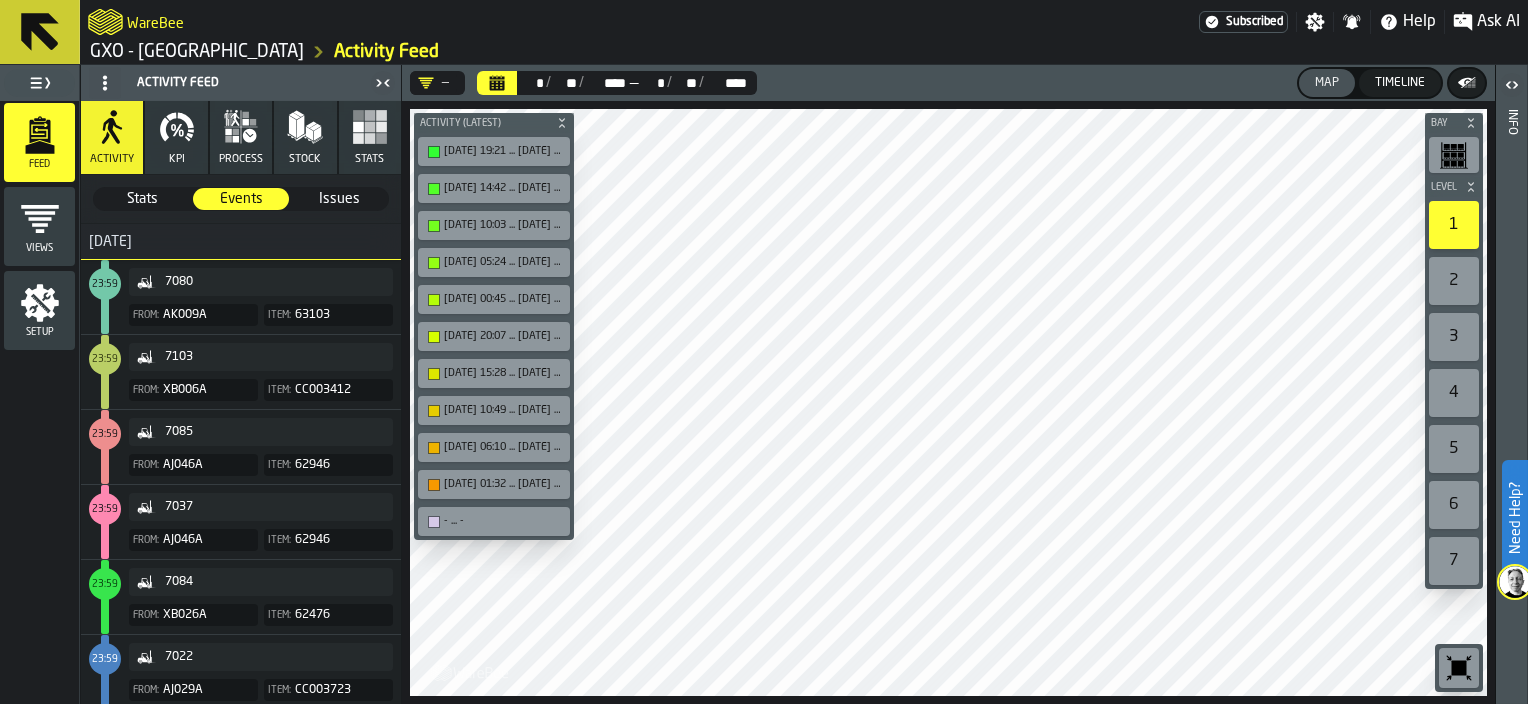 click on "Issues" at bounding box center [339, 199] 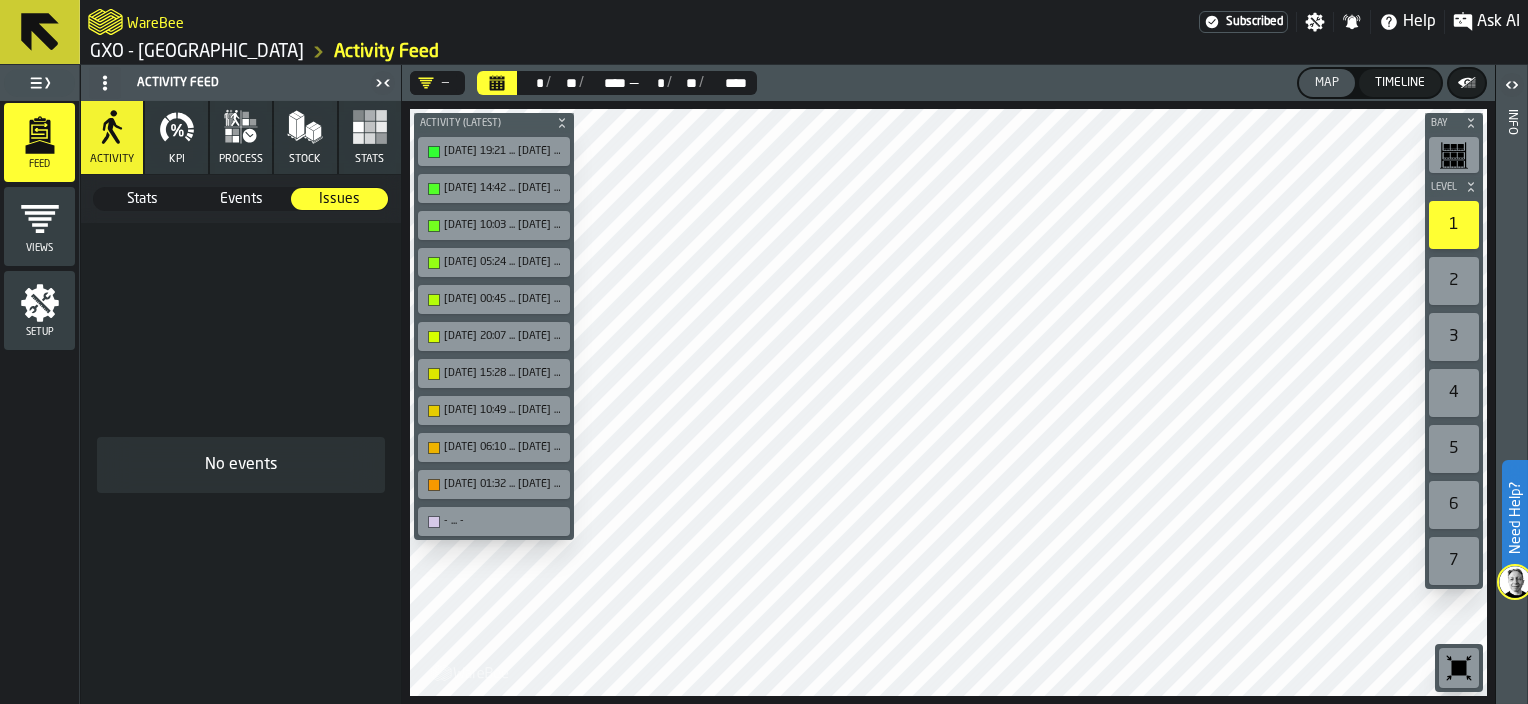 click on "Events" at bounding box center (241, 199) 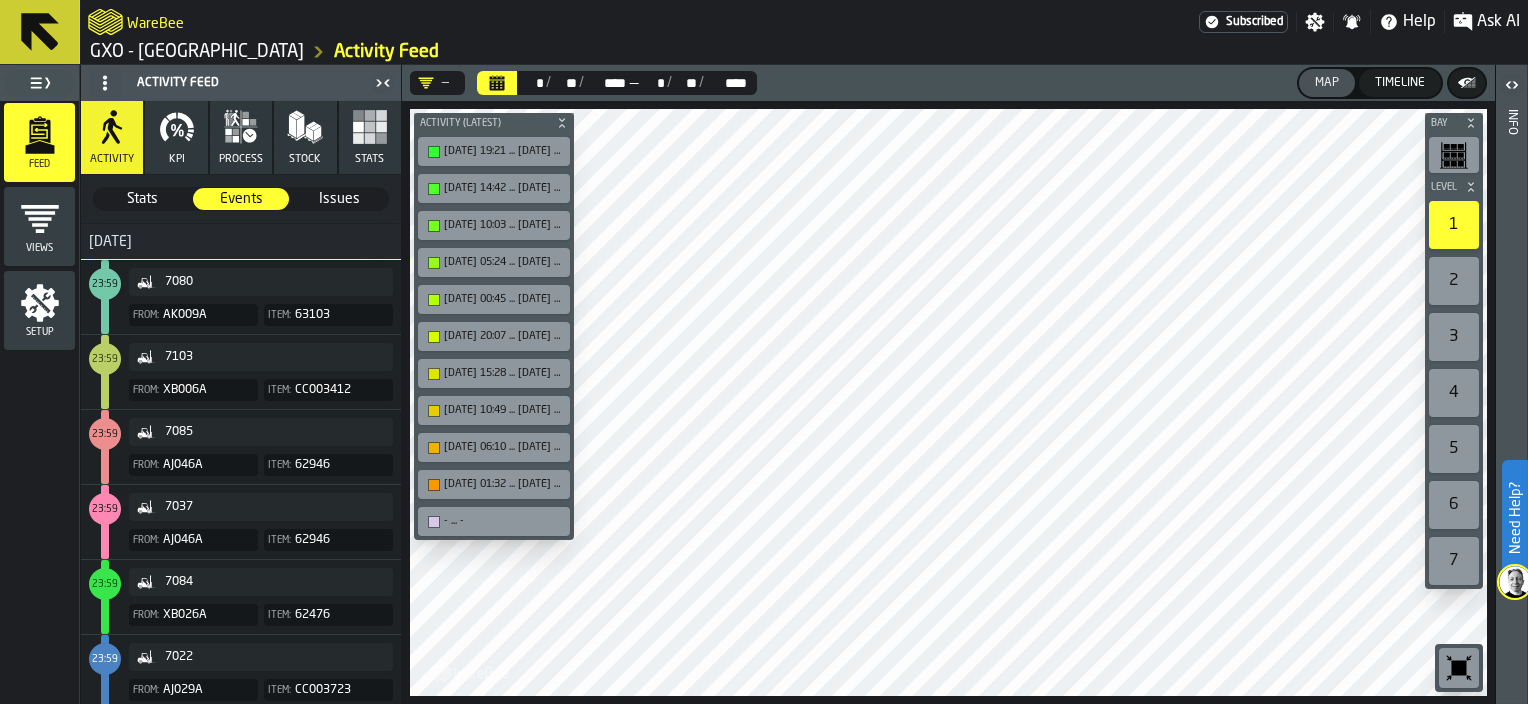 click on "Stats" at bounding box center (142, 199) 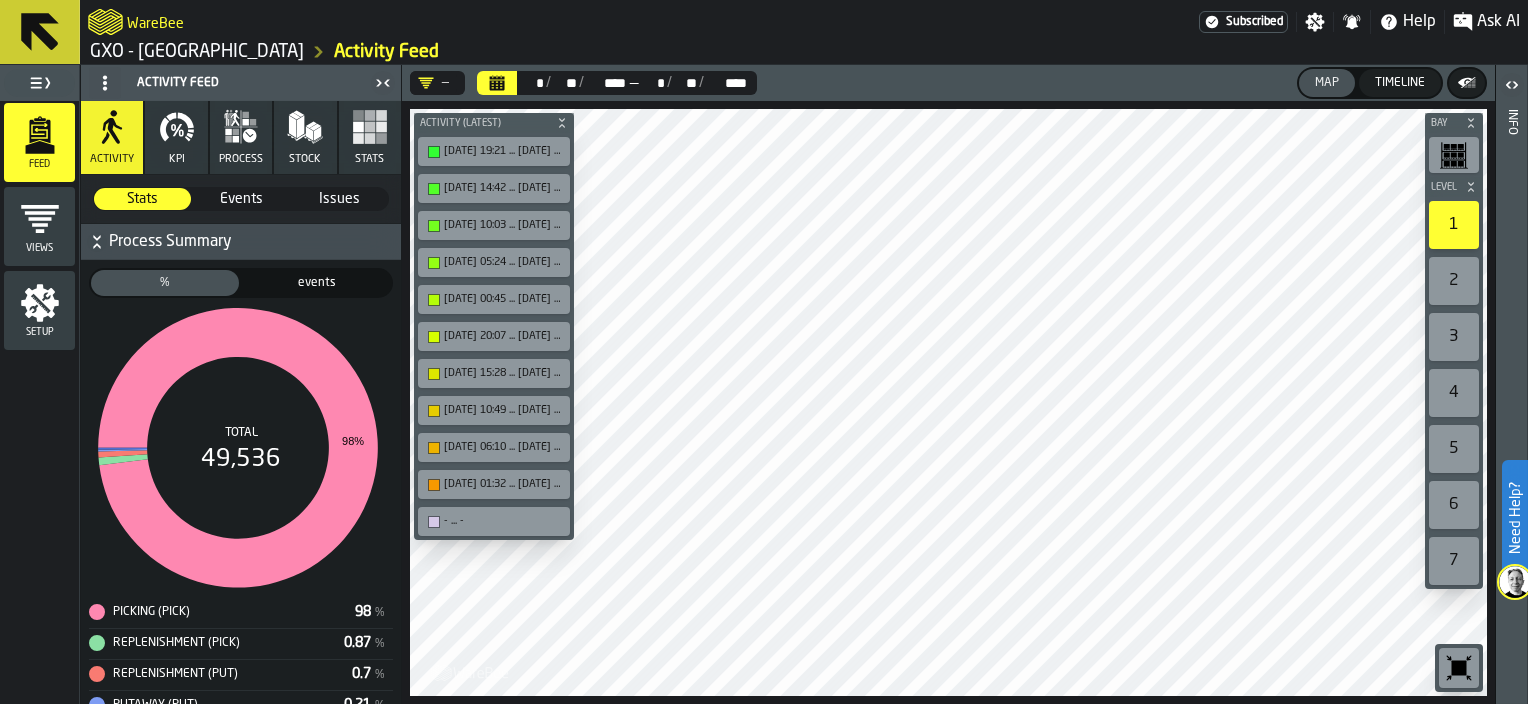 click on "Stats" at bounding box center (142, 199) 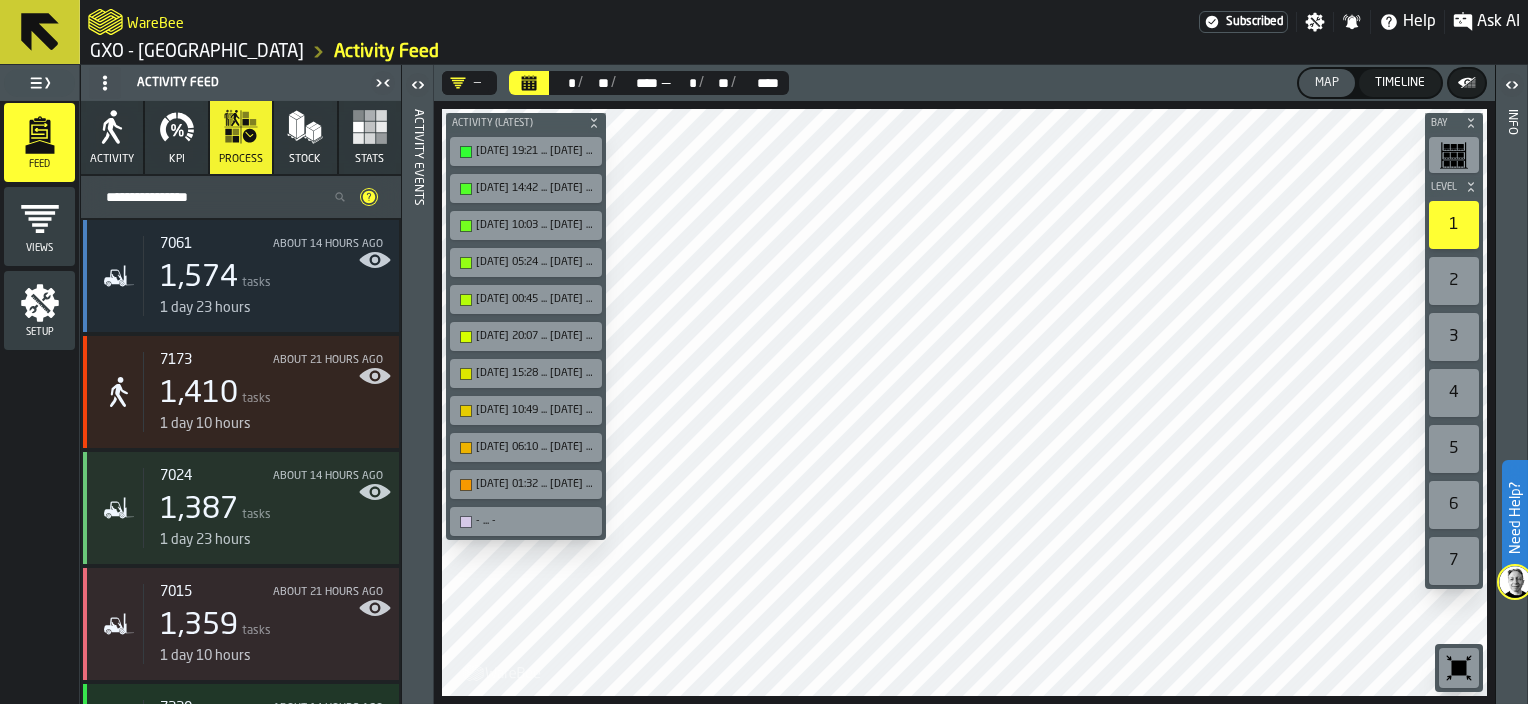 click on "By Resource (94)" at bounding box center [225, 197] 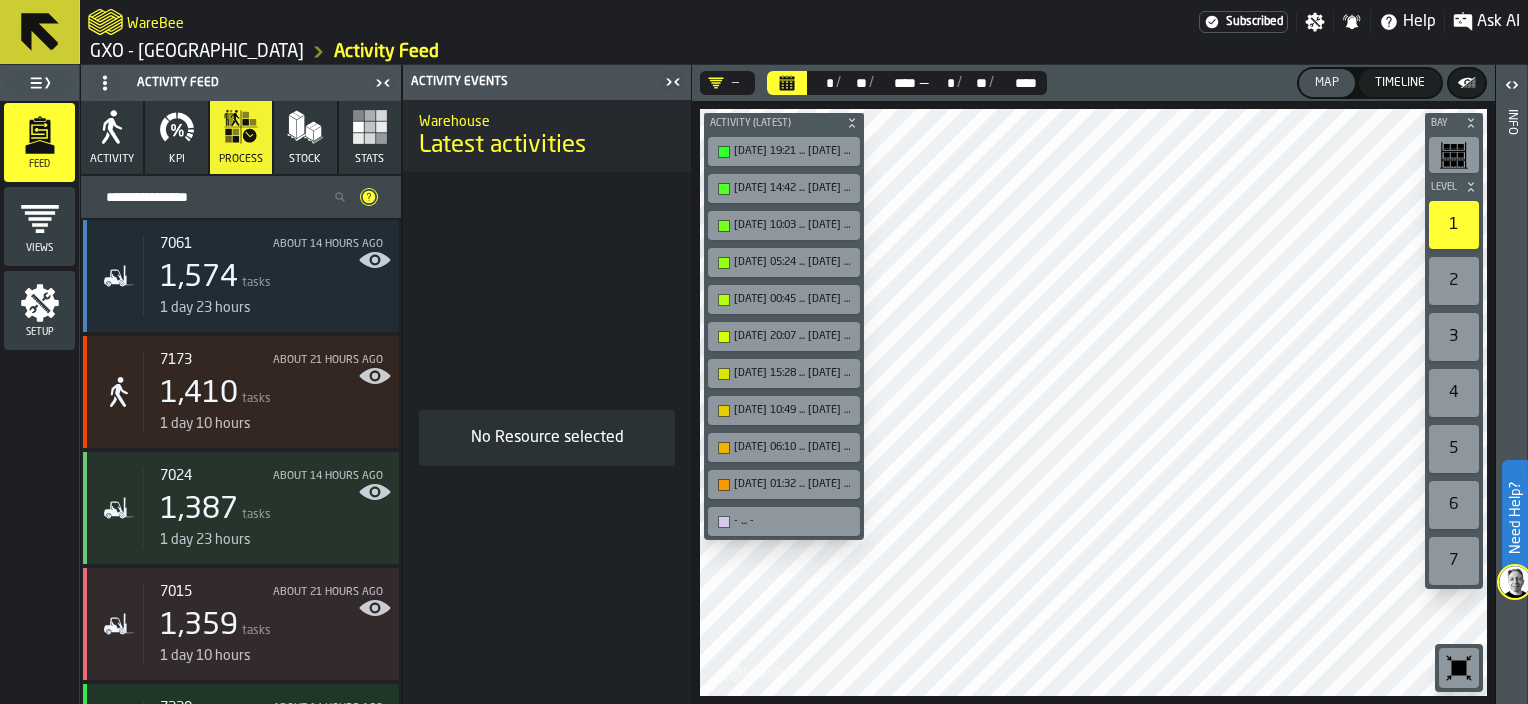 click on "By Resource (94)" at bounding box center [225, 197] 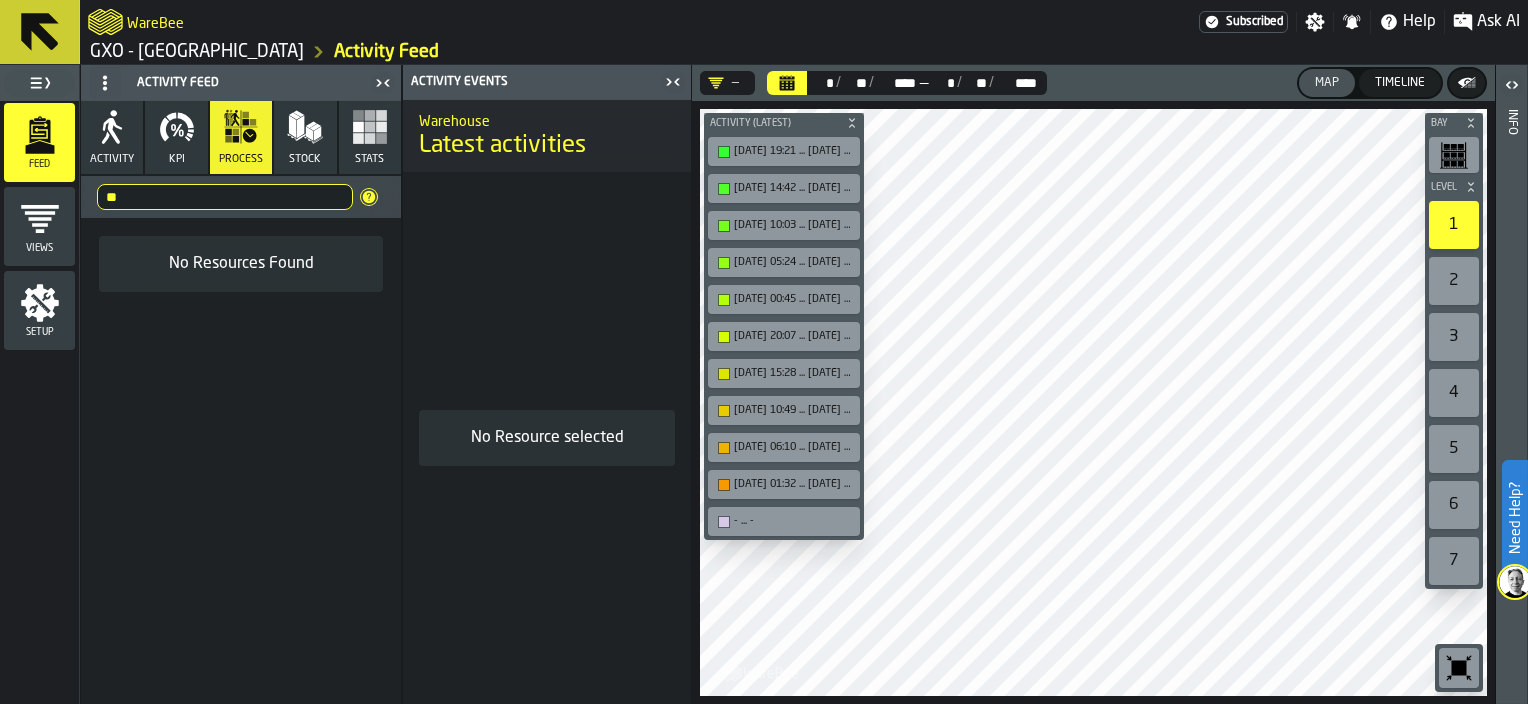type on "*" 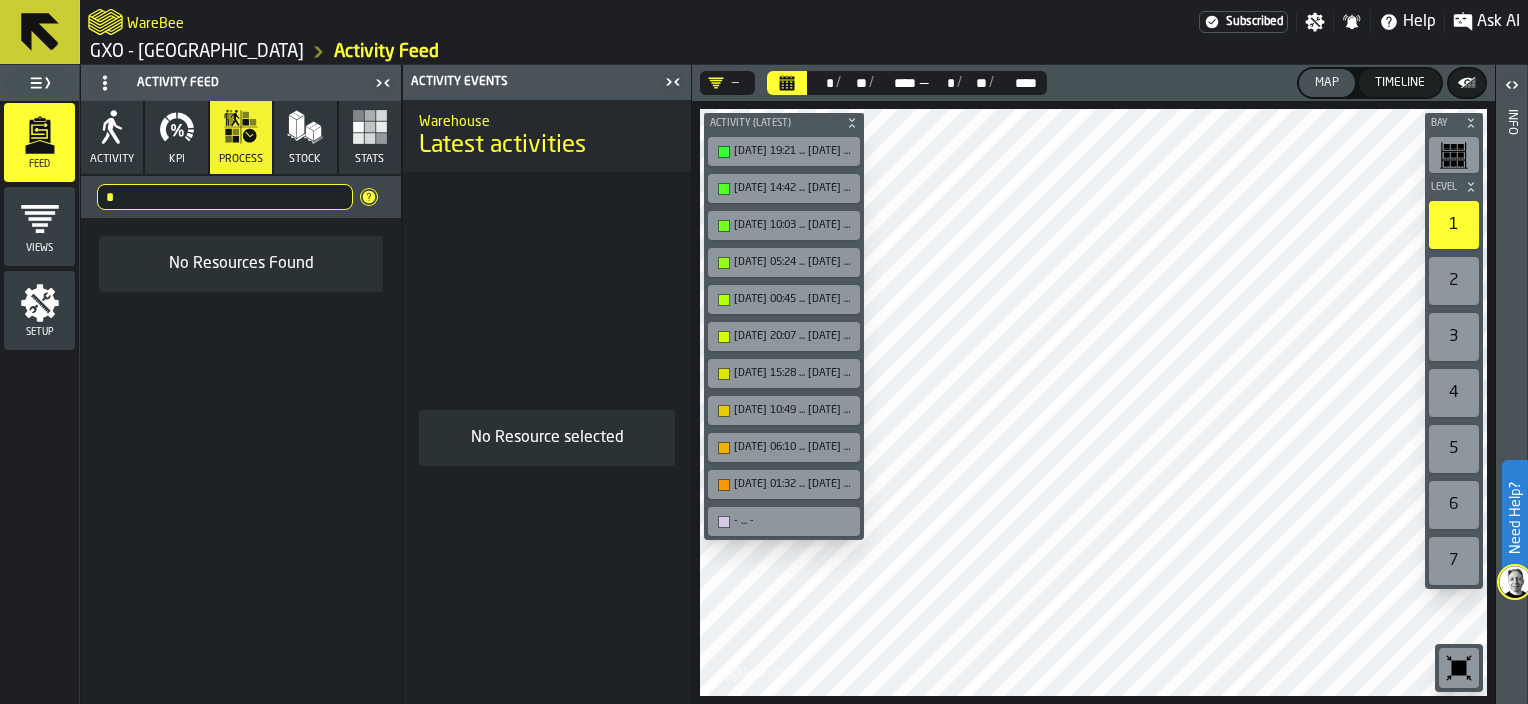 type 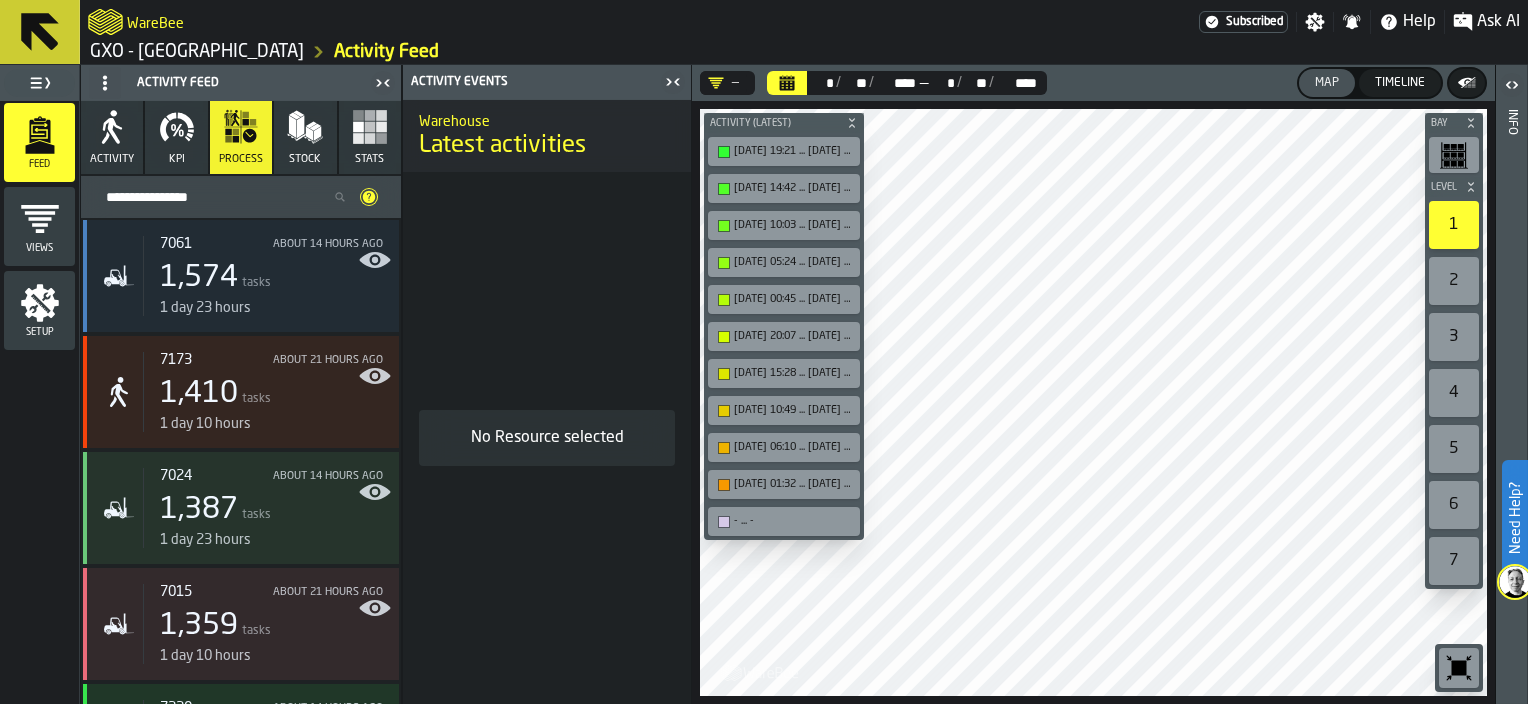 click 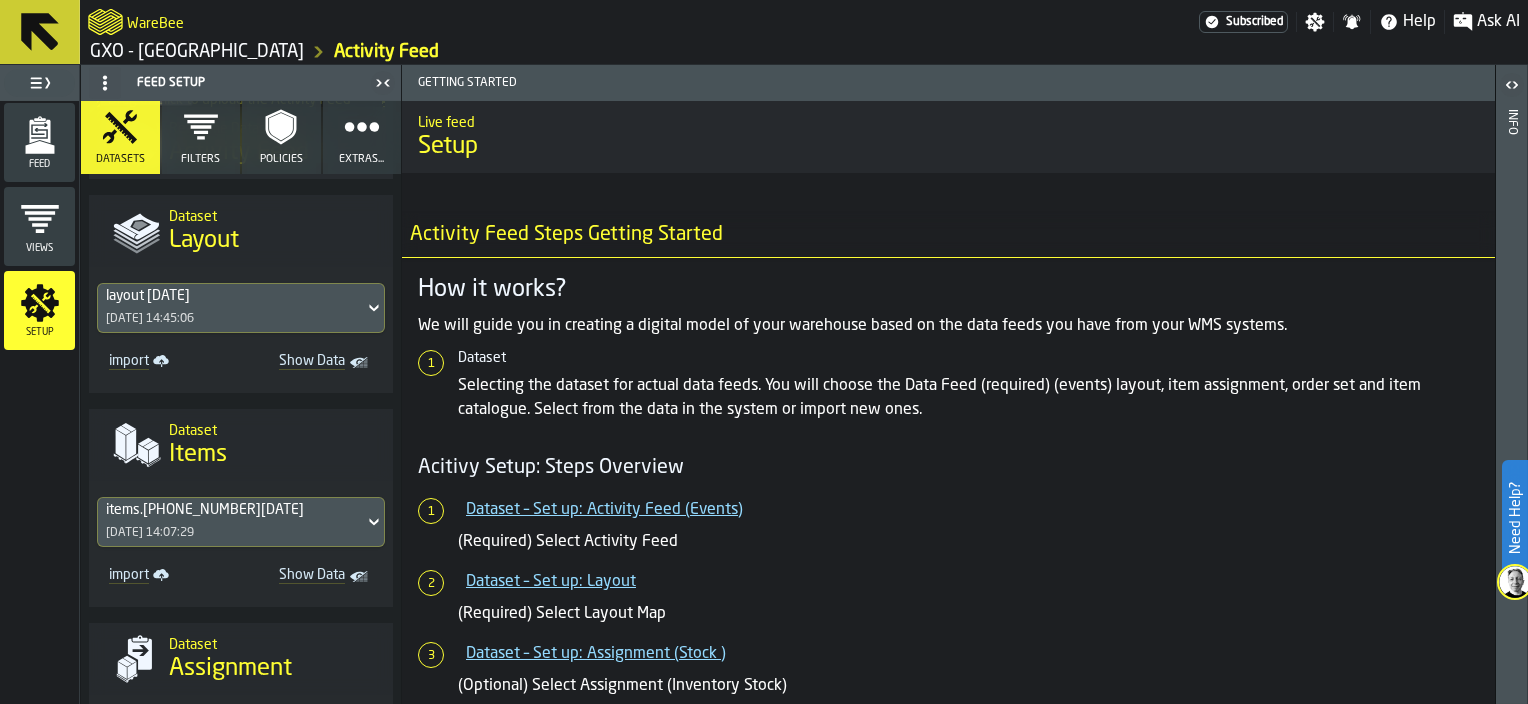scroll, scrollTop: 0, scrollLeft: 0, axis: both 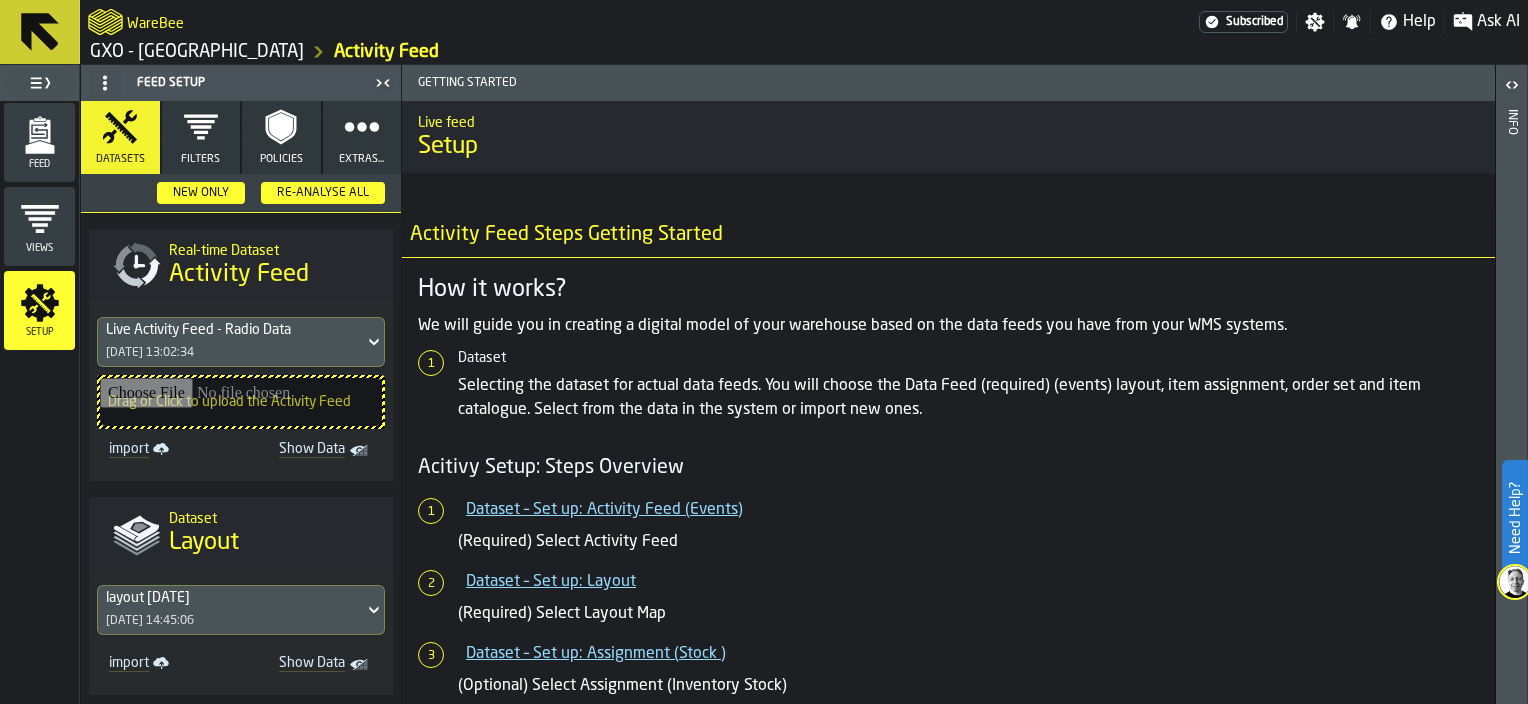 click on "Filters" at bounding box center [201, 137] 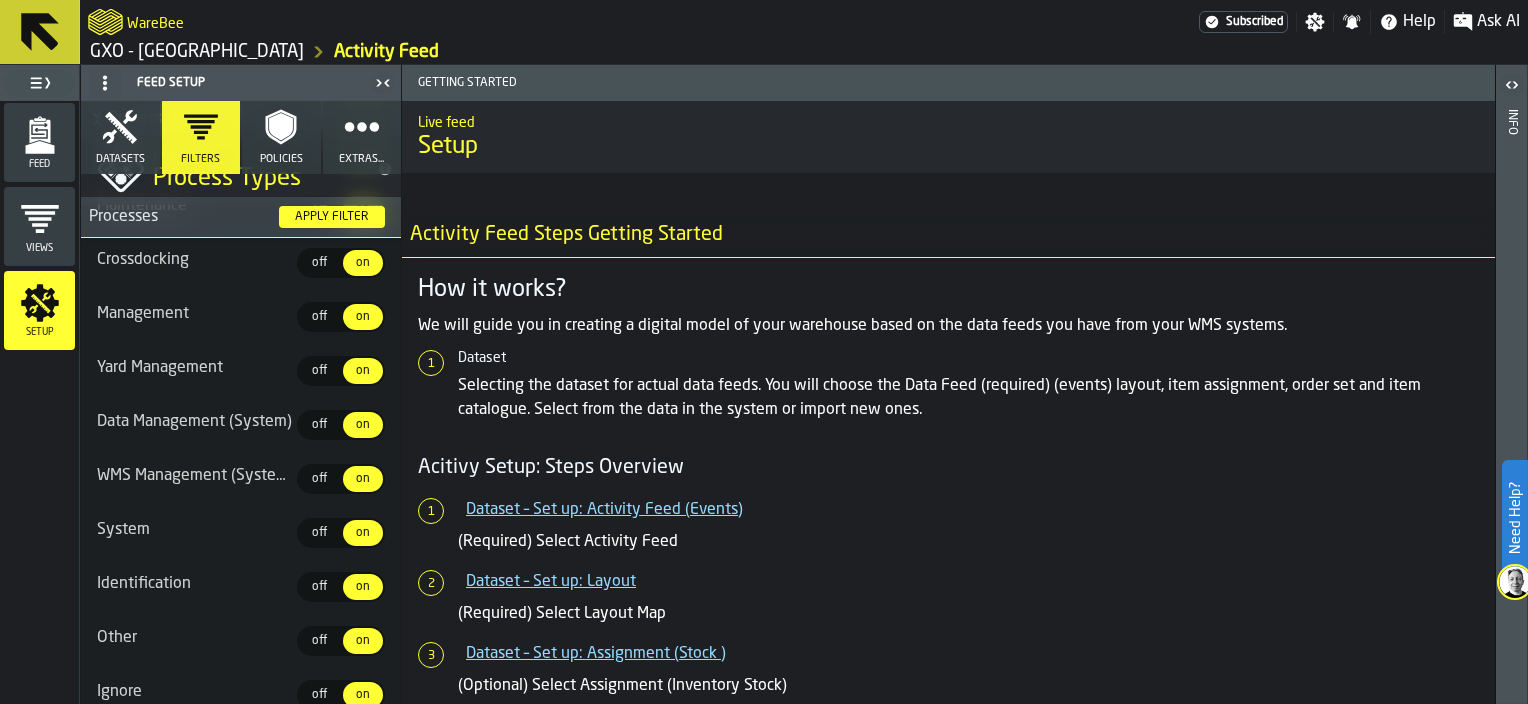scroll, scrollTop: 2932, scrollLeft: 0, axis: vertical 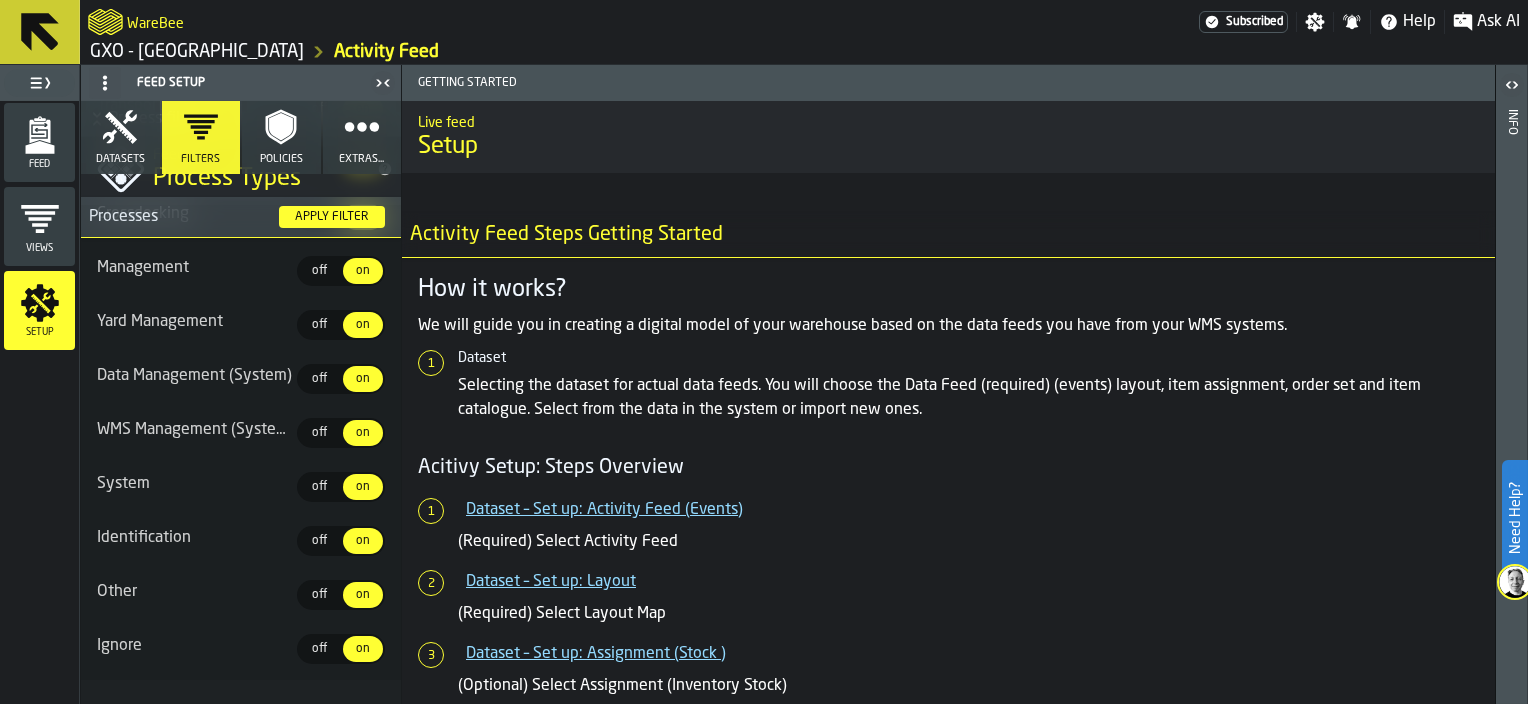 click 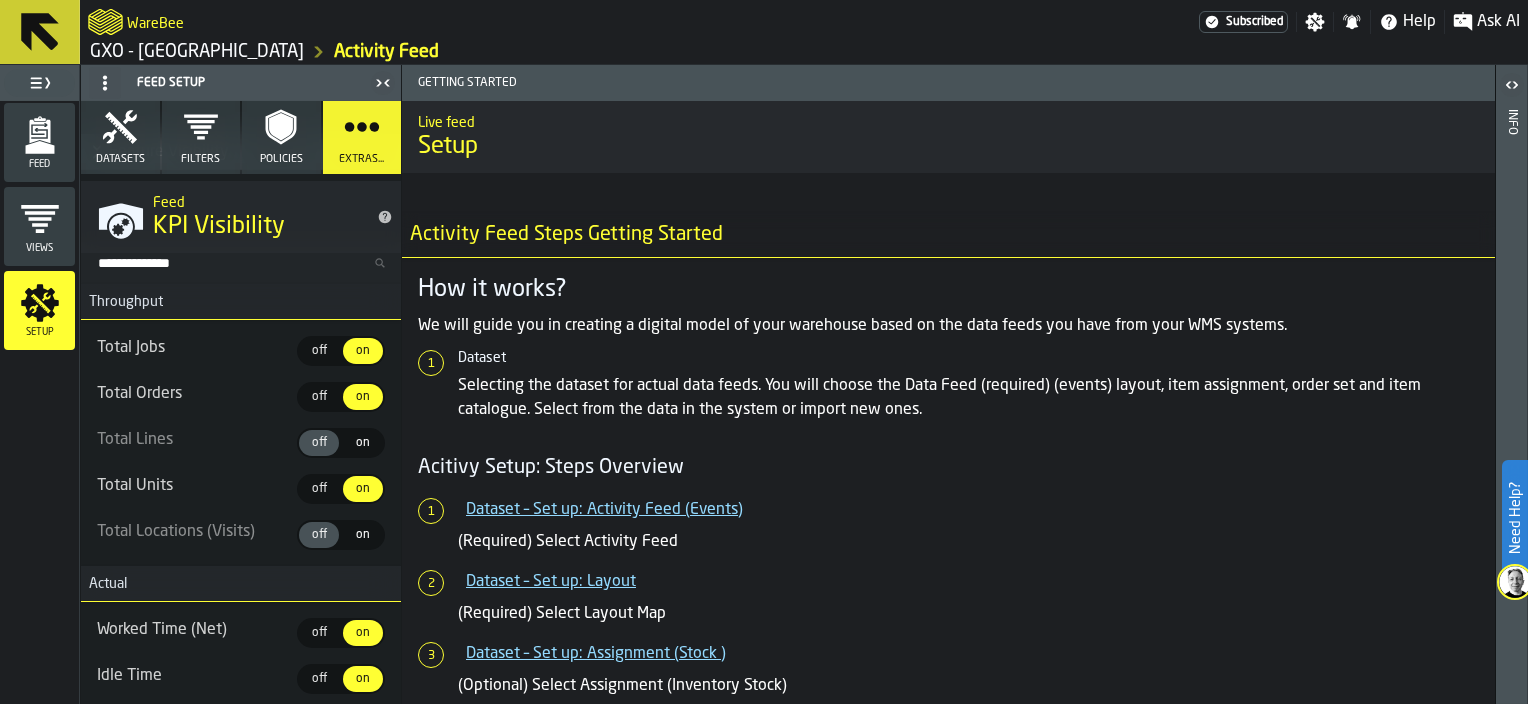 scroll, scrollTop: 0, scrollLeft: 0, axis: both 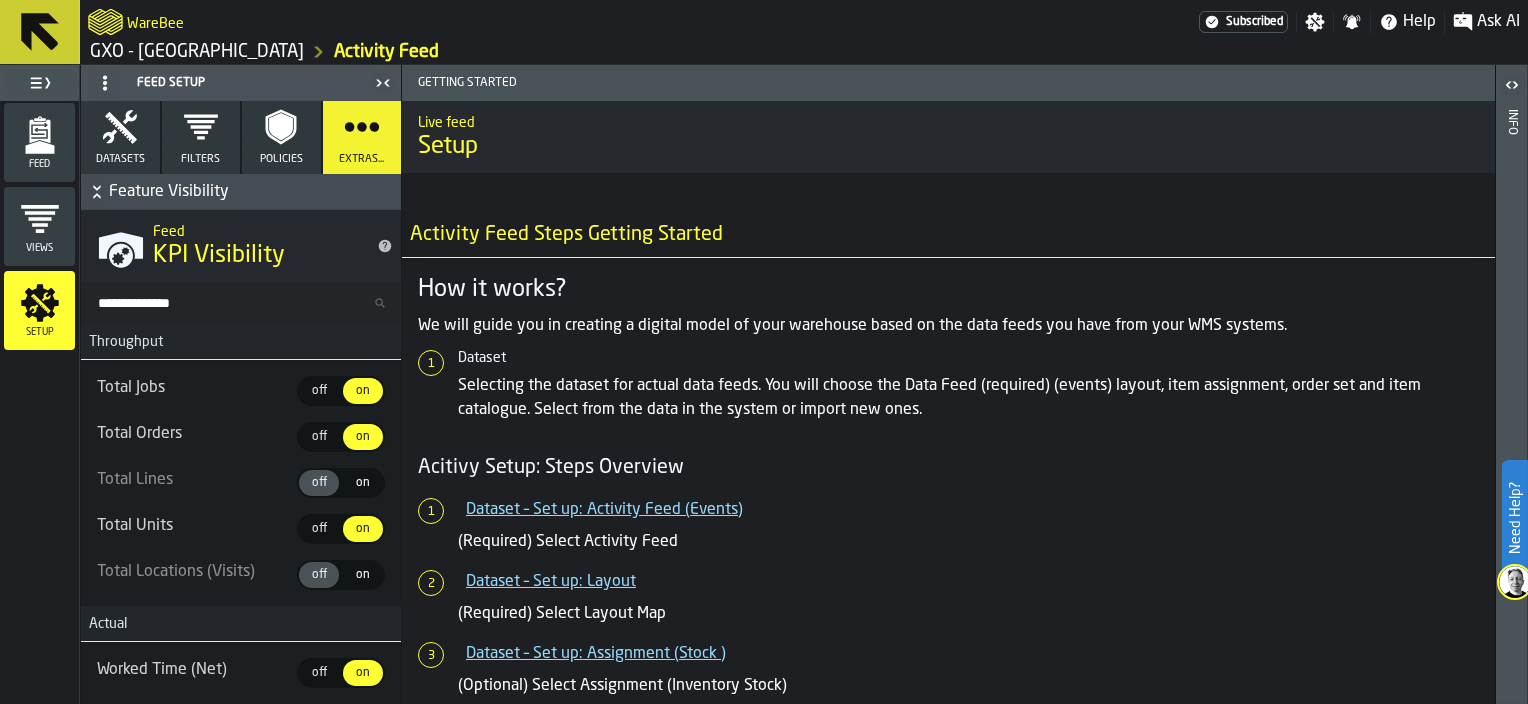 click on "Search KPIs..." at bounding box center [241, 303] 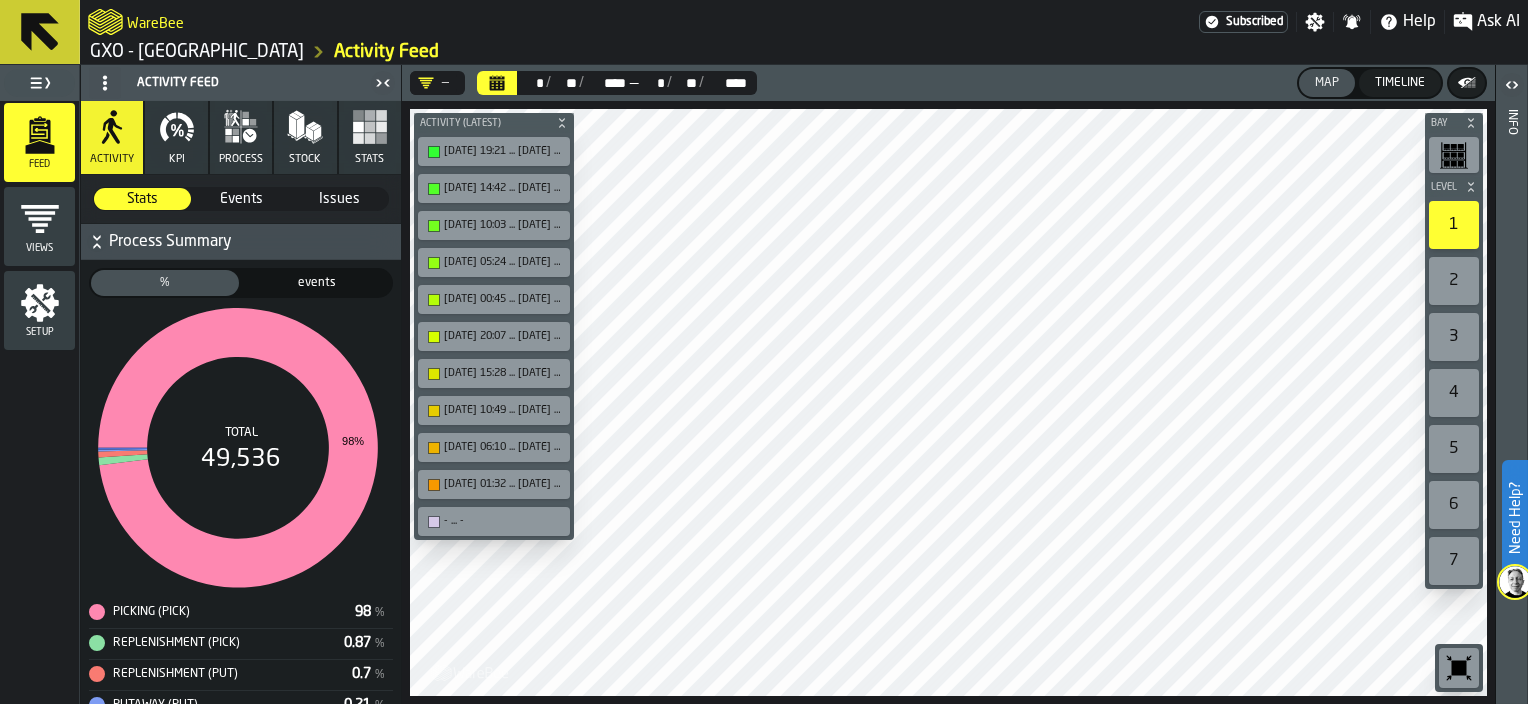 click 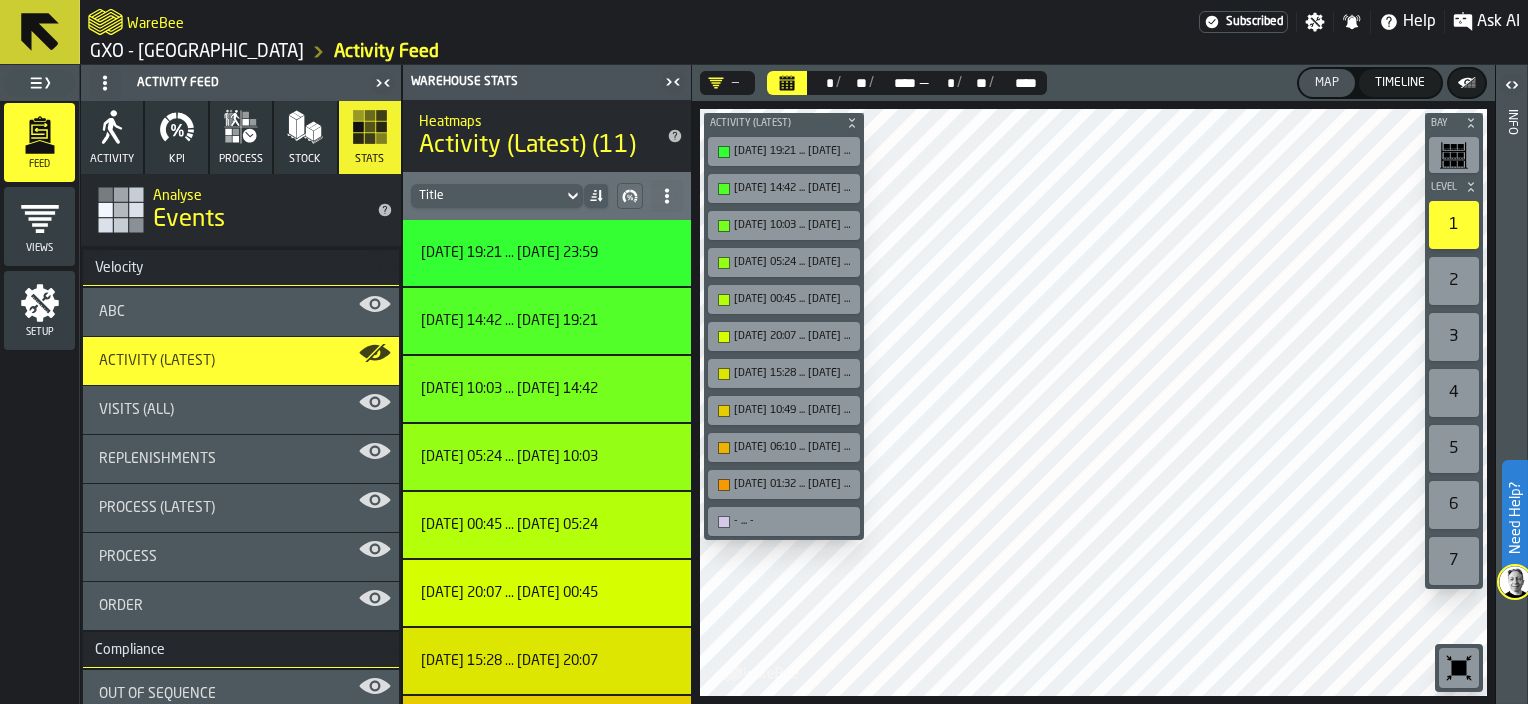 click on "Process" at bounding box center (241, 557) 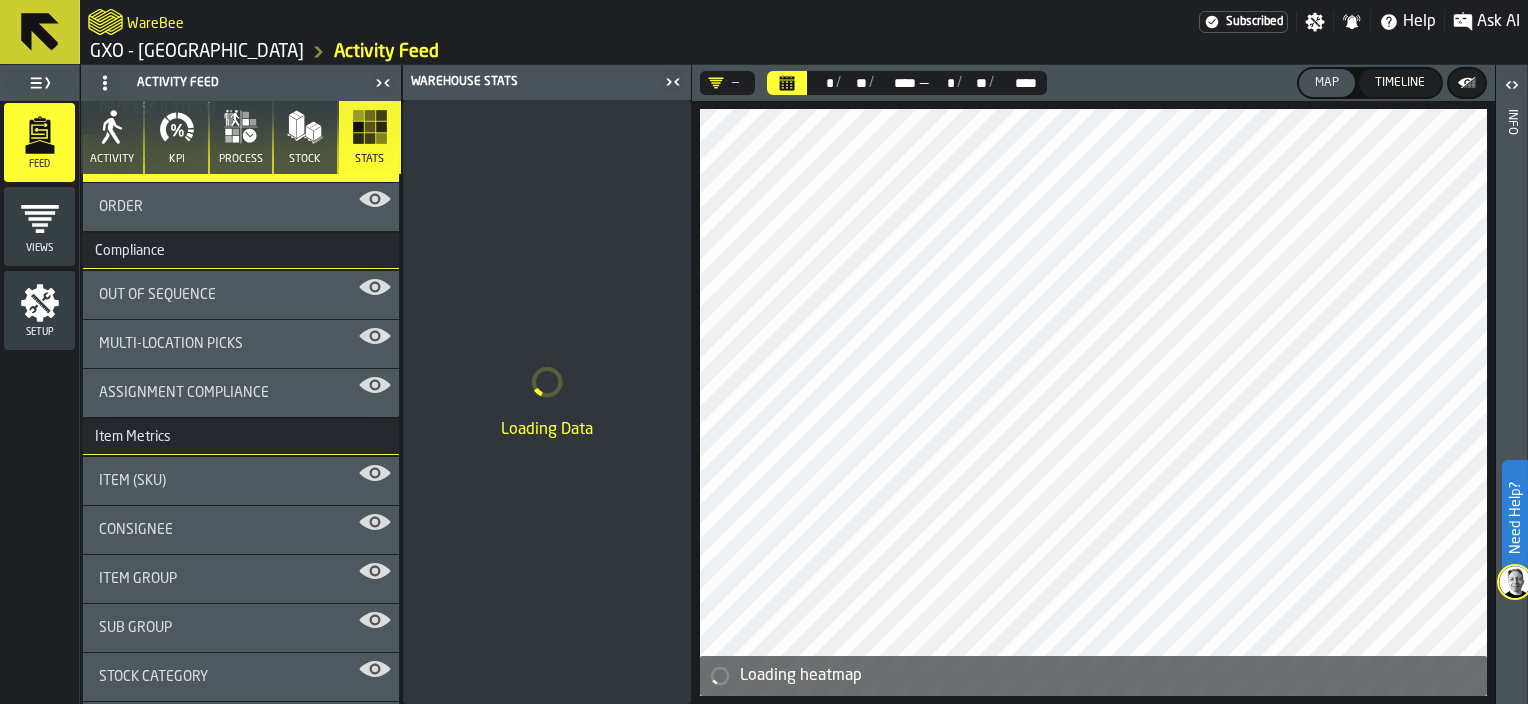 scroll, scrollTop: 402, scrollLeft: 0, axis: vertical 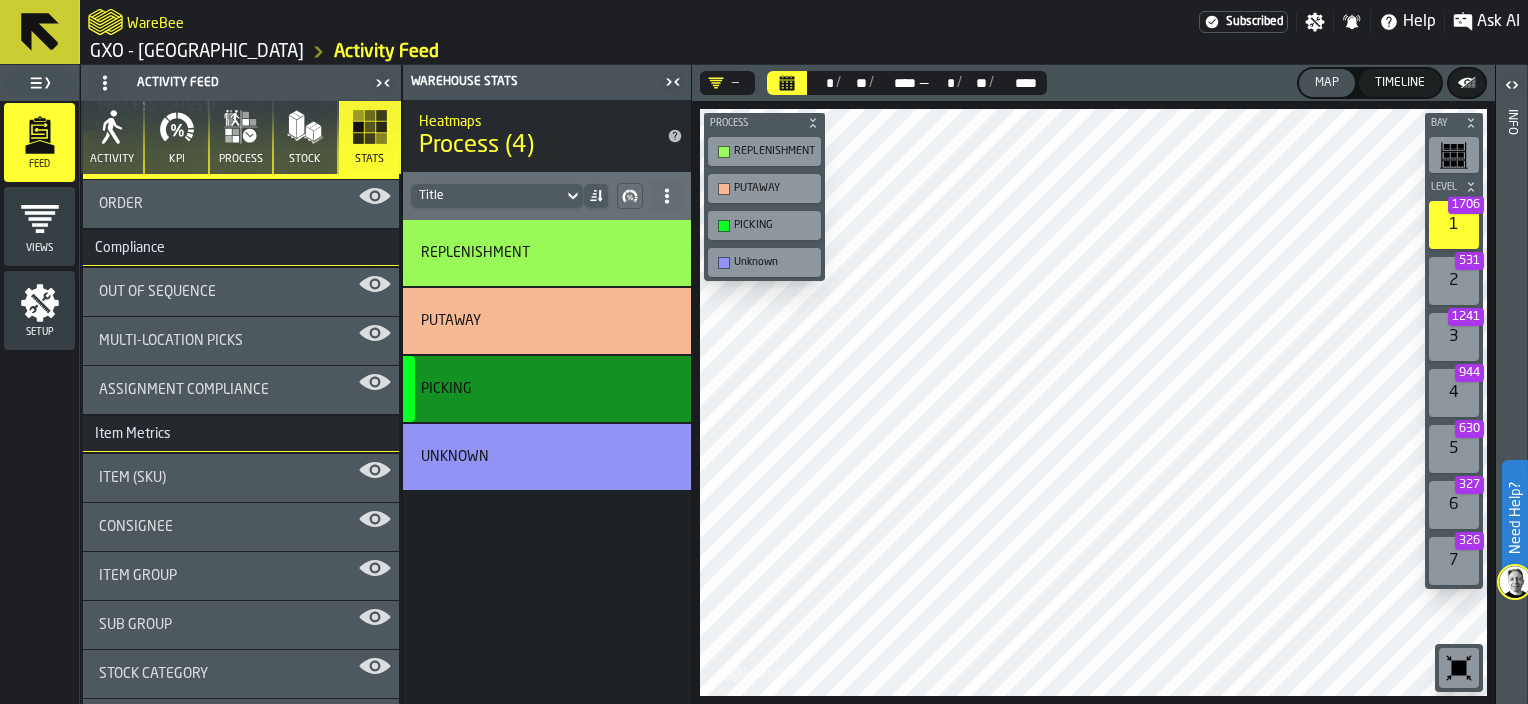 click on "PICKING" at bounding box center [446, 389] 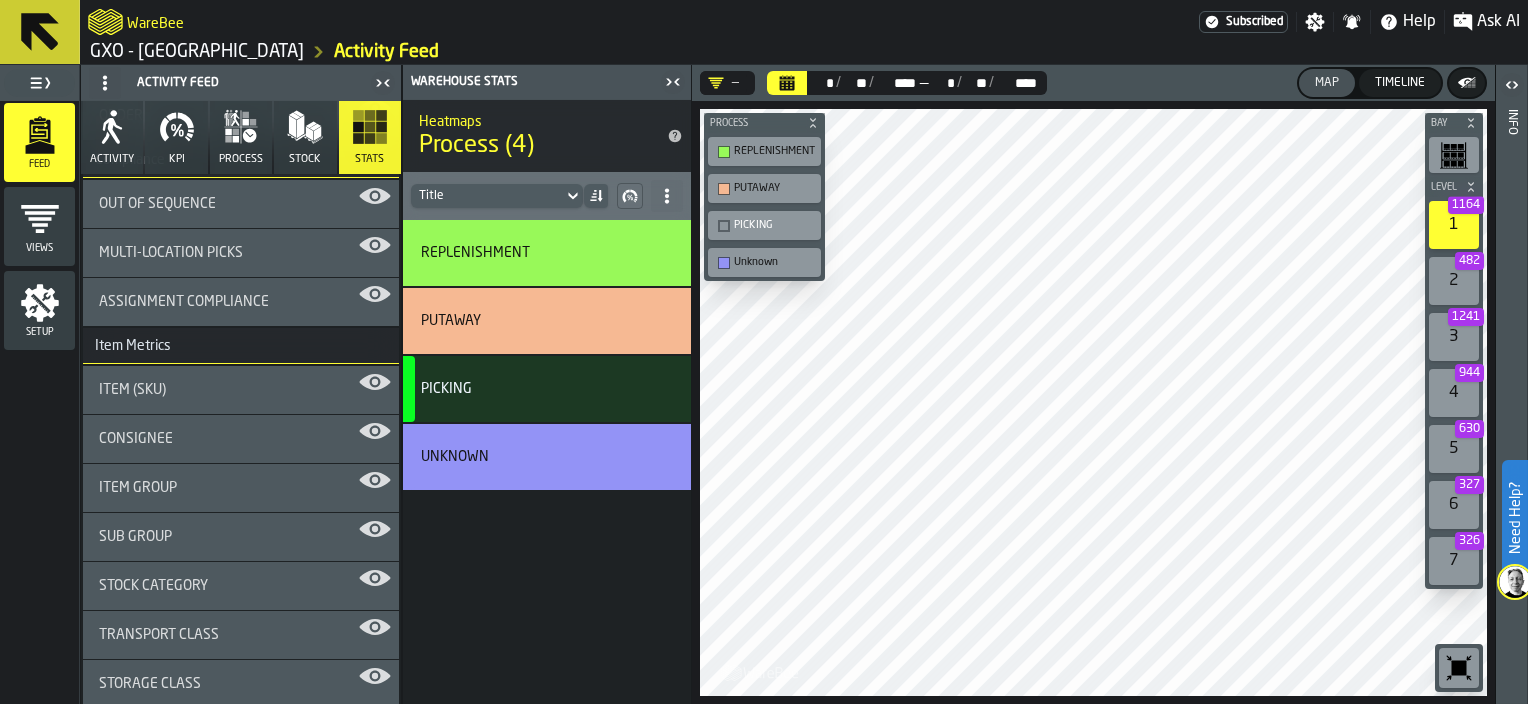 scroll, scrollTop: 492, scrollLeft: 0, axis: vertical 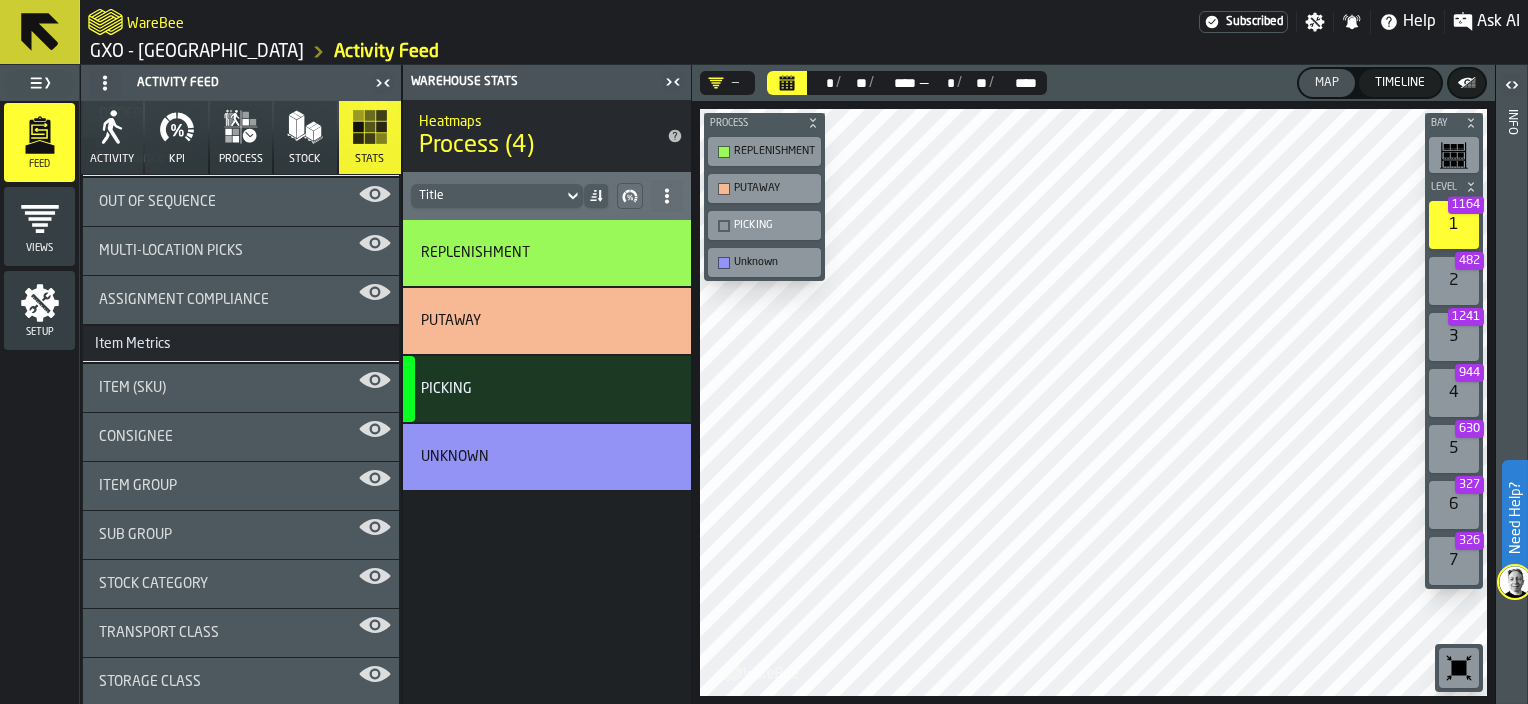 click on "Item (SKU)" at bounding box center [241, 388] 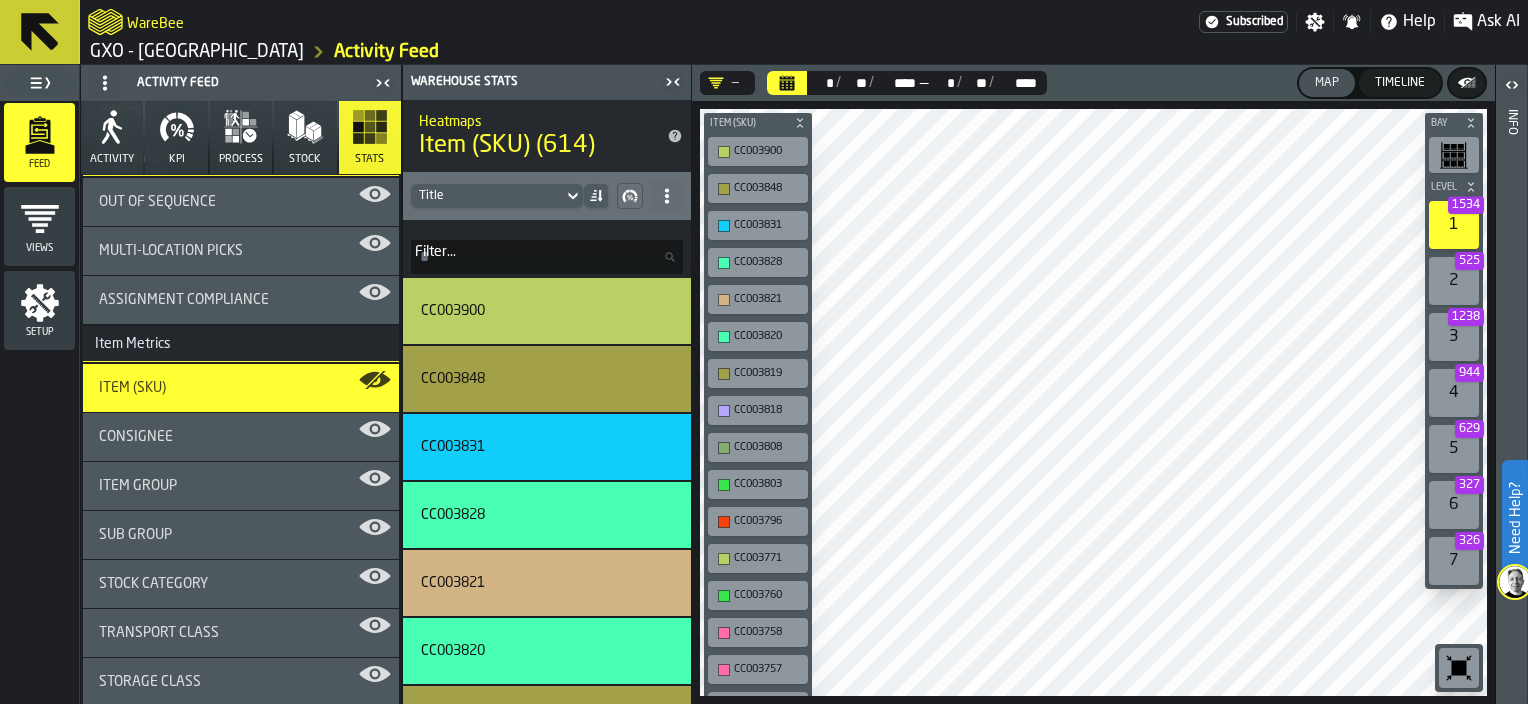 click on "Filter... Filter..." at bounding box center [547, 257] 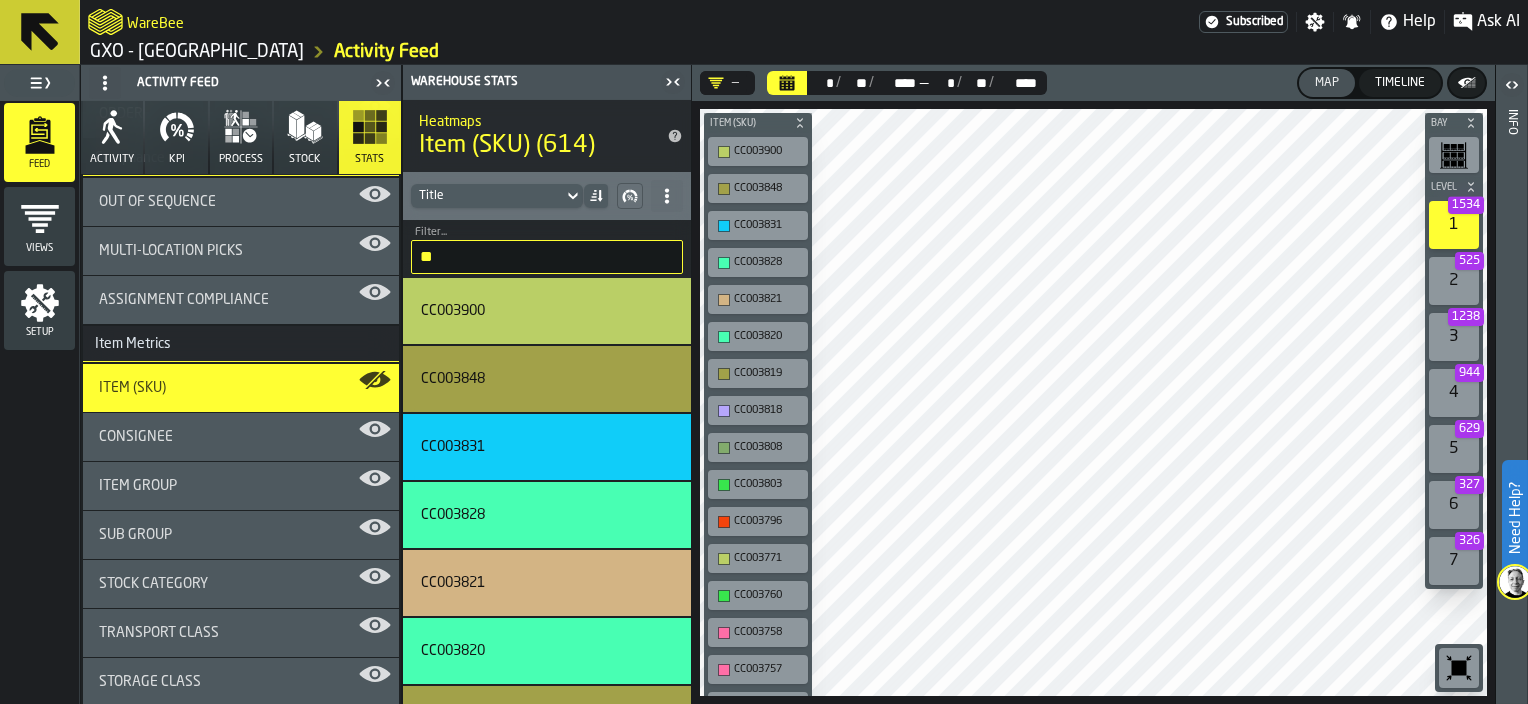 click 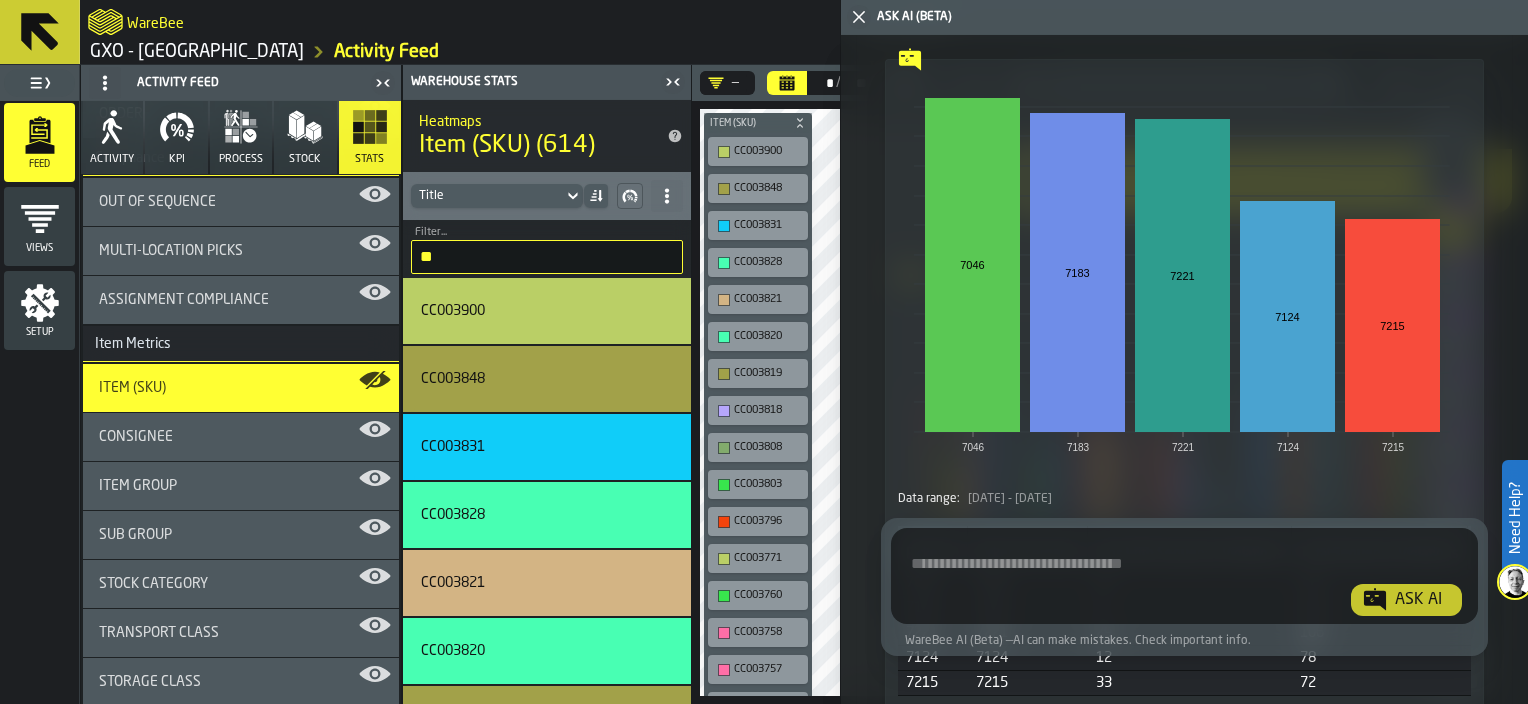 scroll, scrollTop: 3610, scrollLeft: 0, axis: vertical 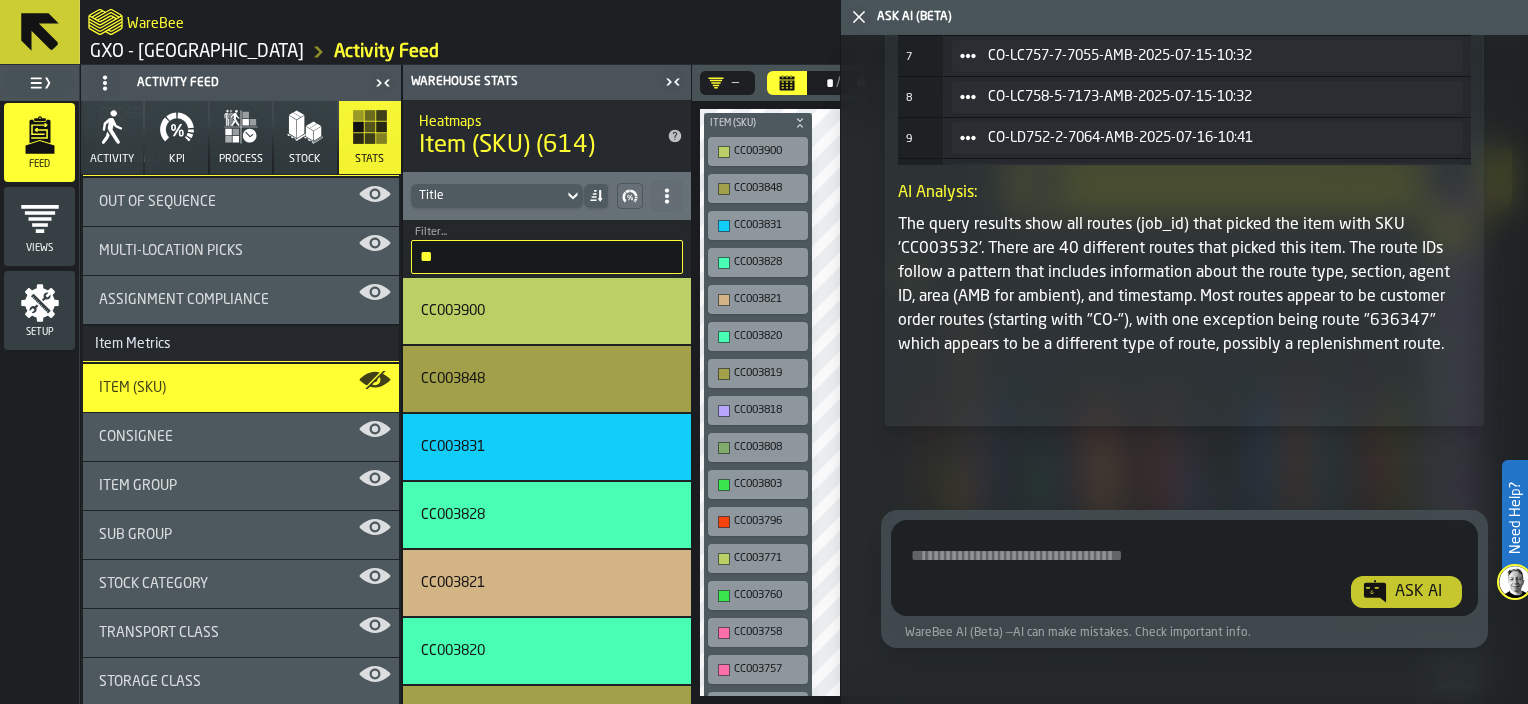 click on "**" at bounding box center (547, 257) 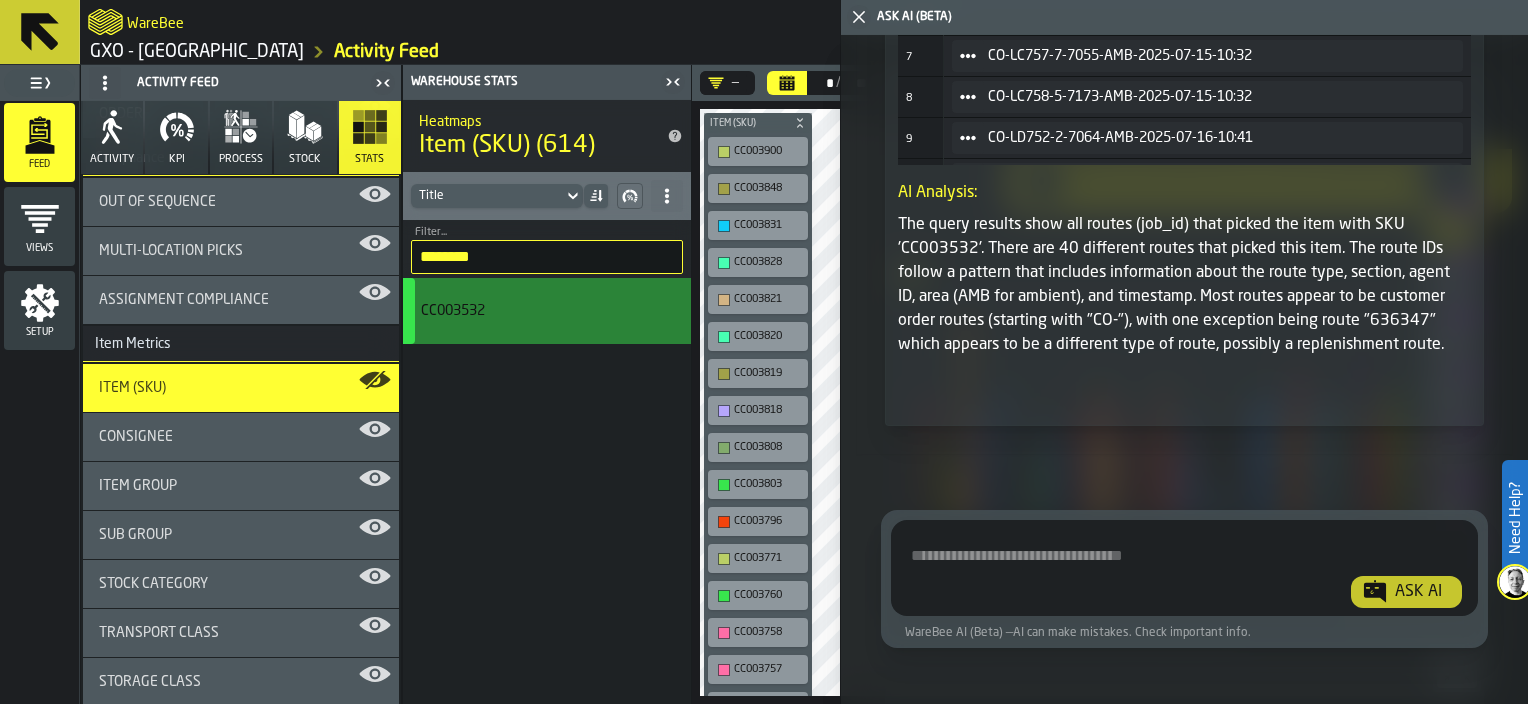 type on "********" 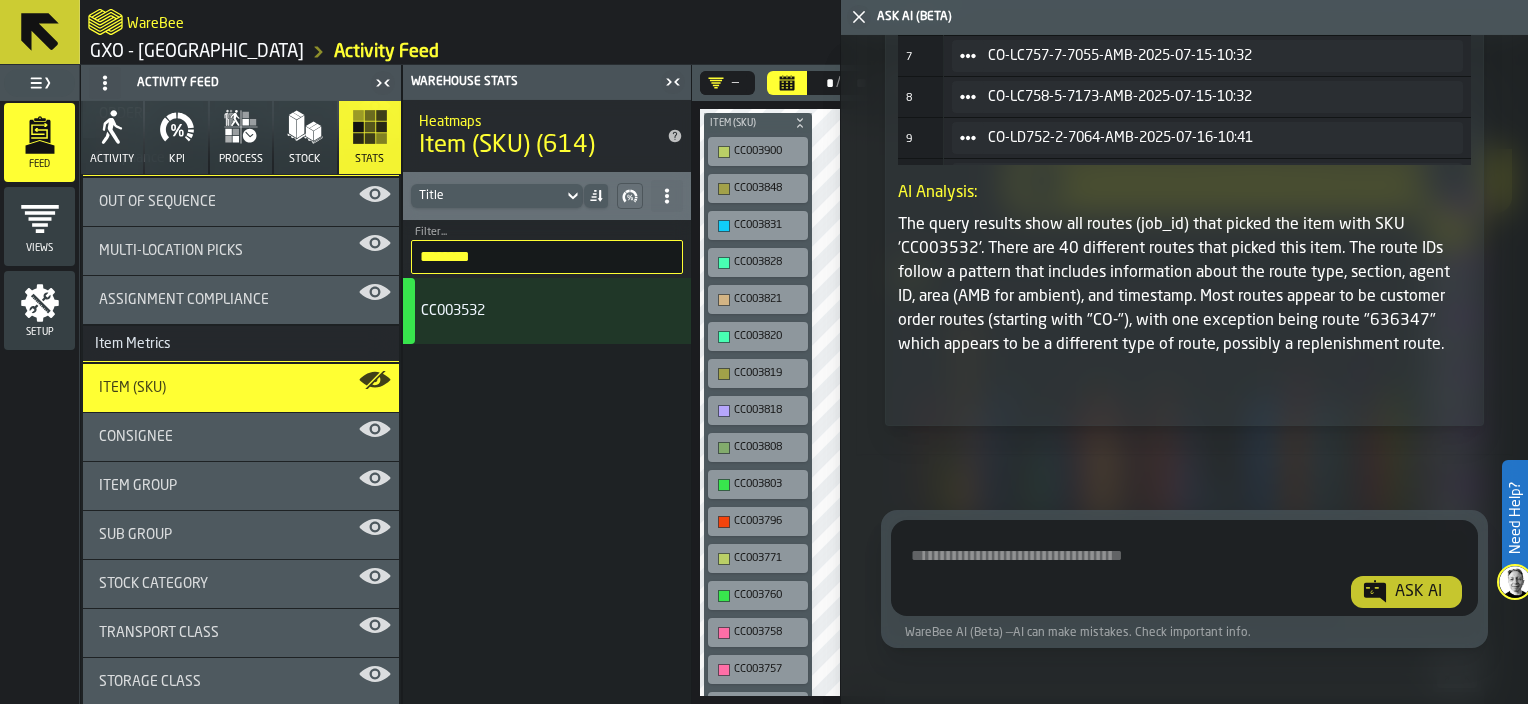 click 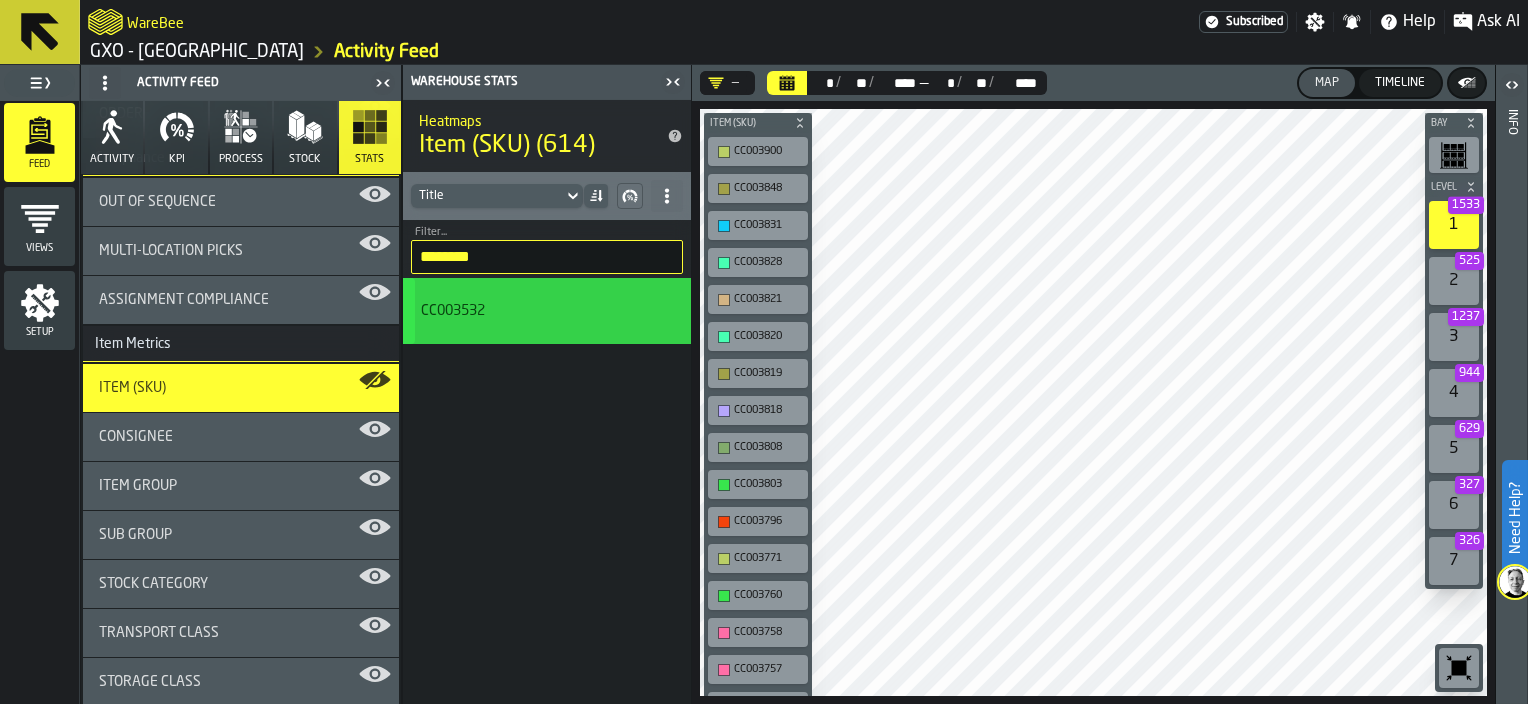 click on "CC003532" at bounding box center [527, 311] 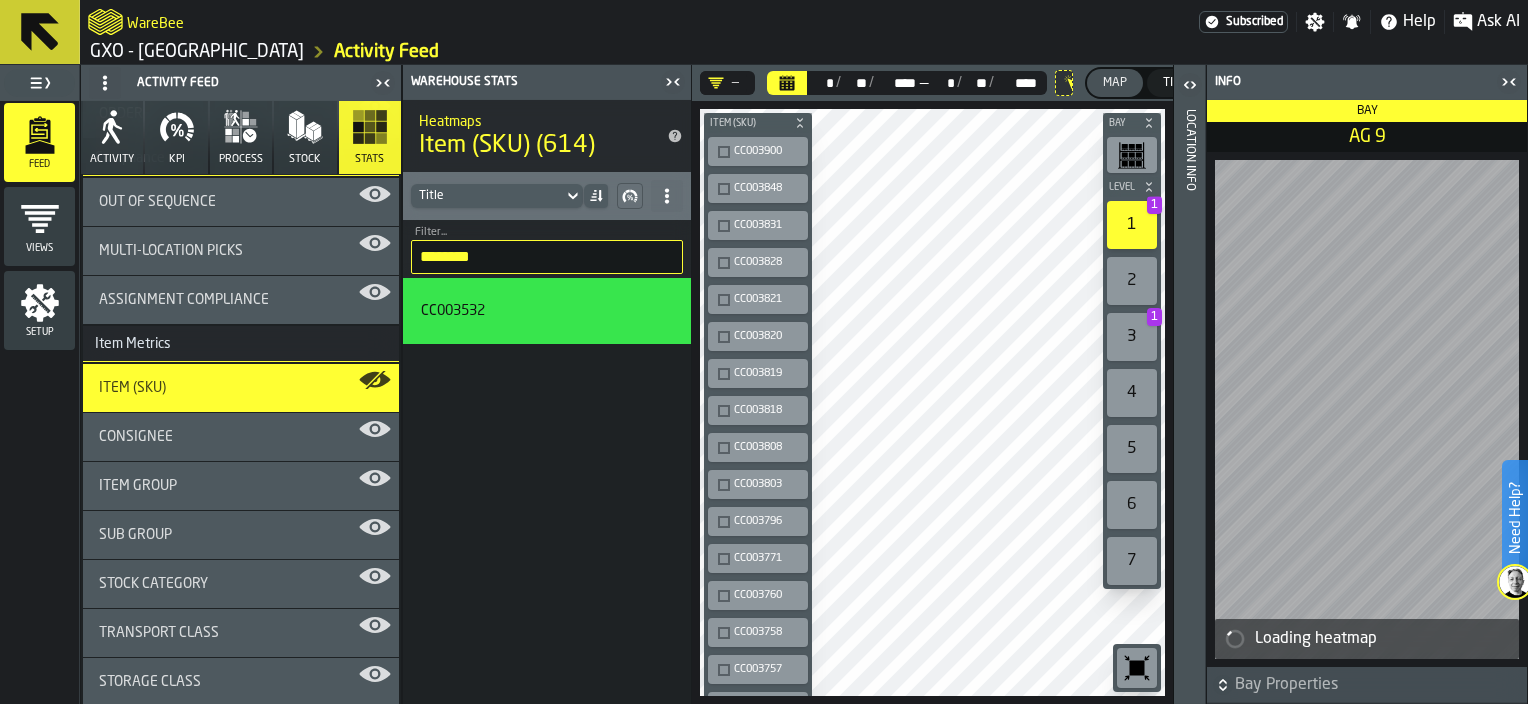 click 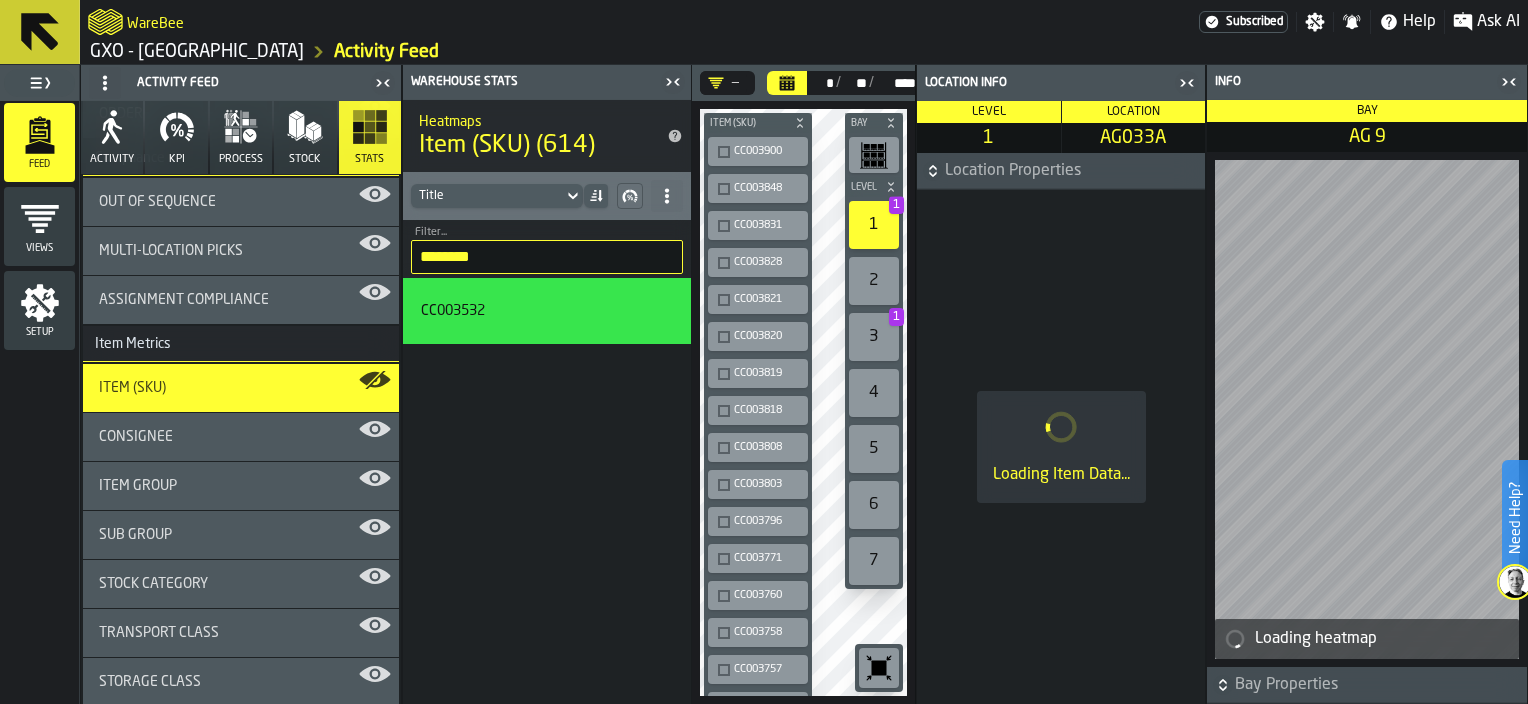 click at bounding box center [673, 82] 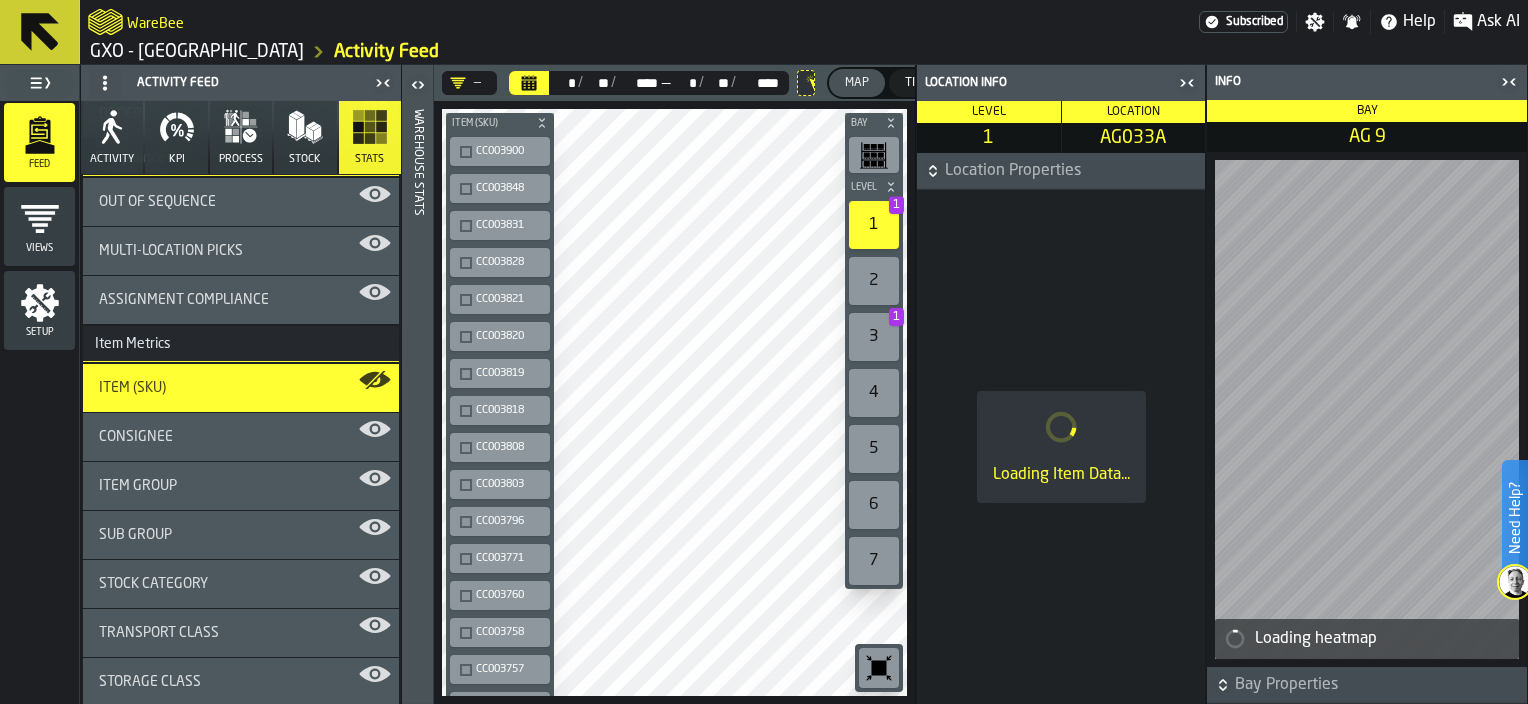 click 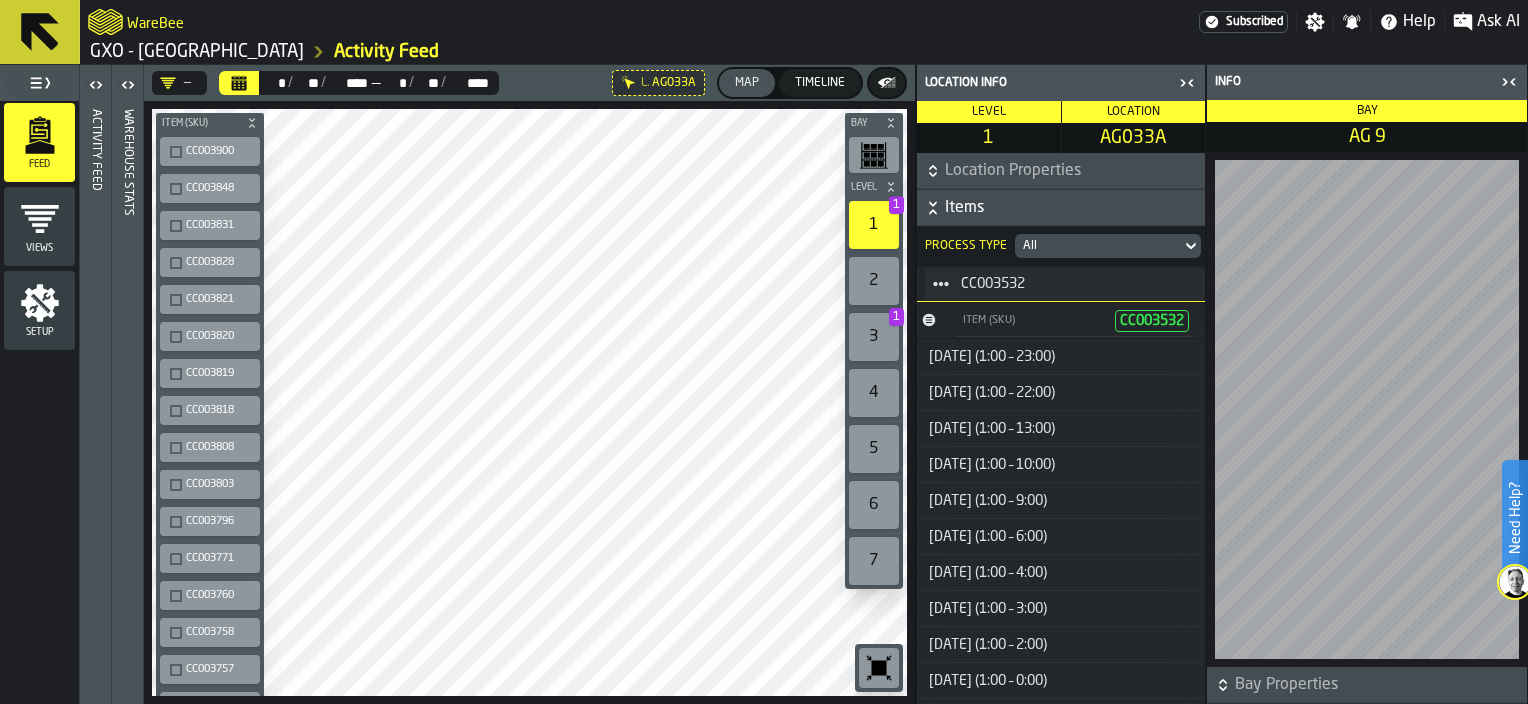 click on "All" at bounding box center (1098, 246) 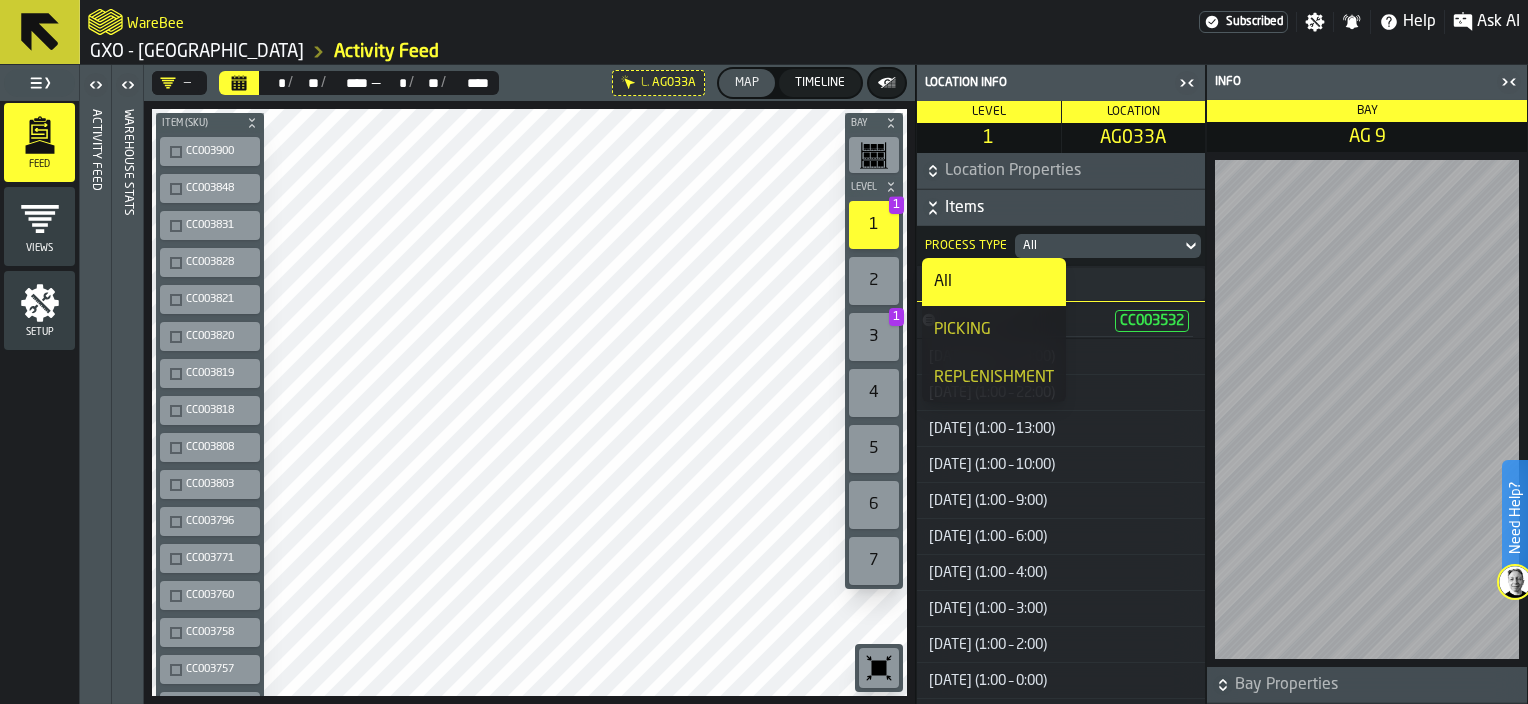 click on "PICKING" at bounding box center (994, 330) 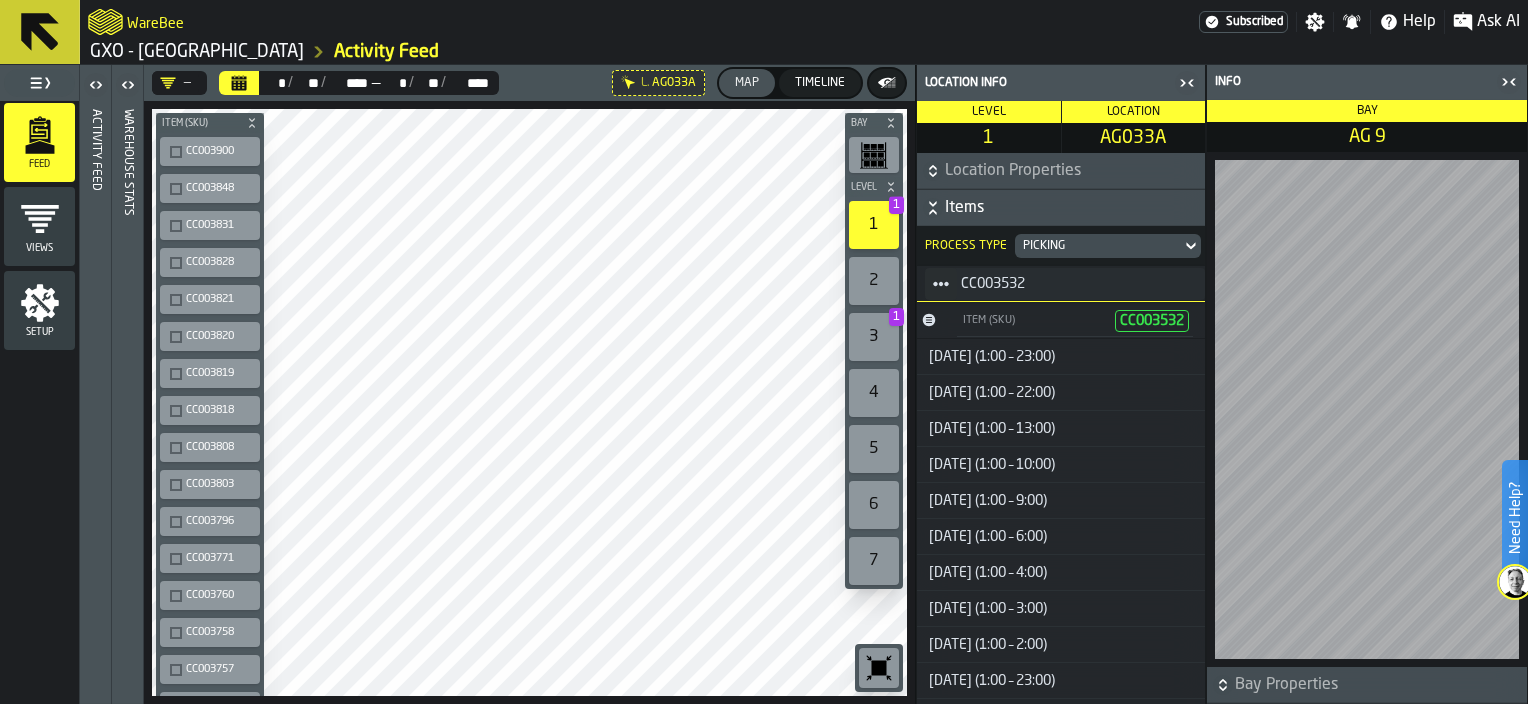 click 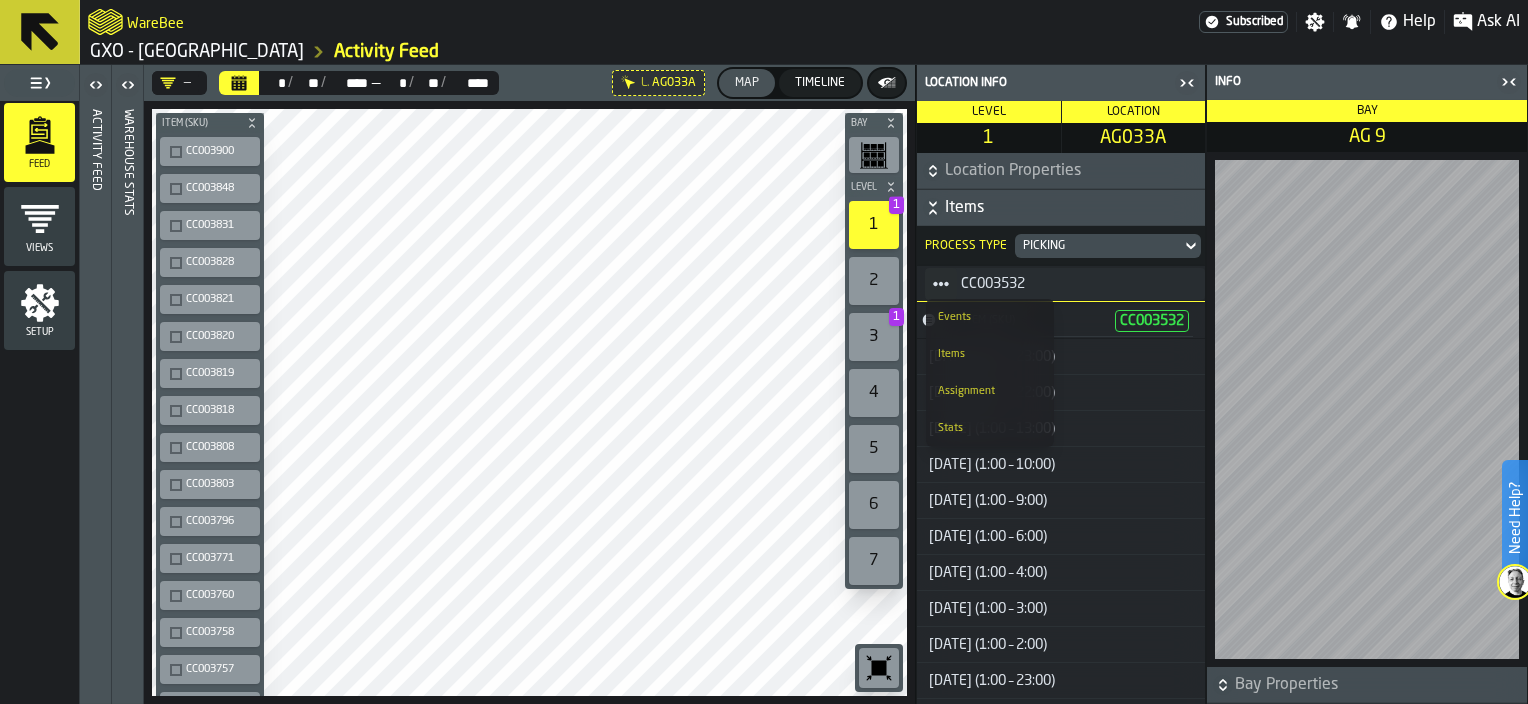 click on "Events" at bounding box center [990, 317] 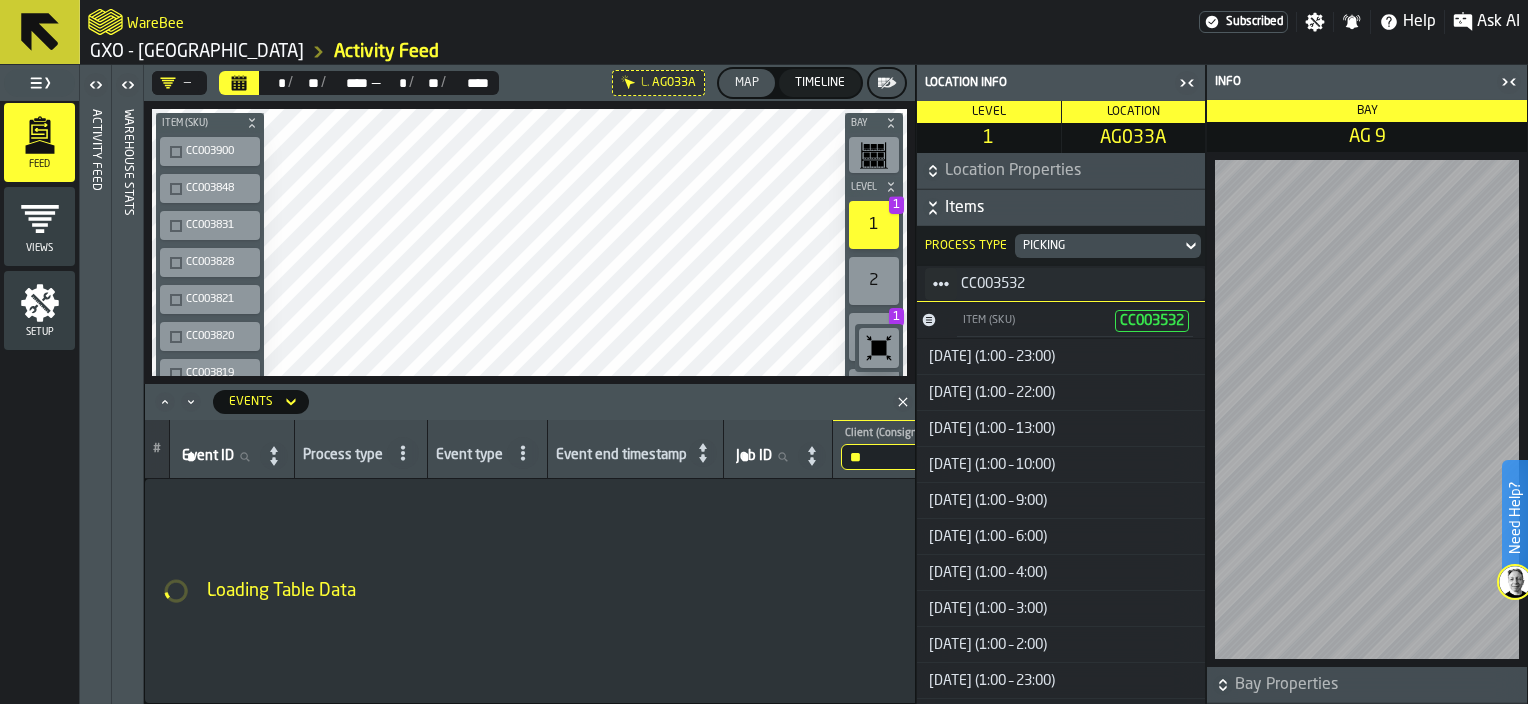 click 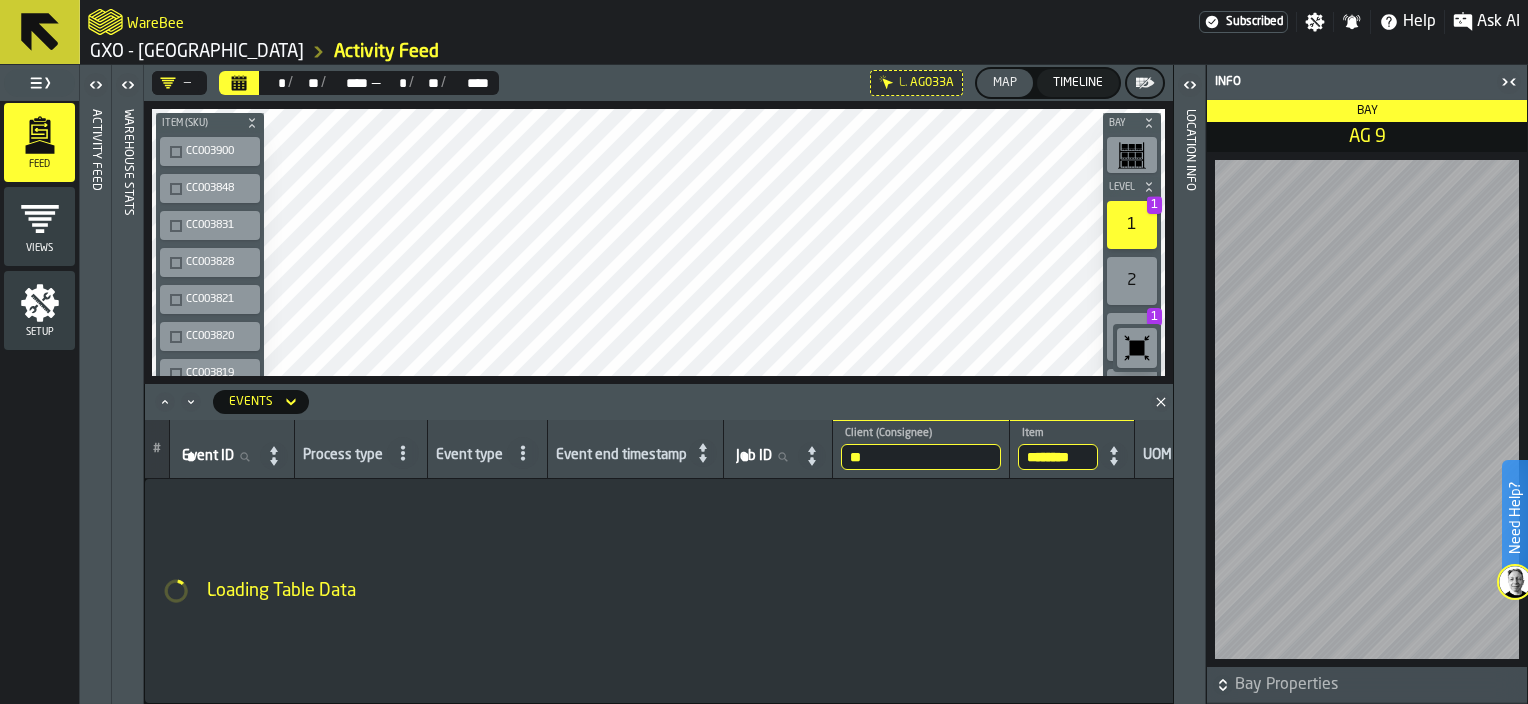 click 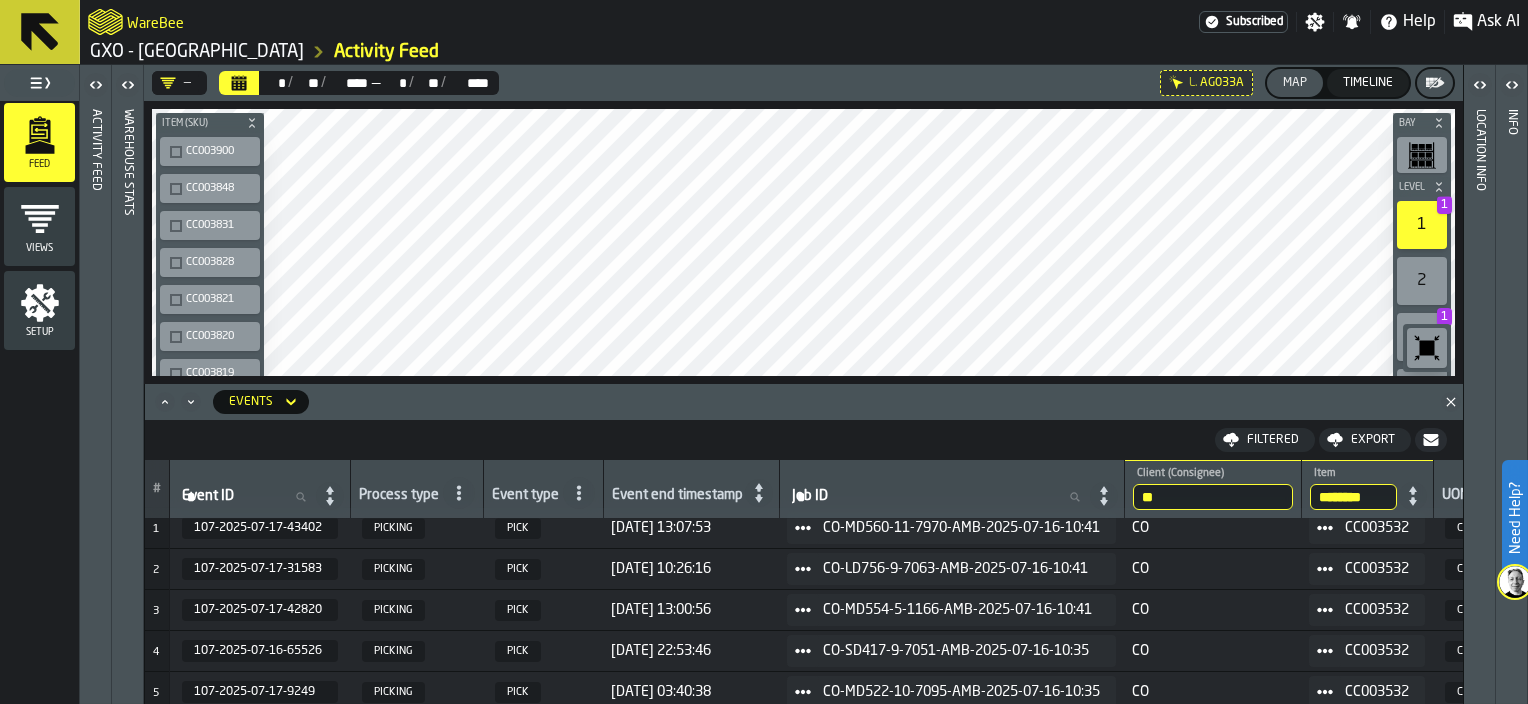 scroll, scrollTop: 0, scrollLeft: 0, axis: both 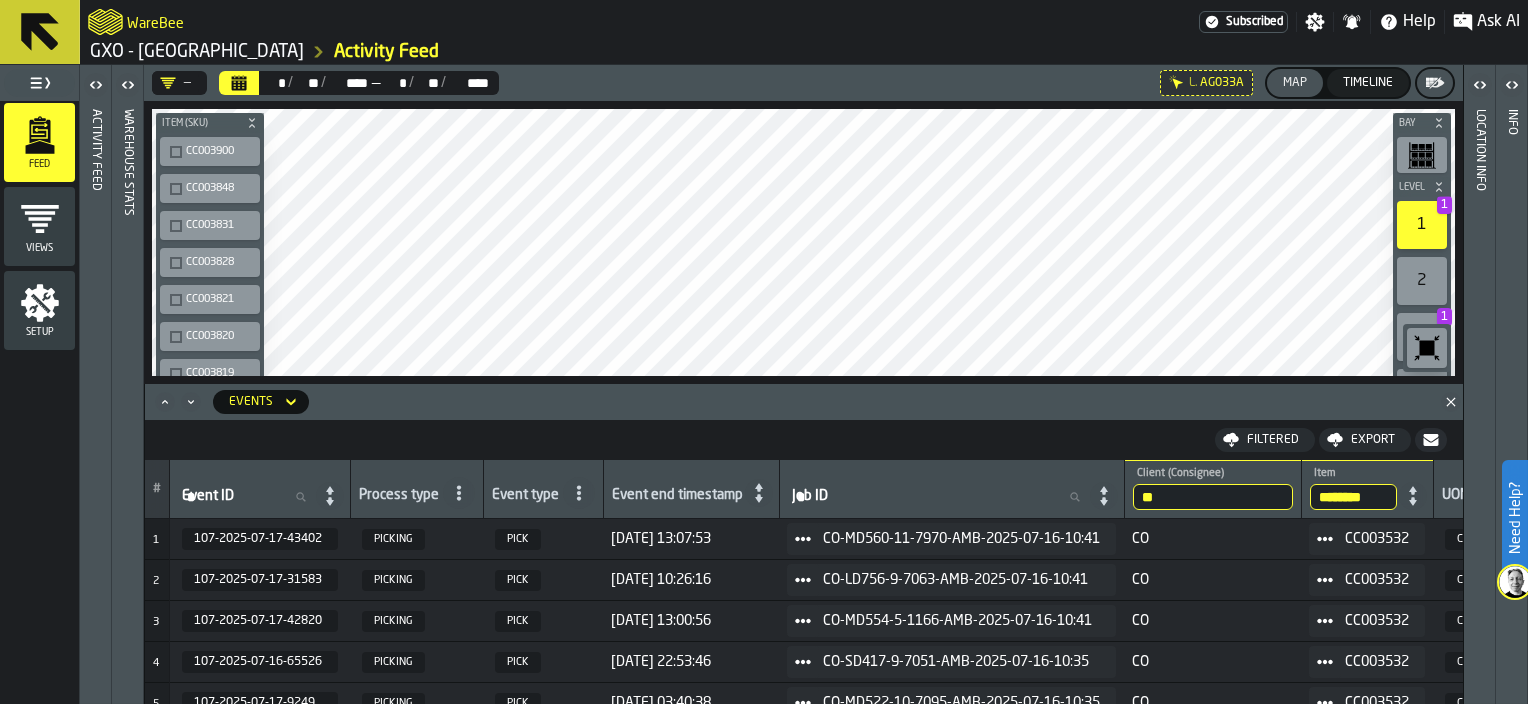 click 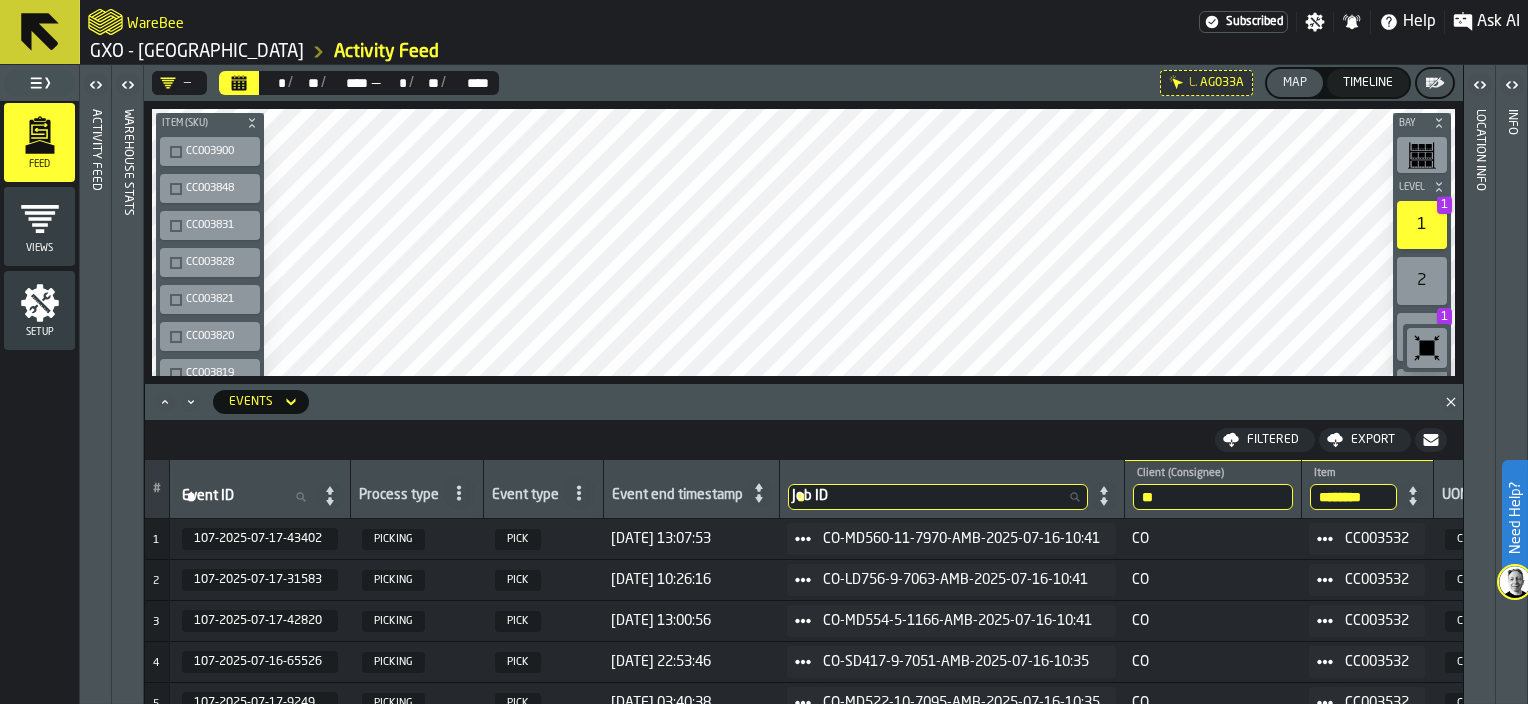 type on "**" 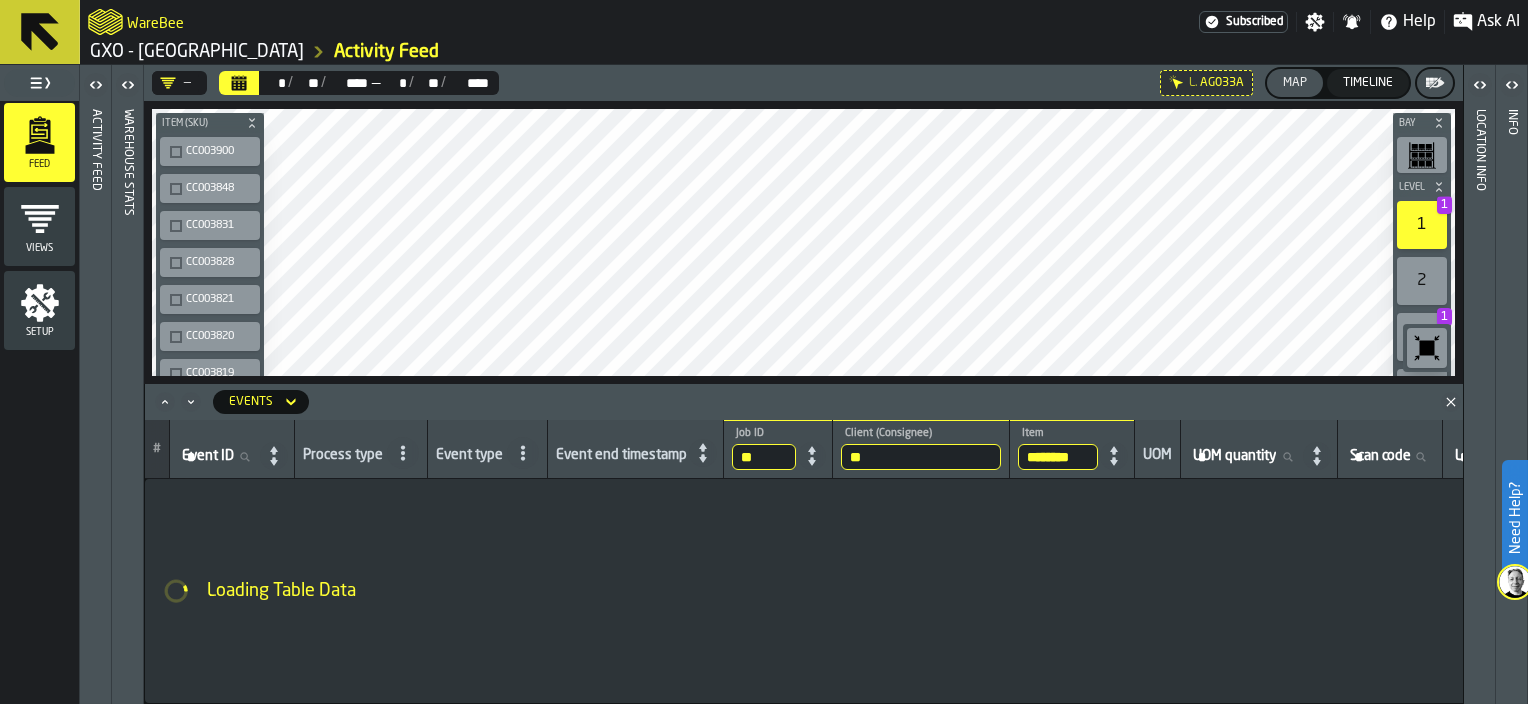 click on "**" at bounding box center (764, 457) 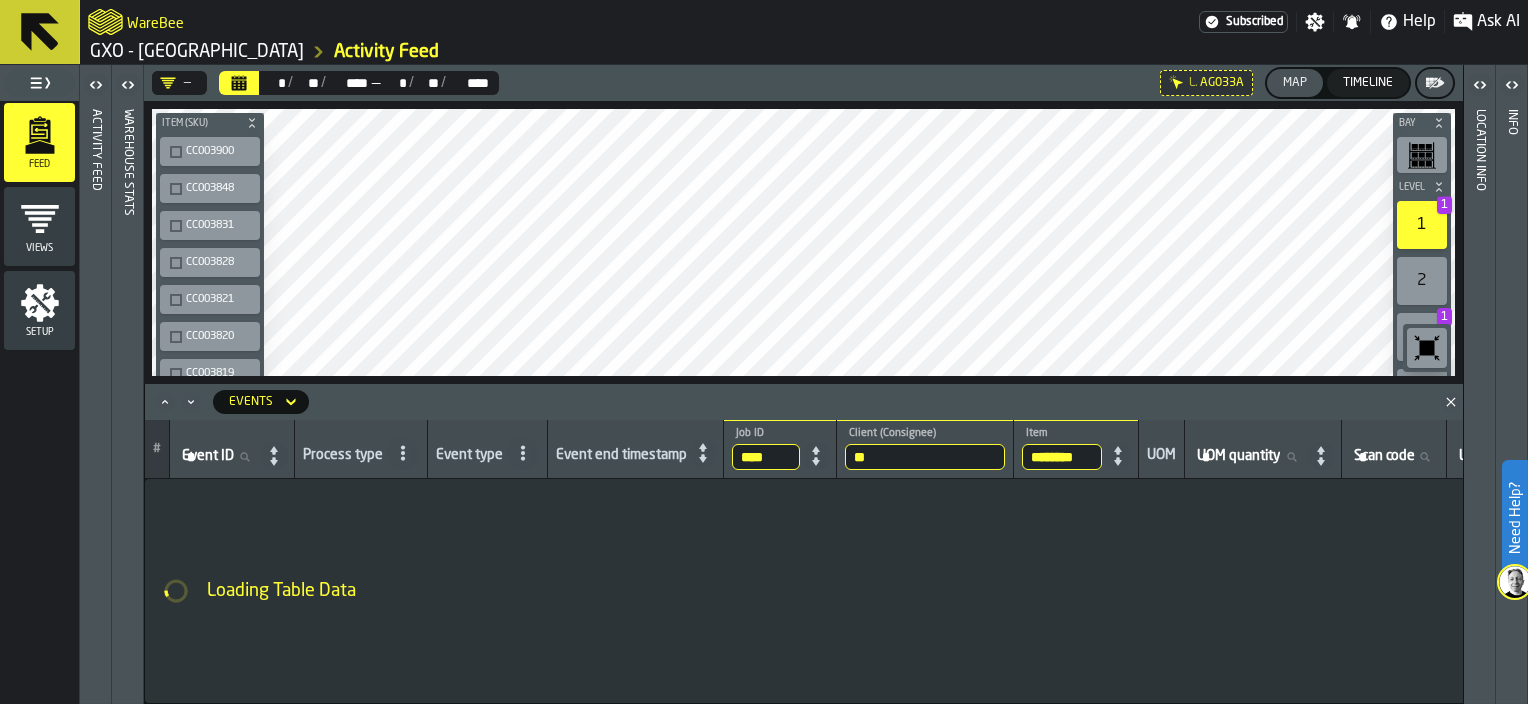 type on "*****" 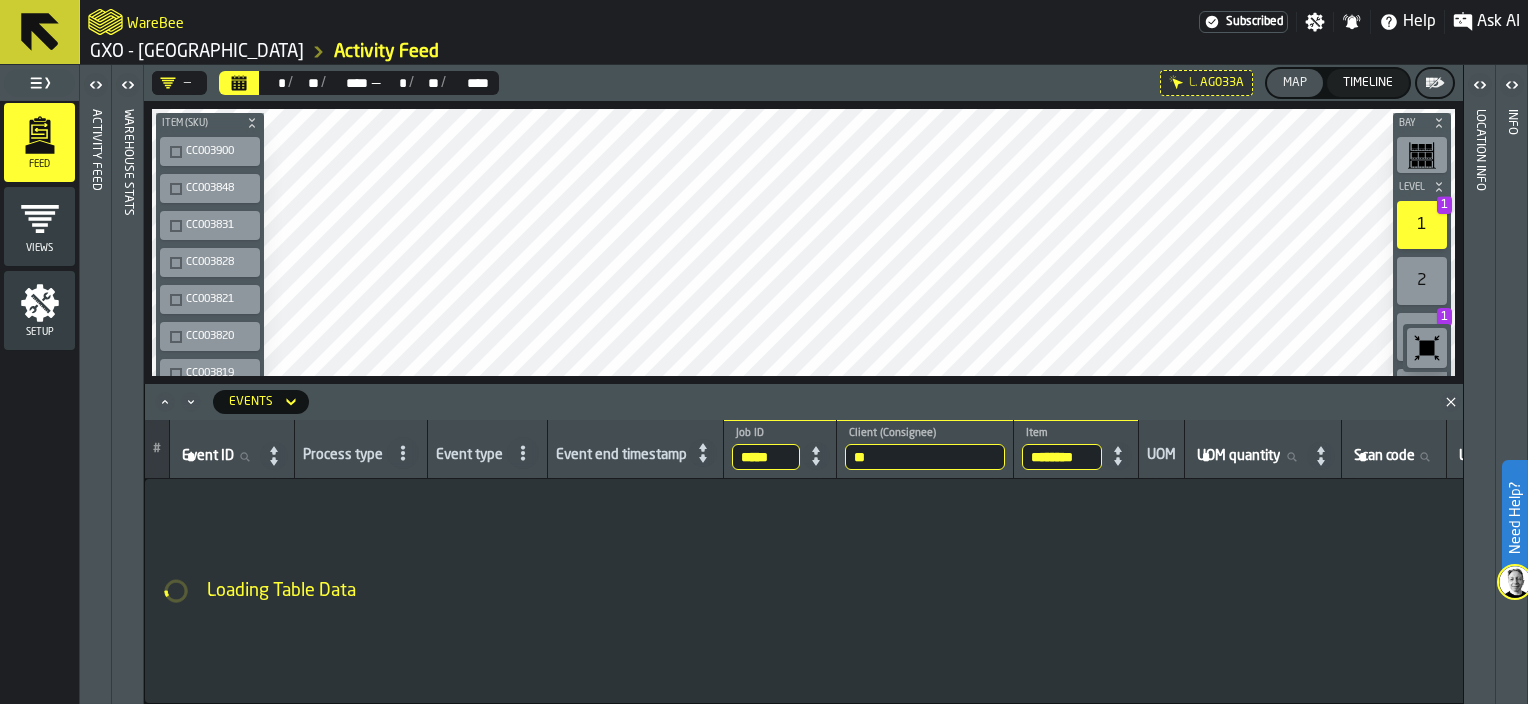 scroll, scrollTop: 0, scrollLeft: 14, axis: horizontal 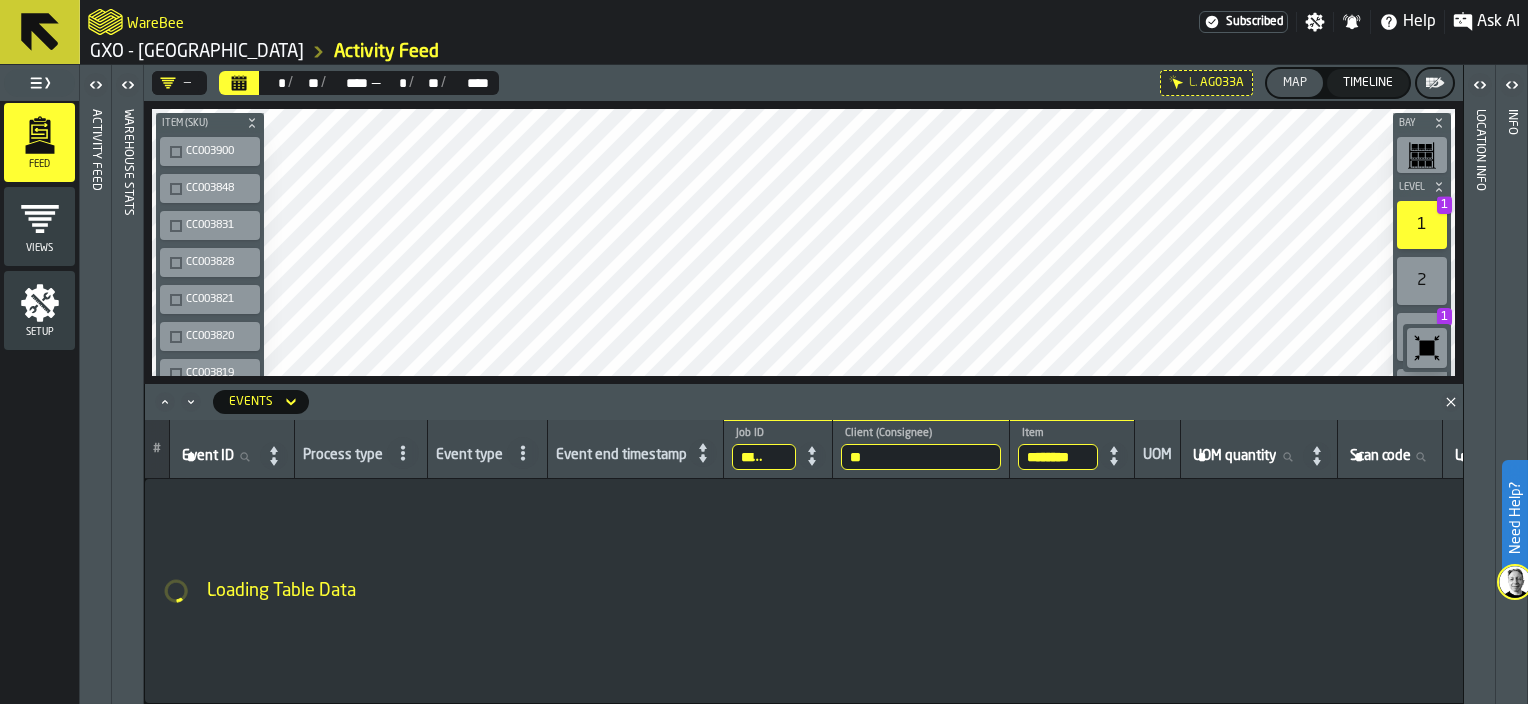 click on "Loading Table Data" at bounding box center (4476, 591) 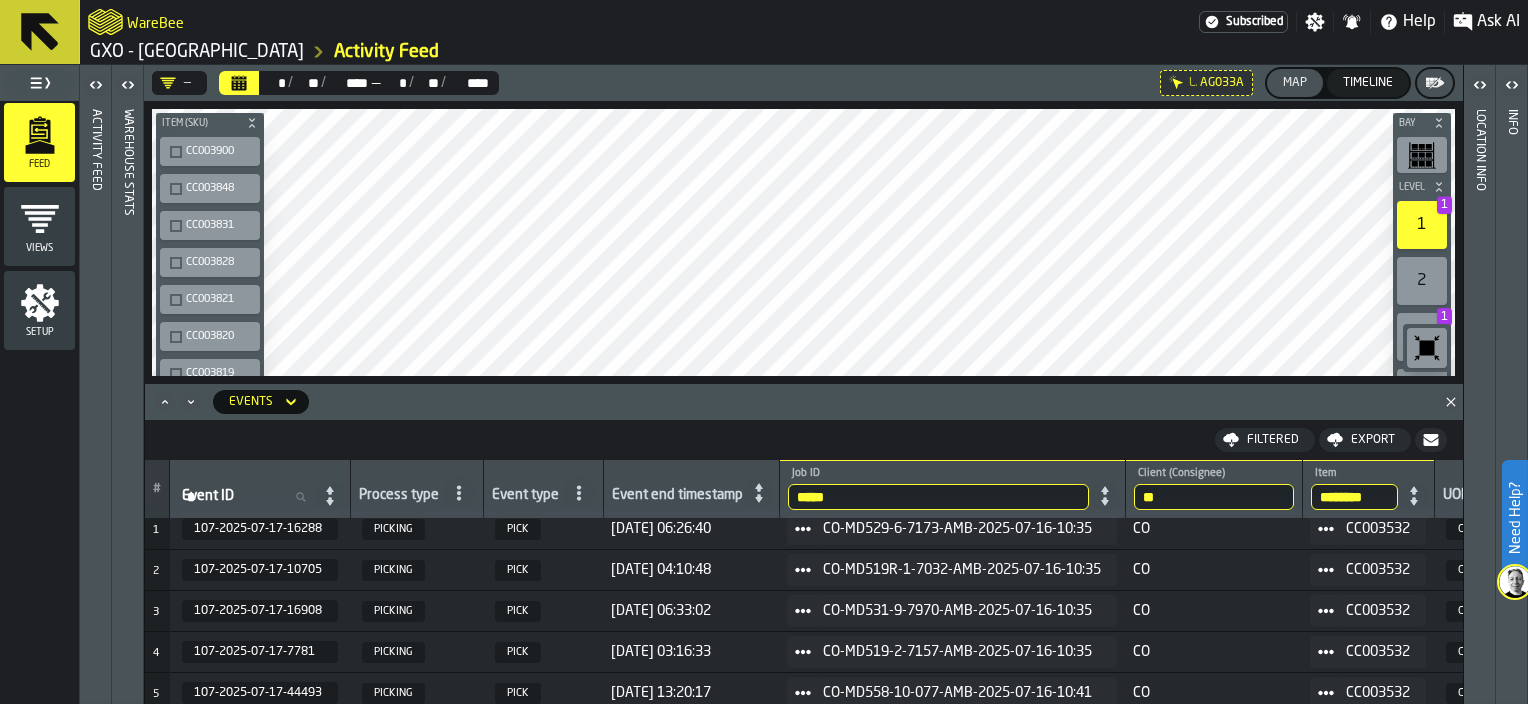 scroll, scrollTop: 0, scrollLeft: 0, axis: both 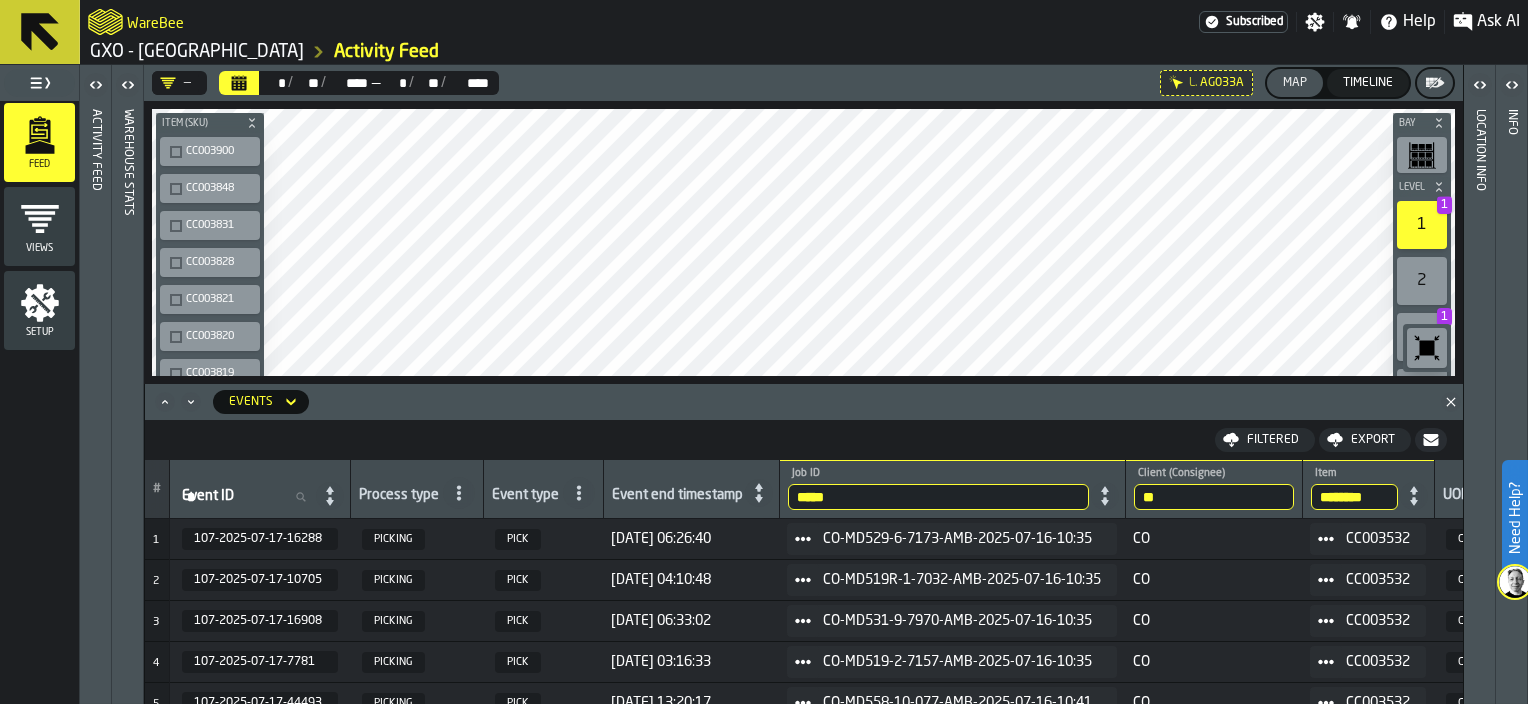 click on "*****" at bounding box center (938, 497) 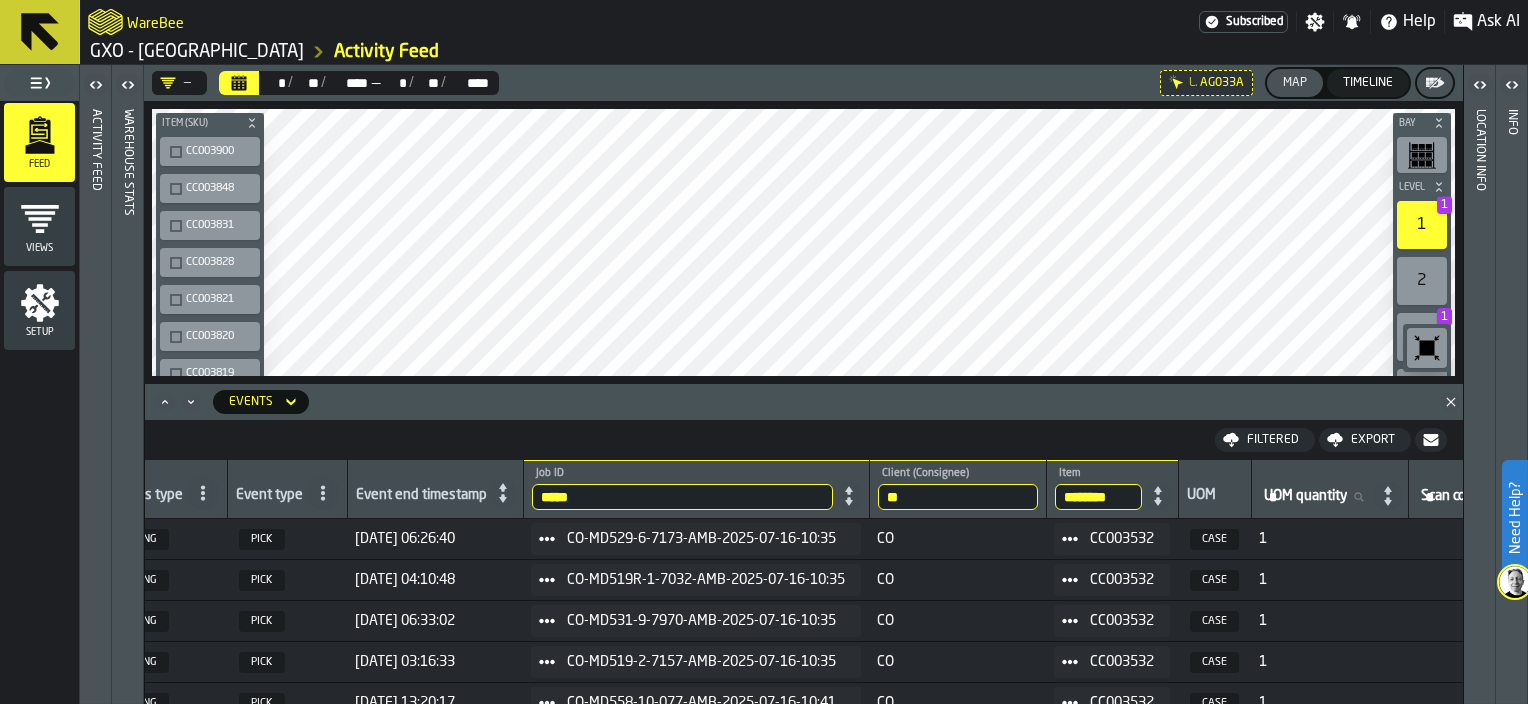 scroll, scrollTop: 0, scrollLeft: 310, axis: horizontal 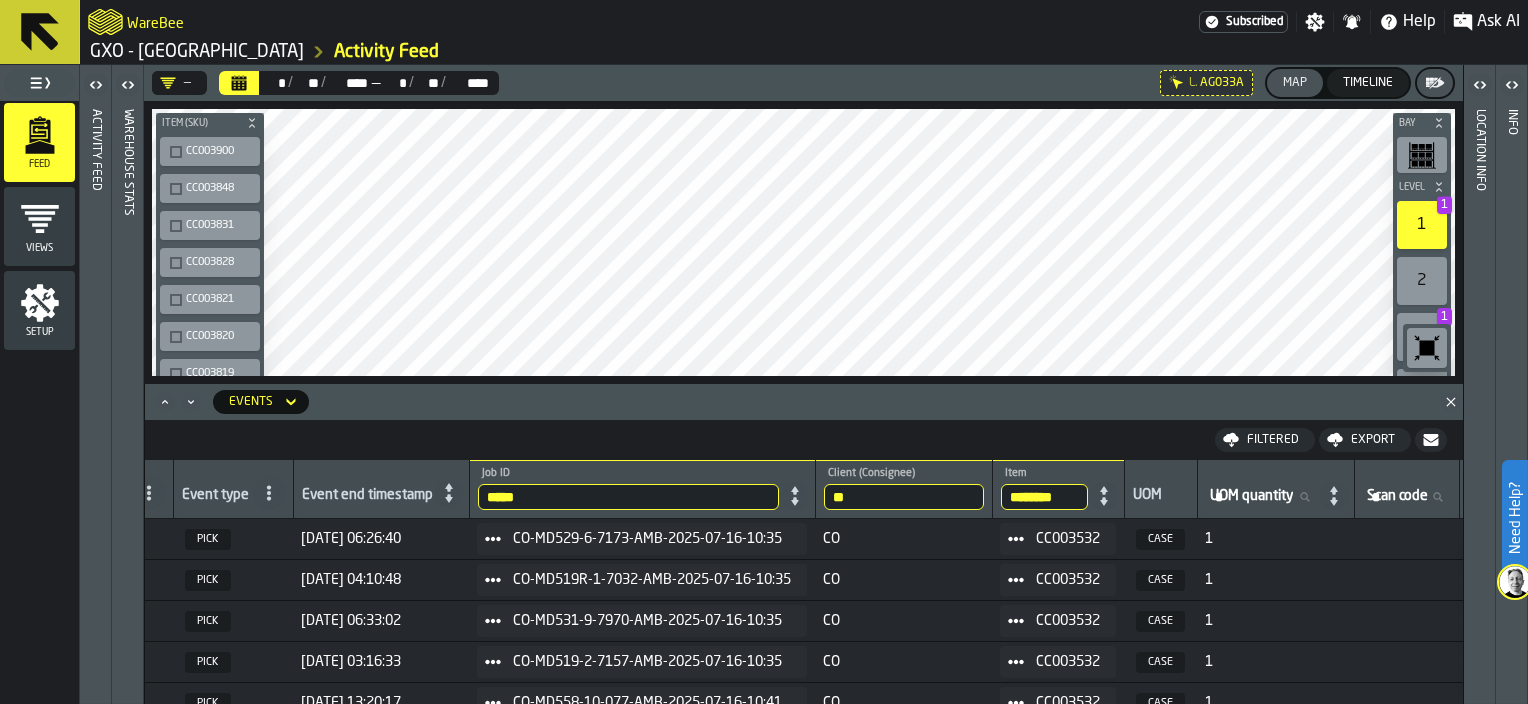 click 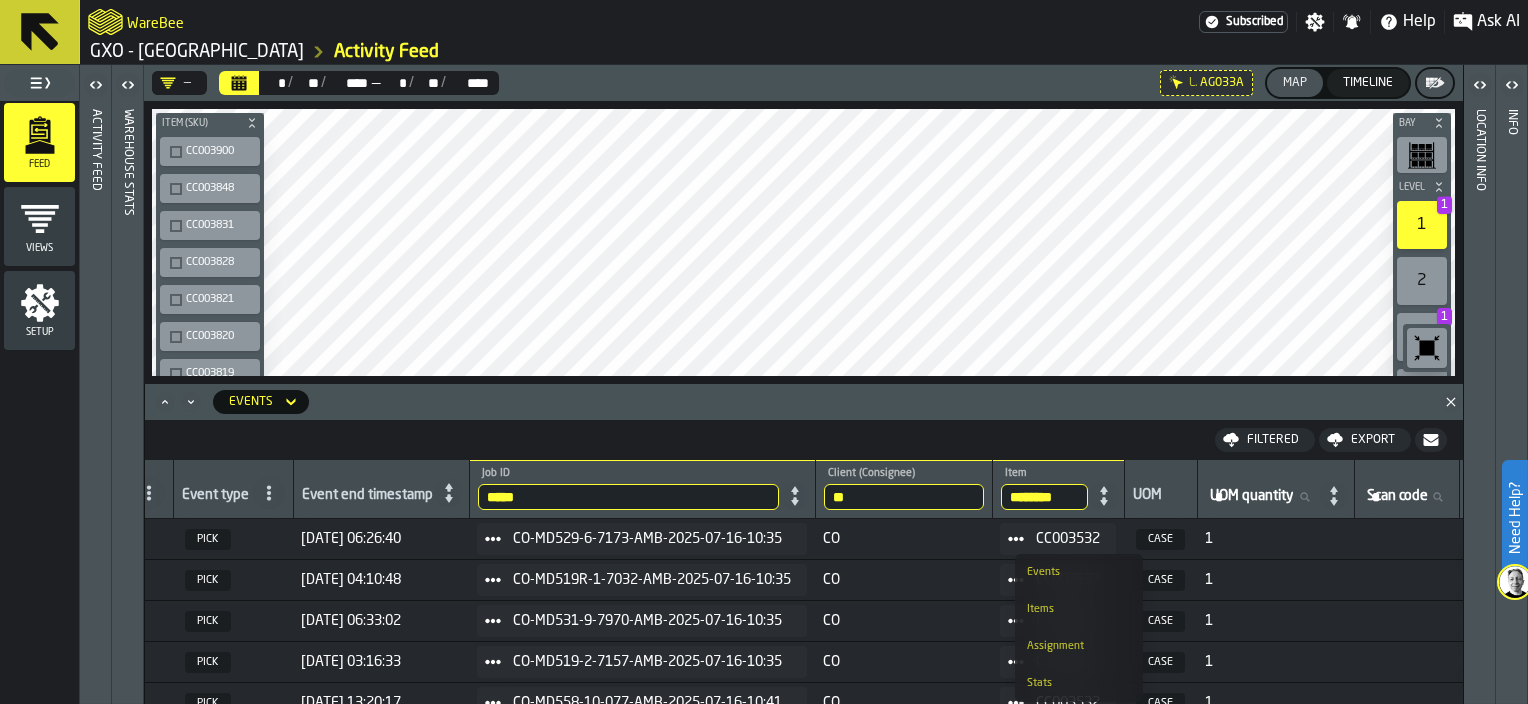 scroll, scrollTop: 0, scrollLeft: 0, axis: both 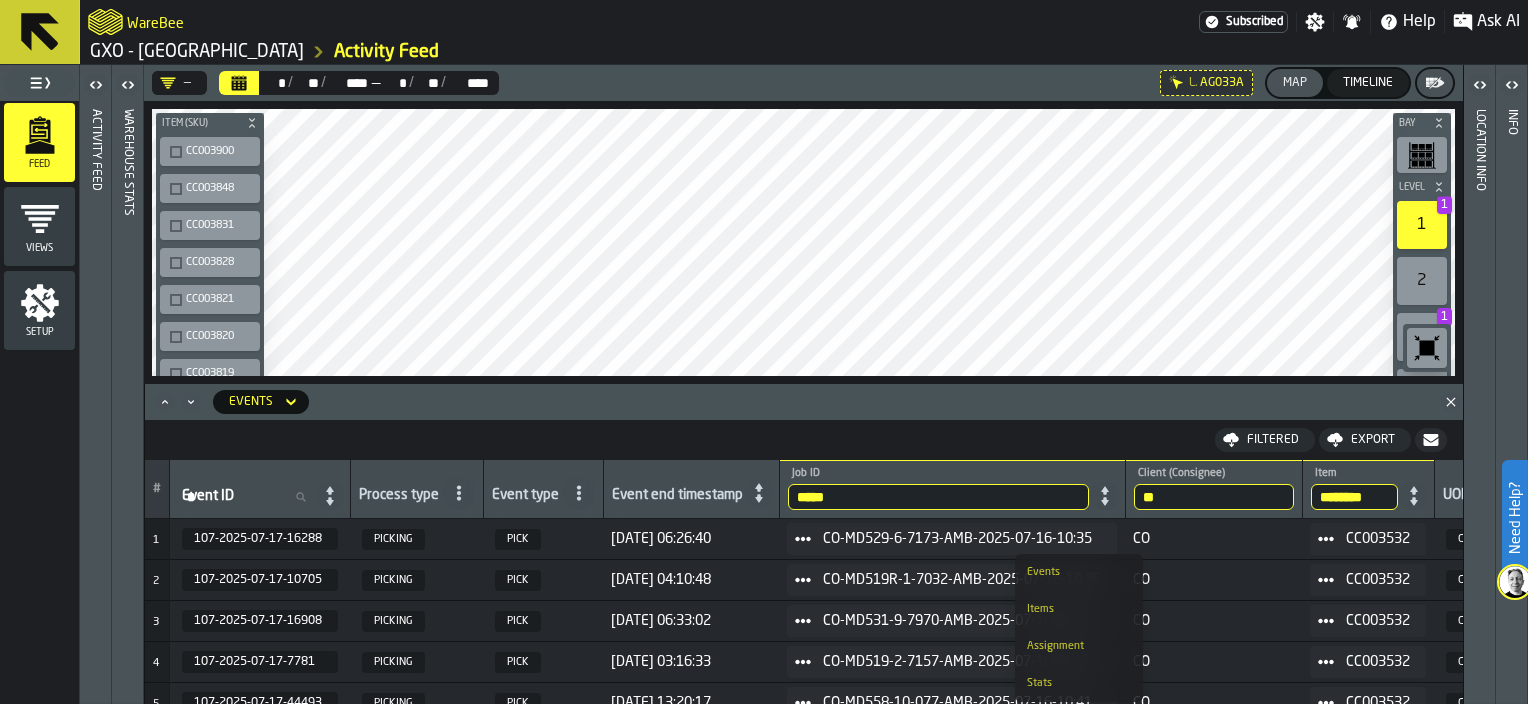 click on "107-2025-07-17-16288" at bounding box center [258, 539] 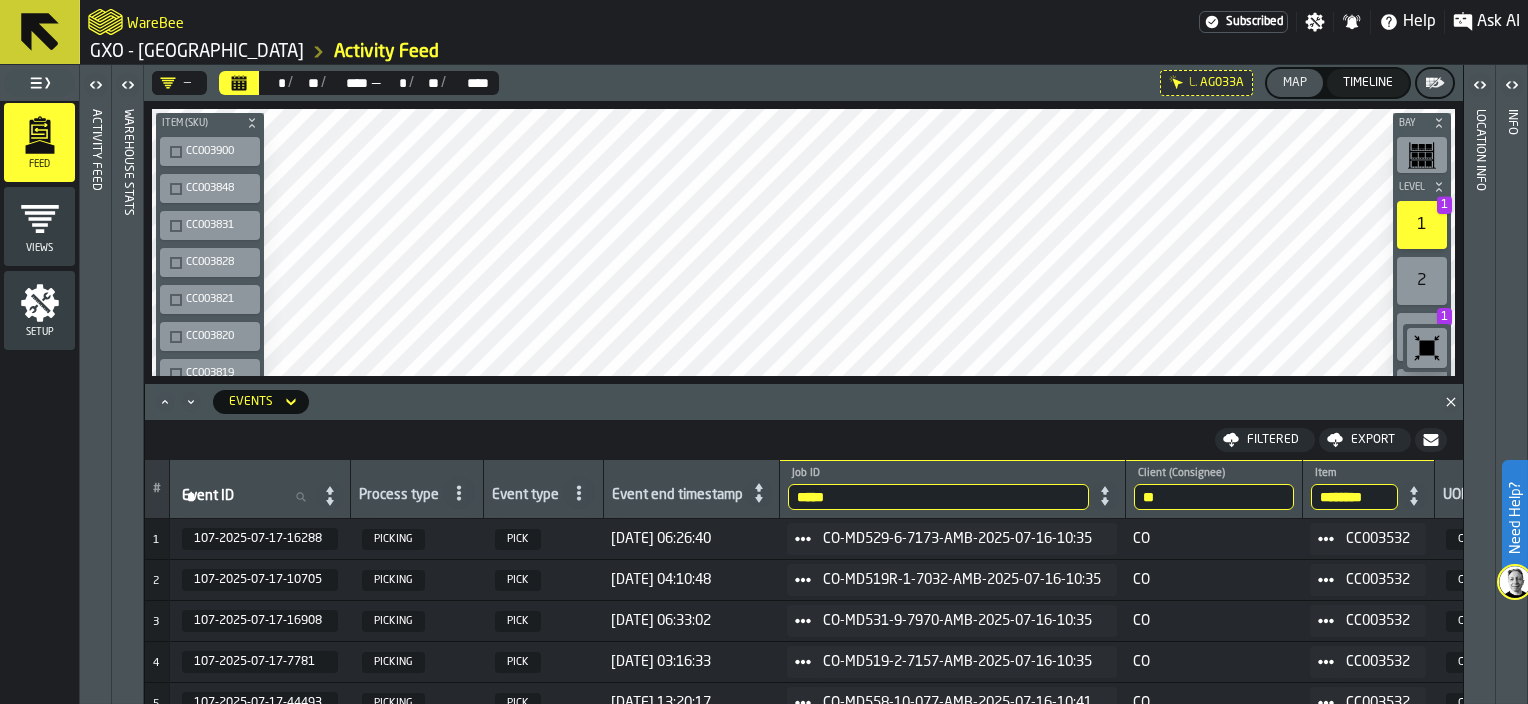 click 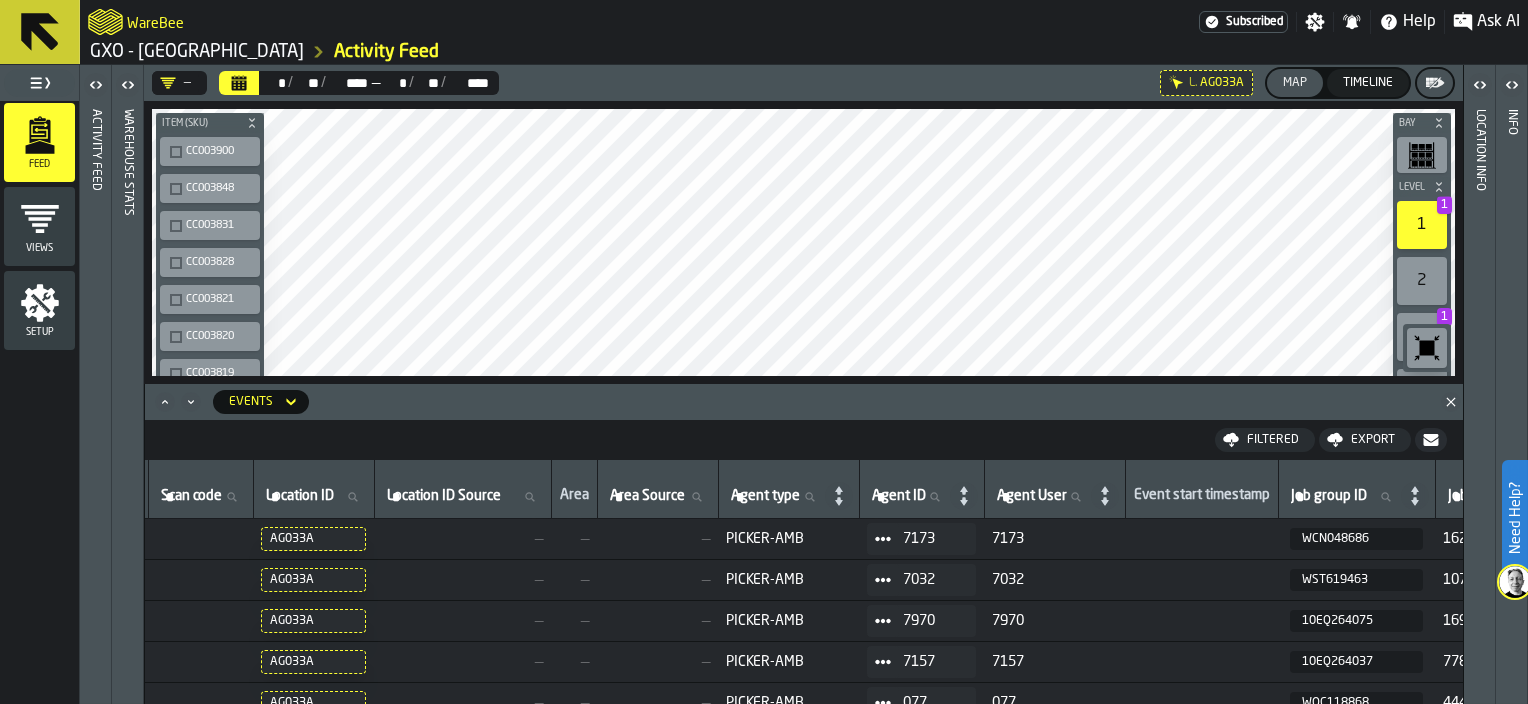 scroll, scrollTop: 0, scrollLeft: 1524, axis: horizontal 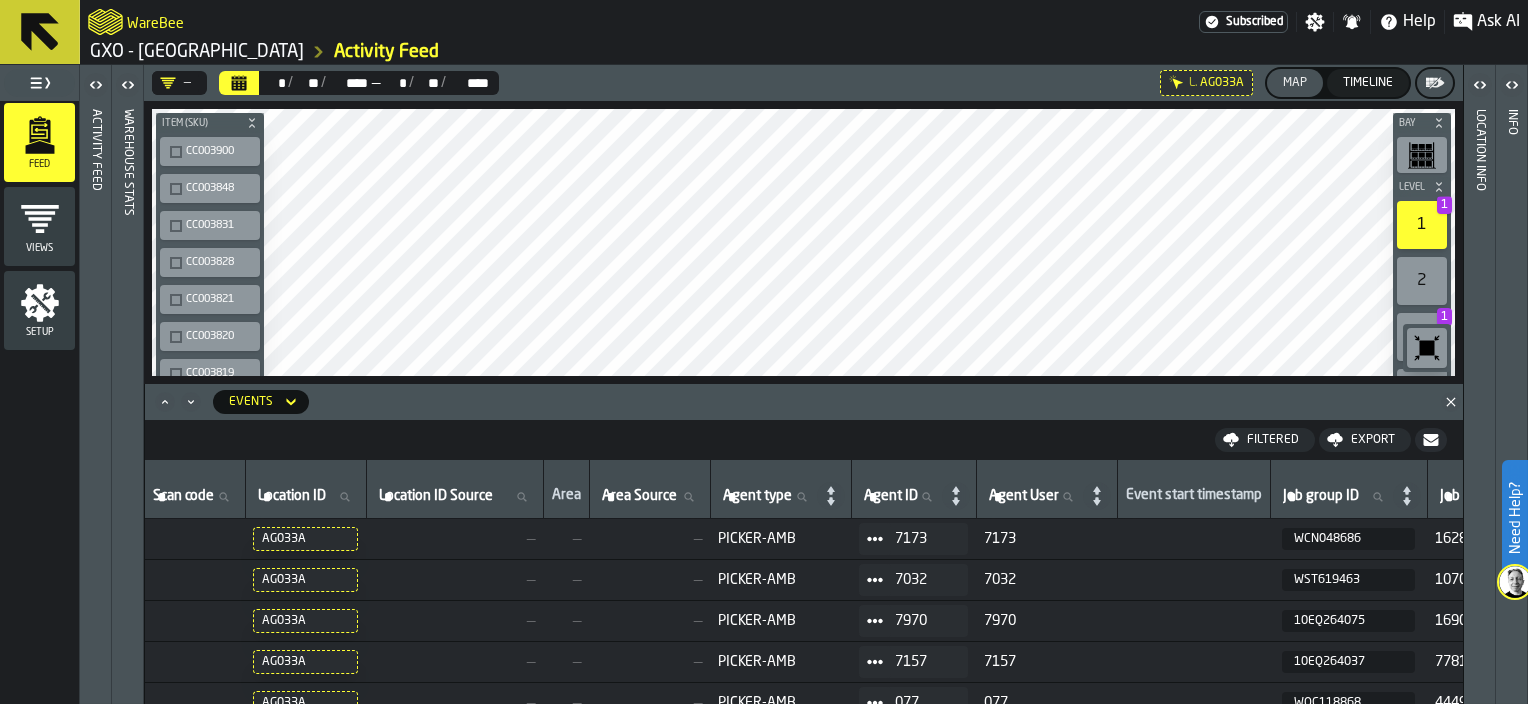click 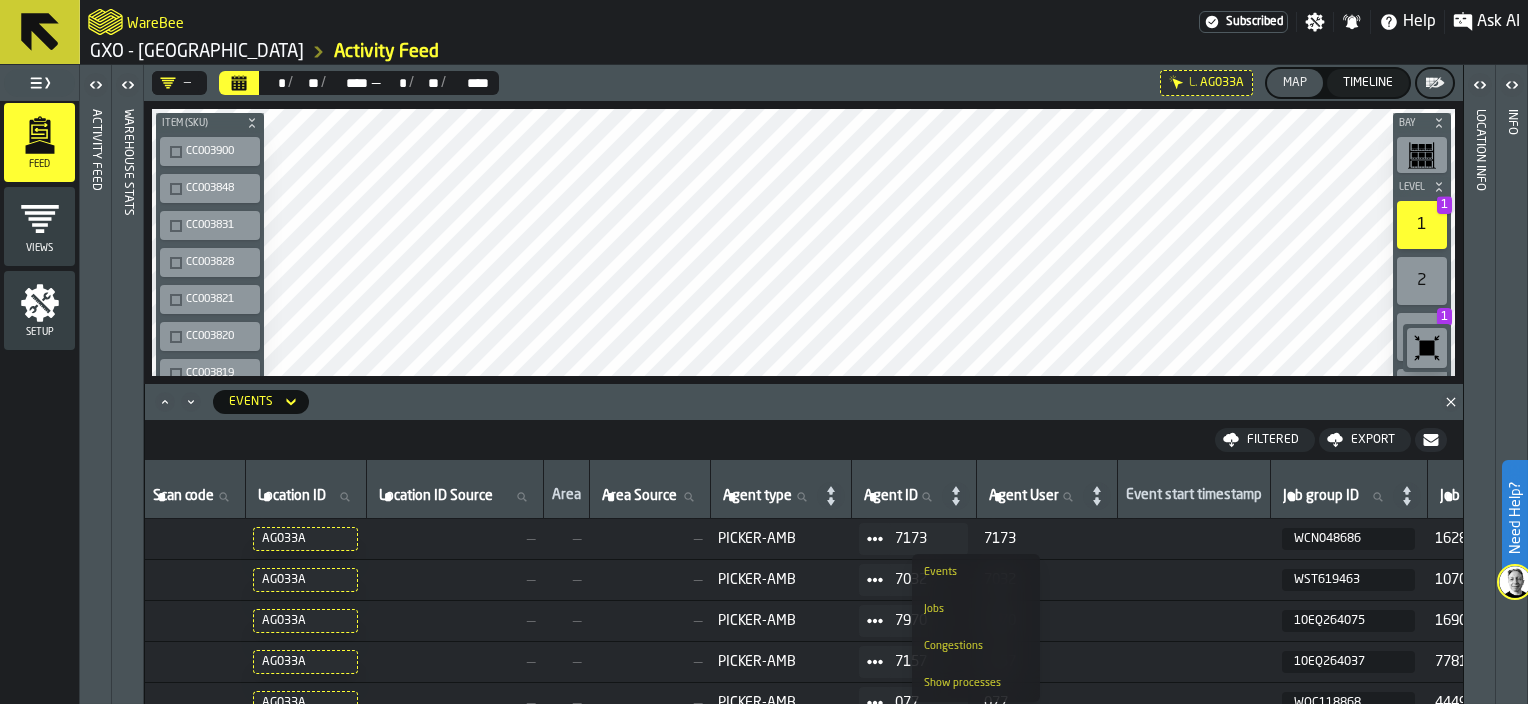 click on "Show processes" at bounding box center [976, 683] 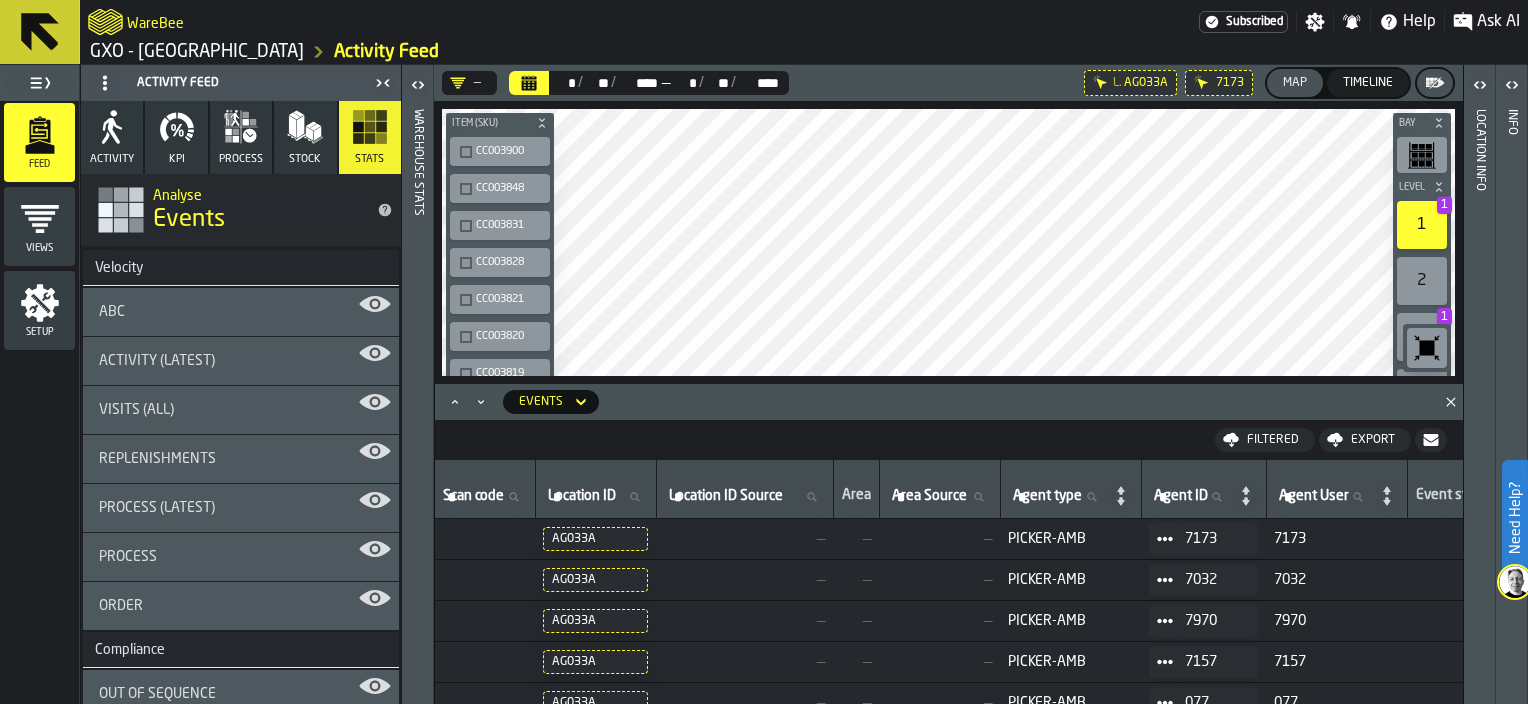 scroll, scrollTop: 0, scrollLeft: 1636, axis: horizontal 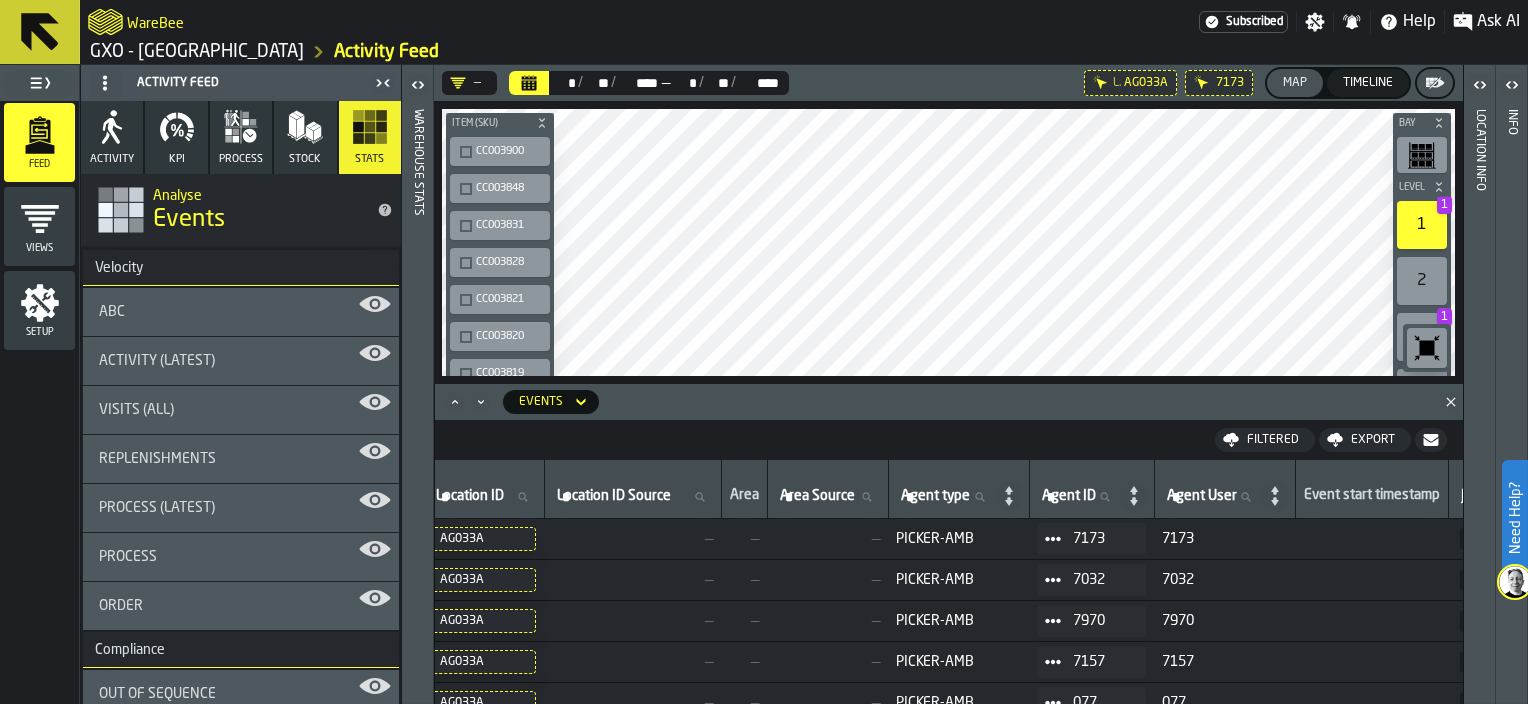 click 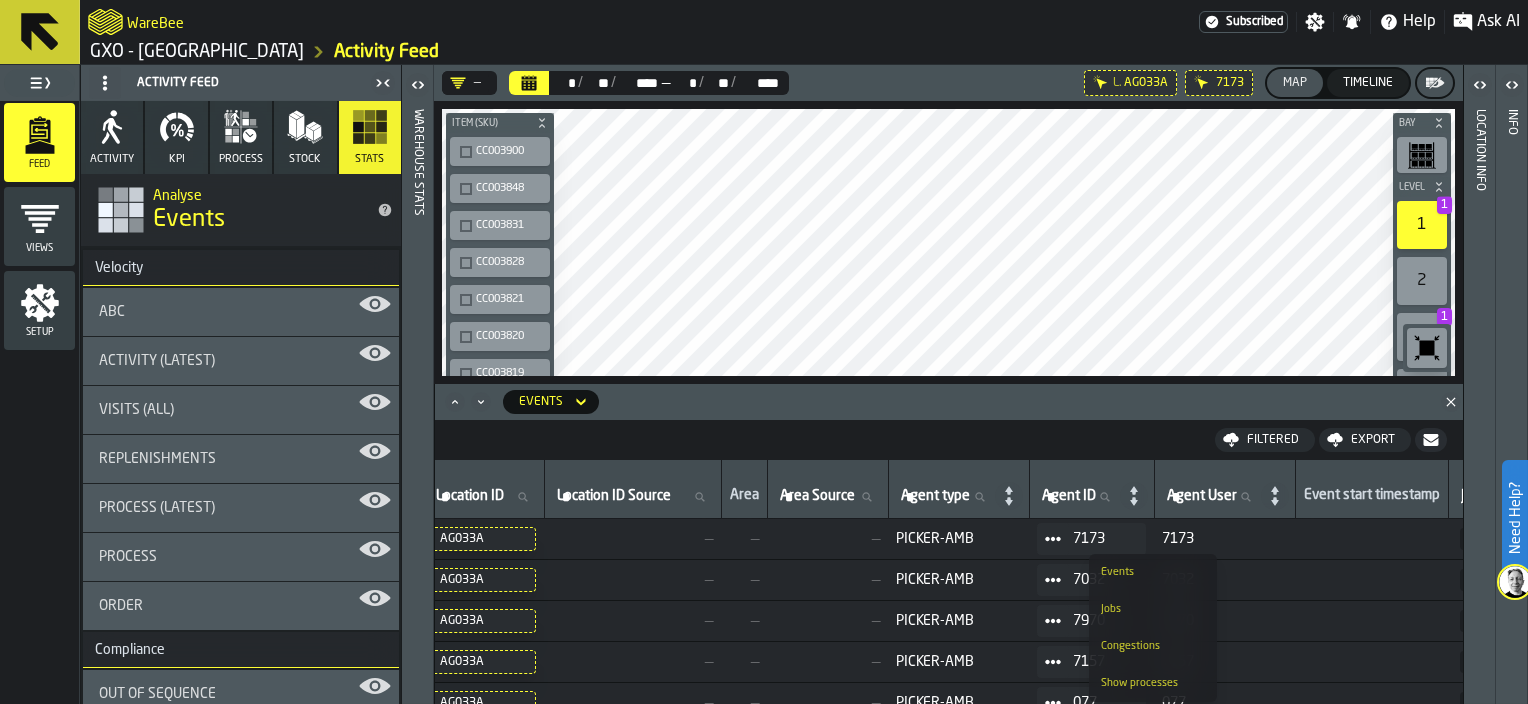 click on "Events" at bounding box center [1153, 572] 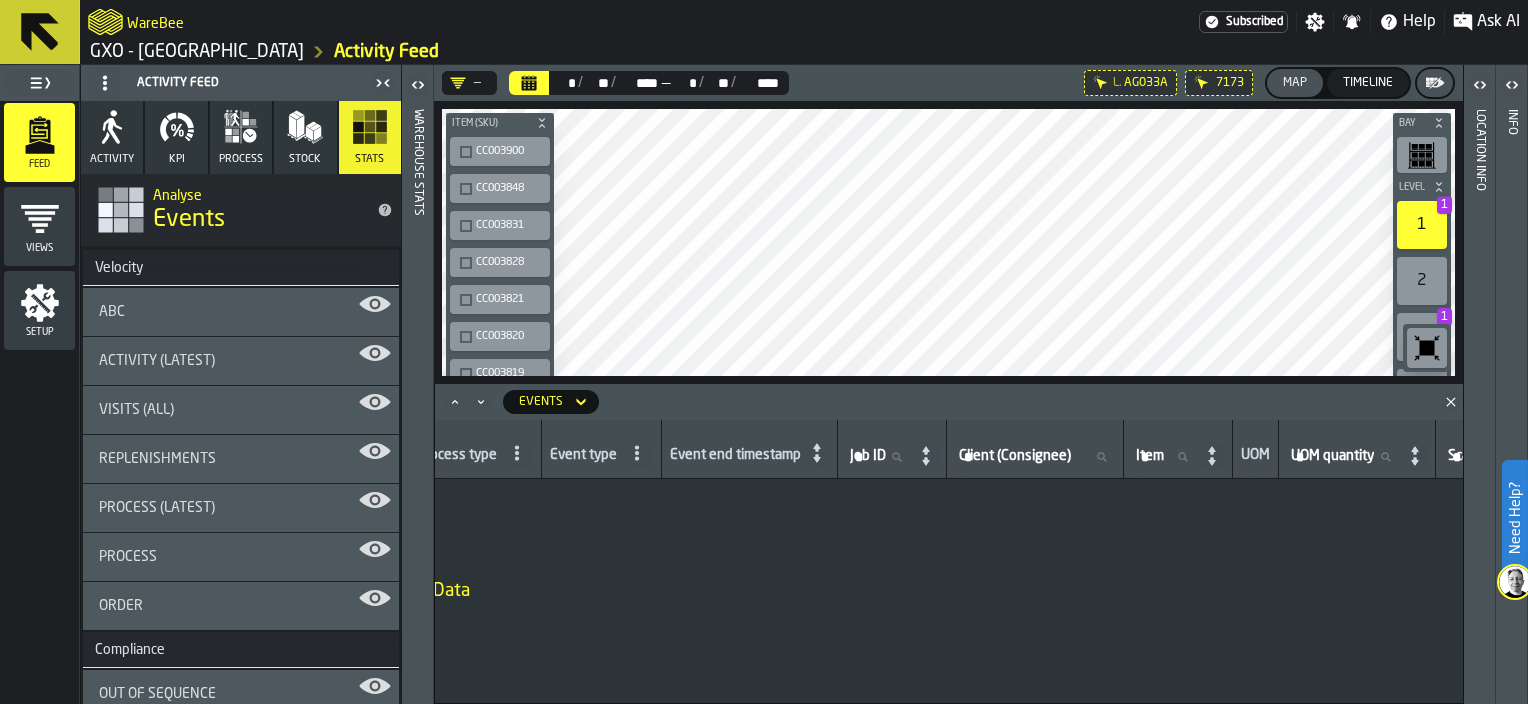 scroll, scrollTop: 0, scrollLeft: 0, axis: both 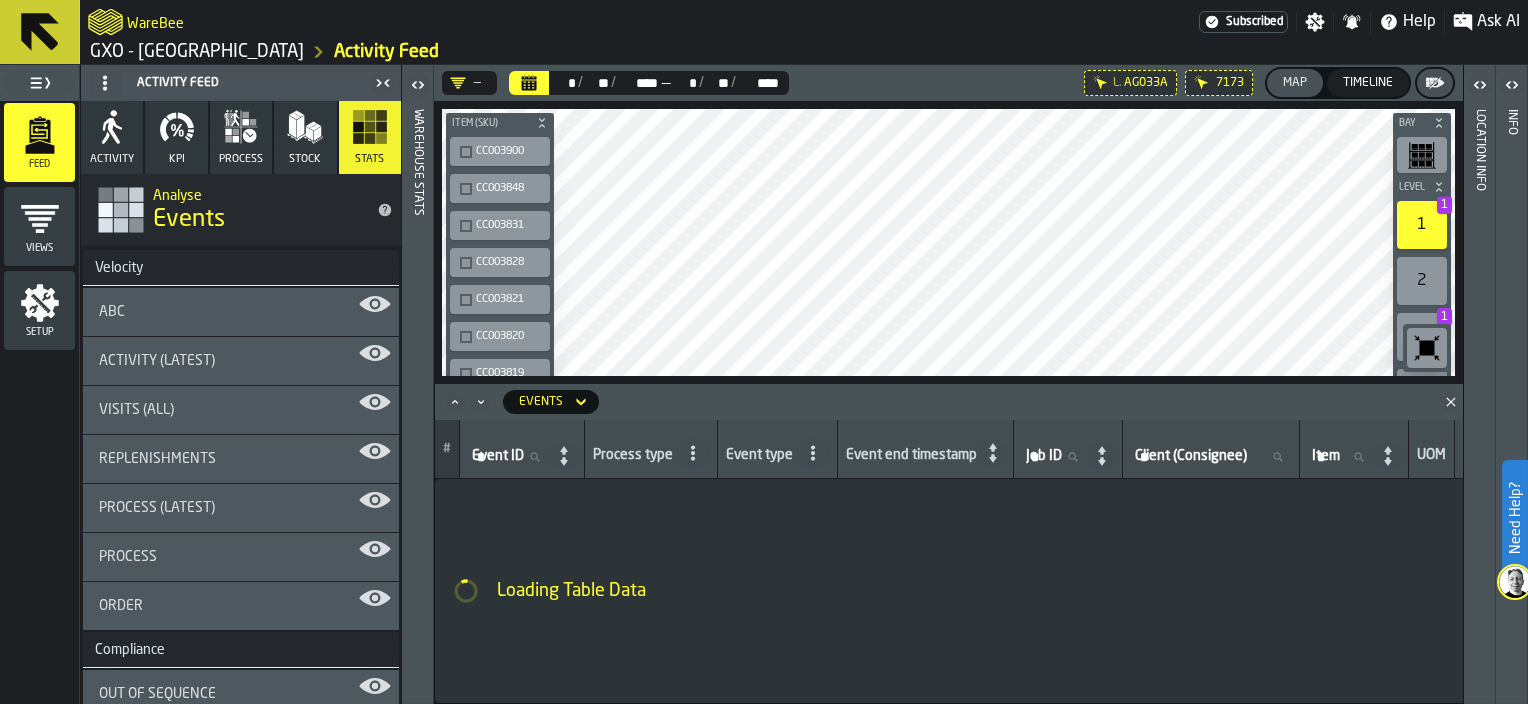 click 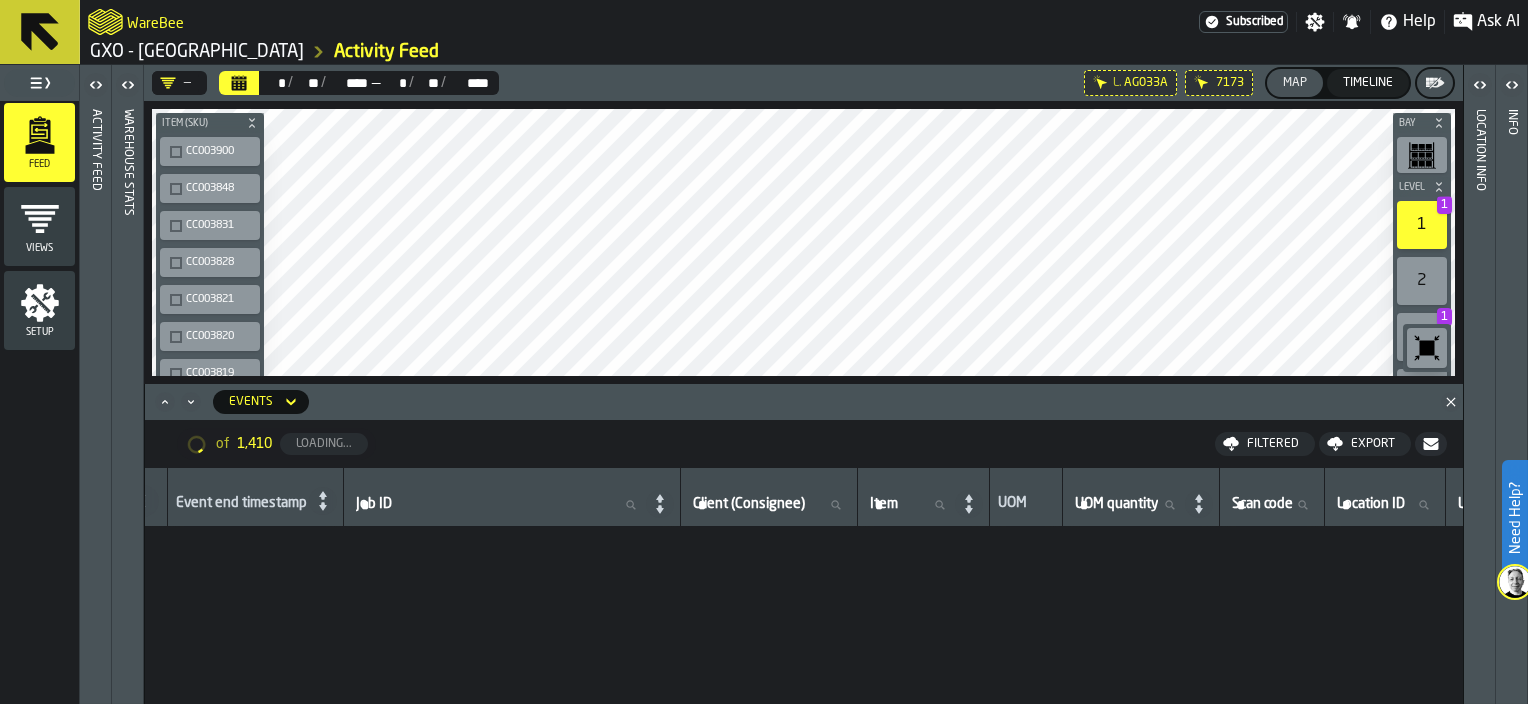 scroll, scrollTop: 2001, scrollLeft: 440, axis: both 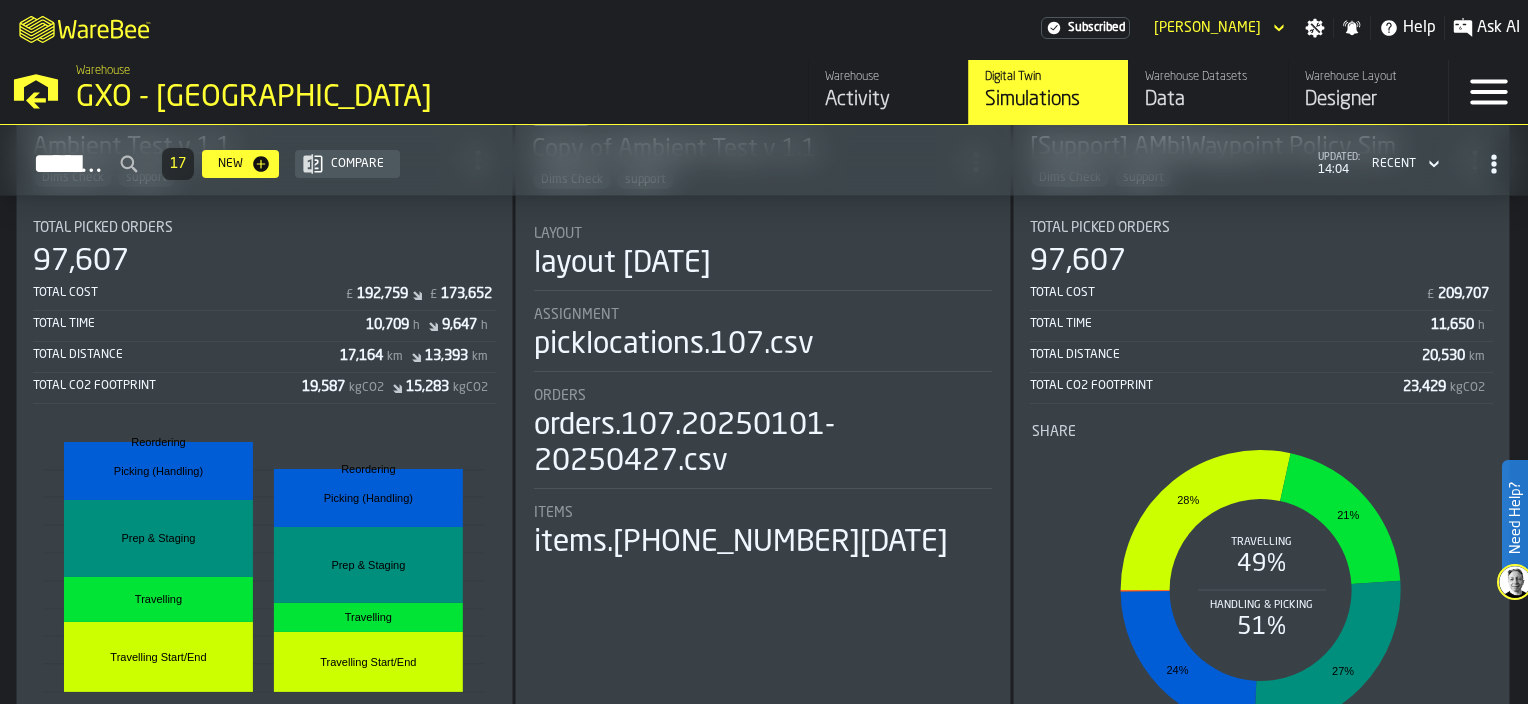 click on "Total Cost £ 192,759 £ 173,652" at bounding box center [264, 296] 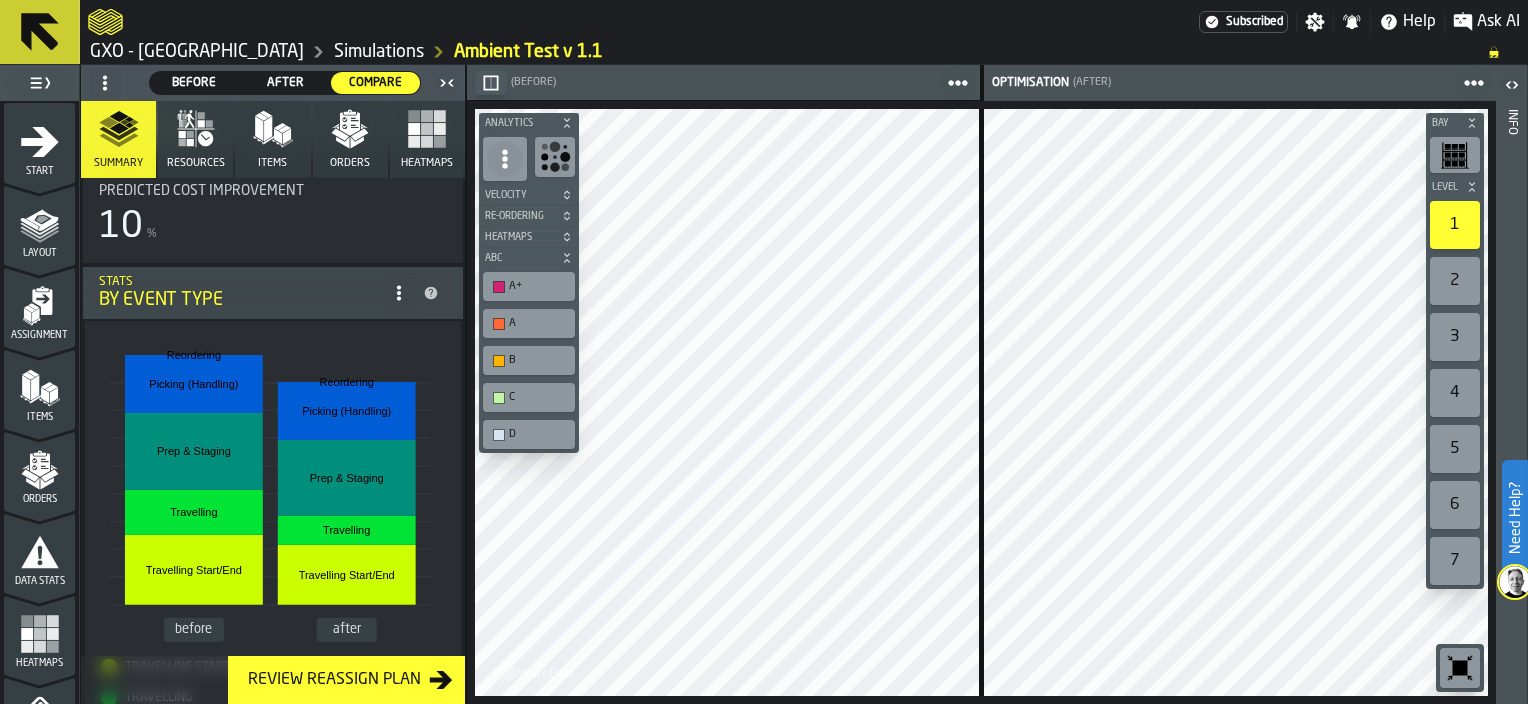 scroll, scrollTop: 0, scrollLeft: 0, axis: both 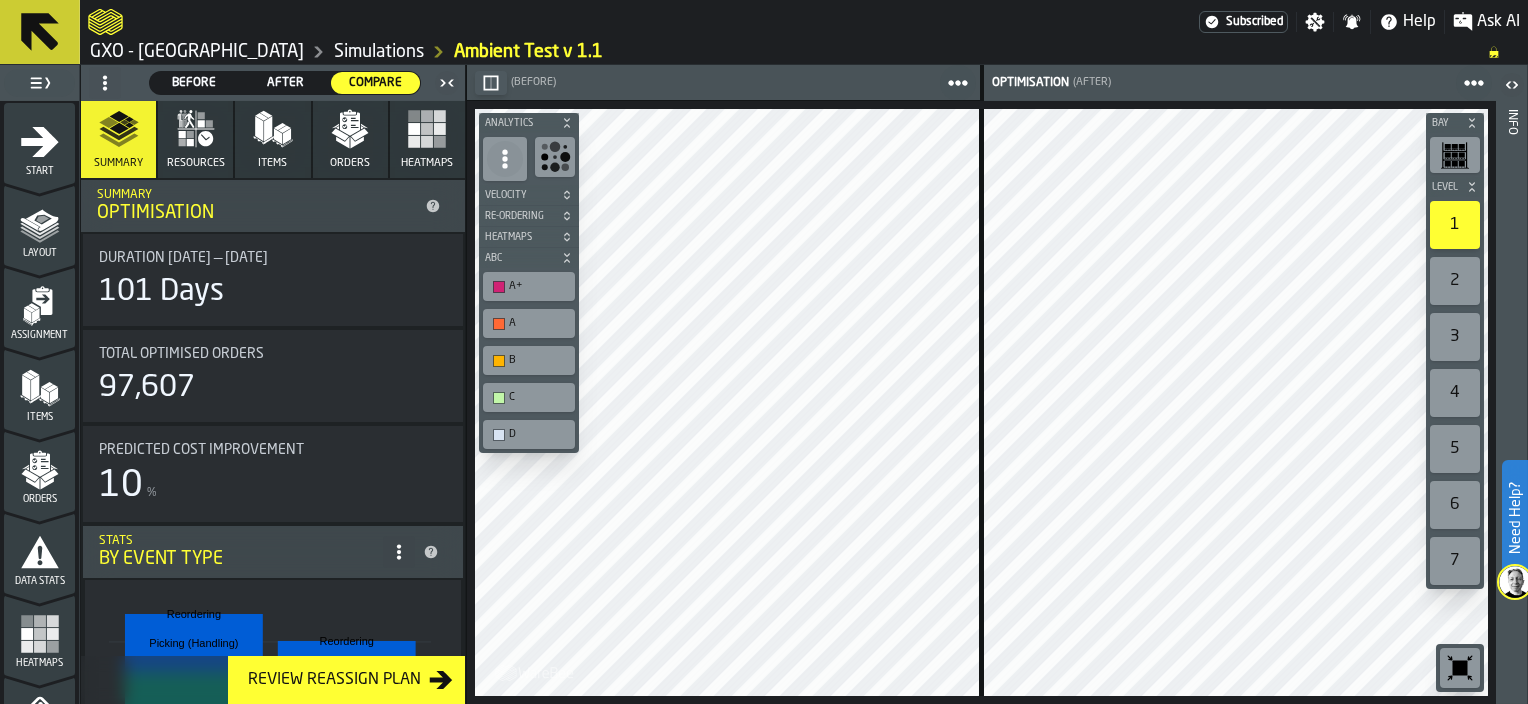 click 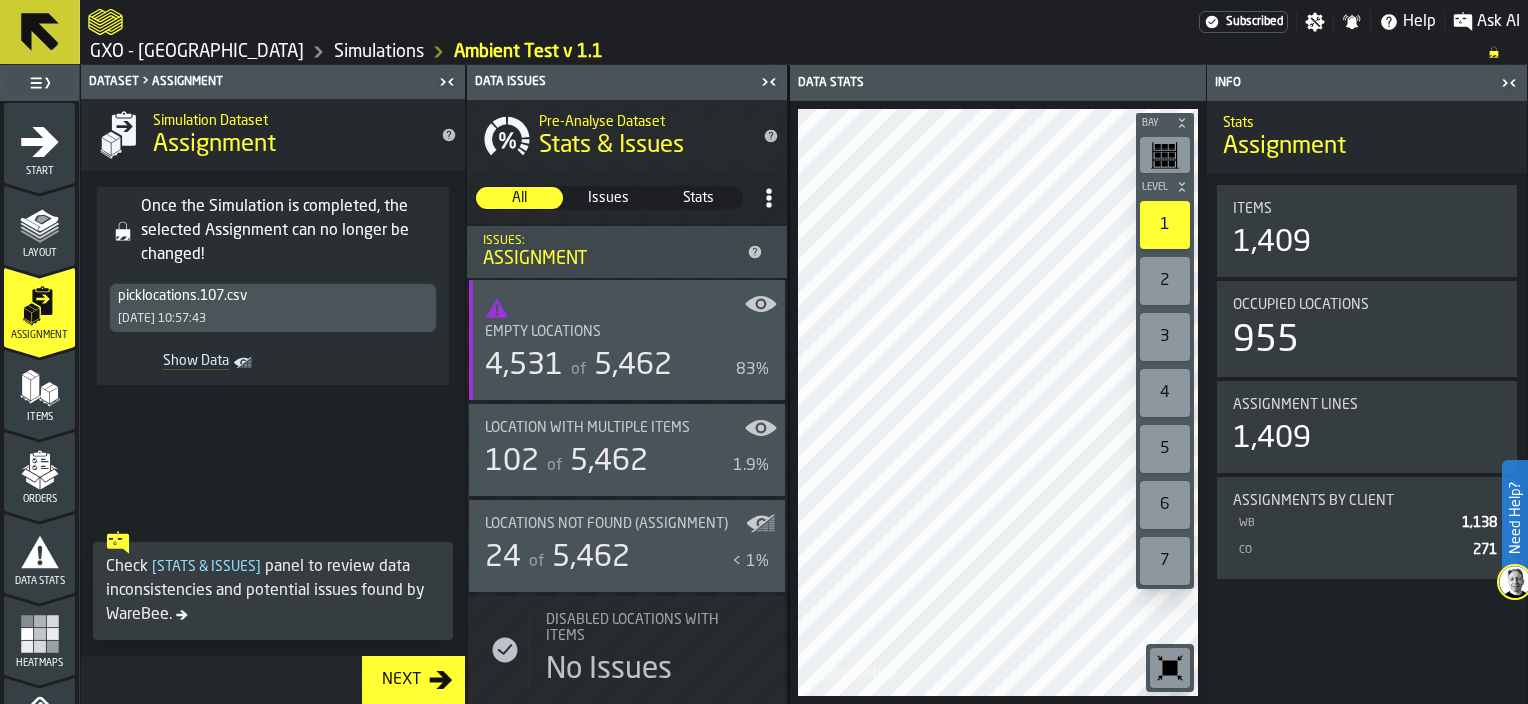 click 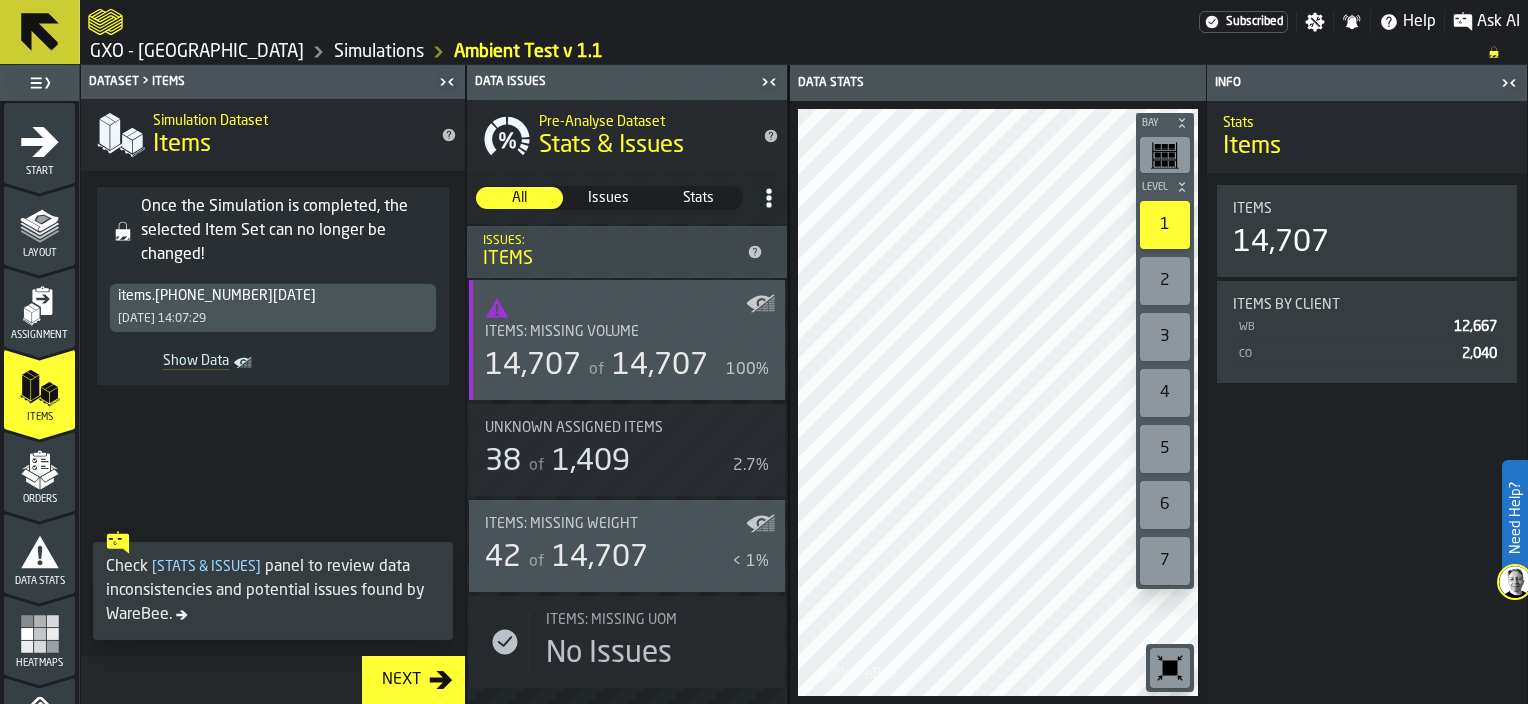 click 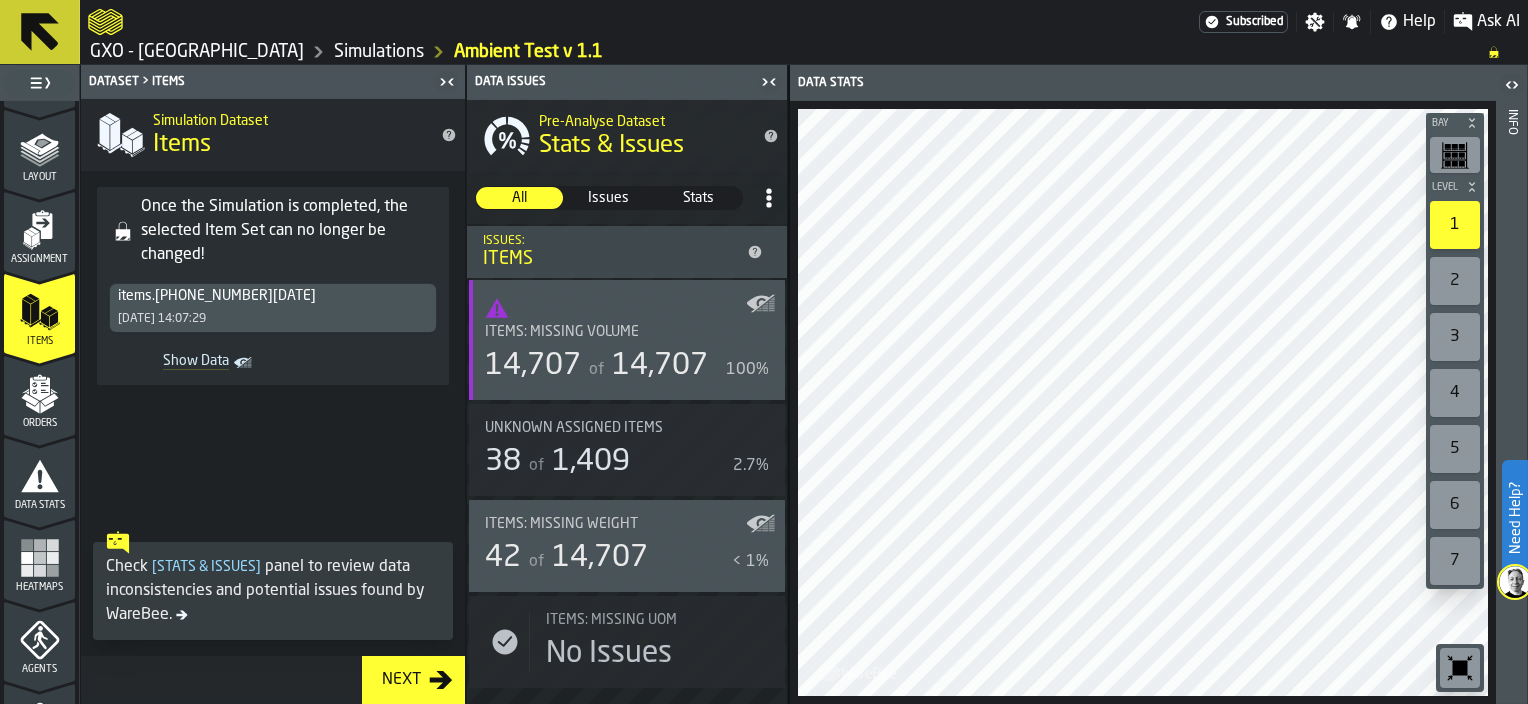 scroll, scrollTop: 0, scrollLeft: 0, axis: both 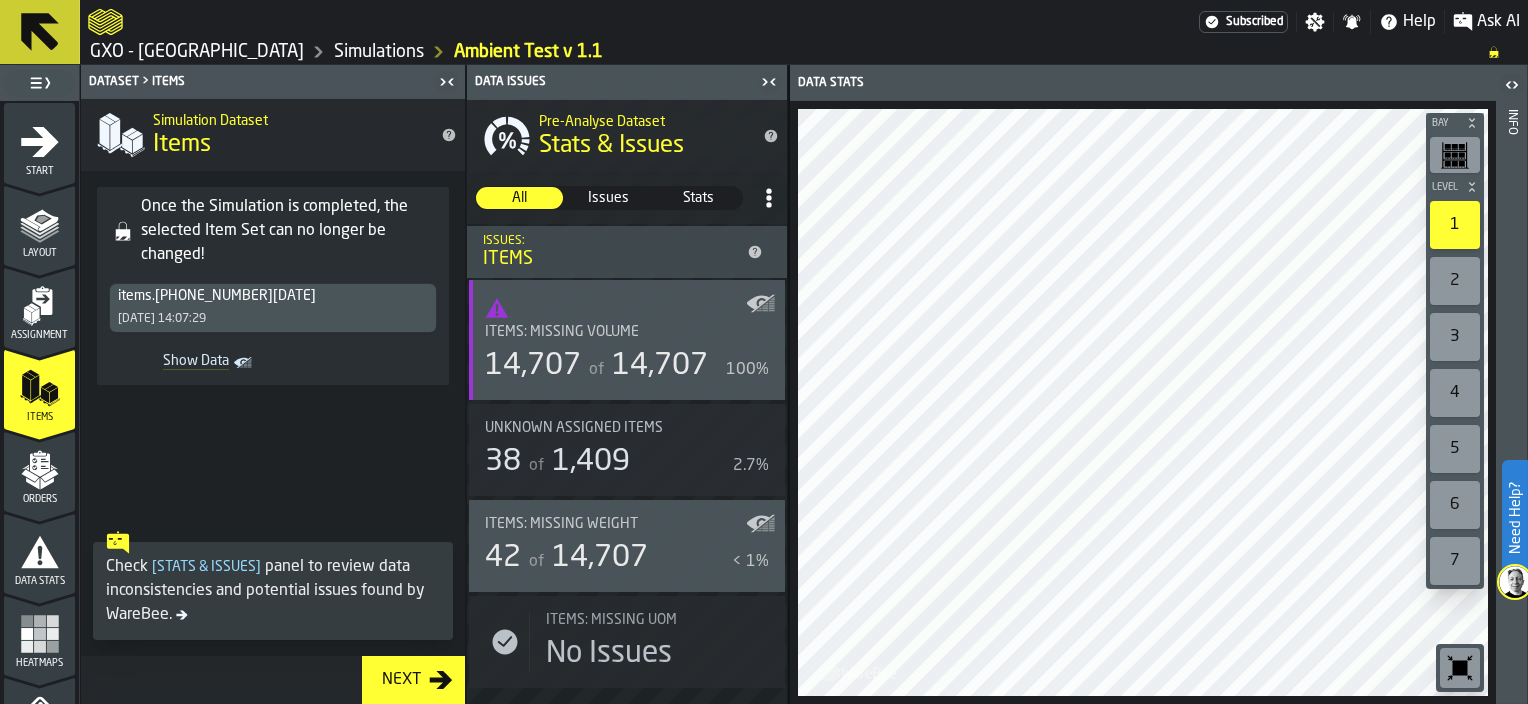 click 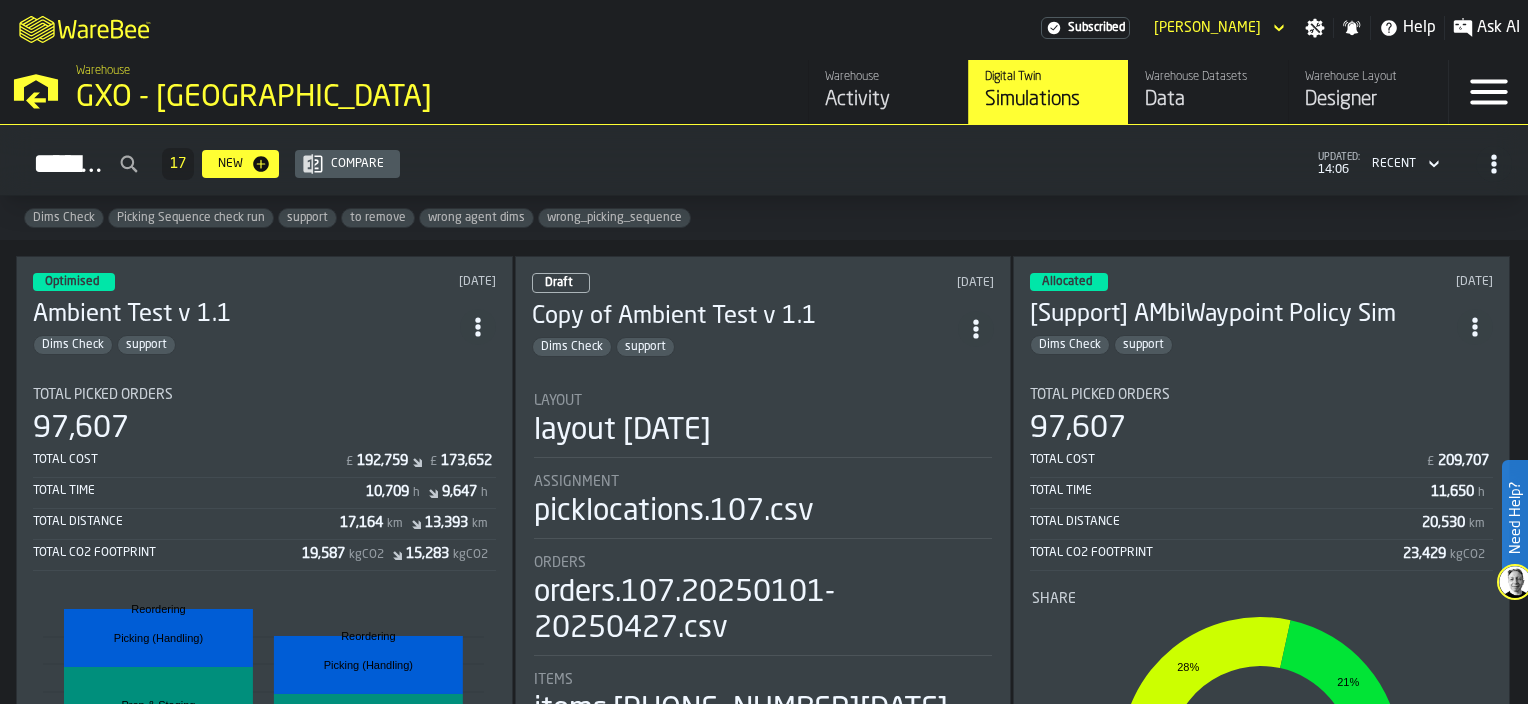 click on "Total Picked Orders" at bounding box center [264, 395] 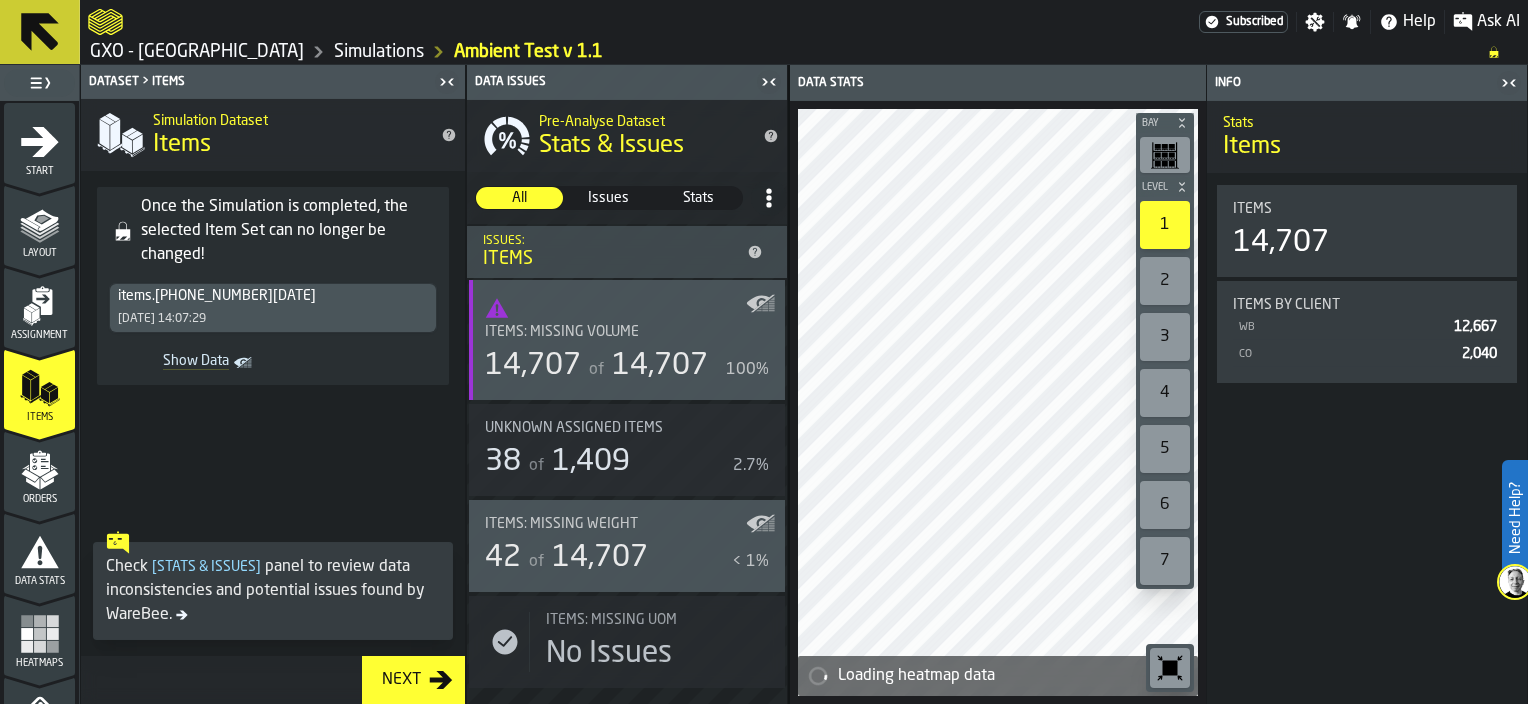 click 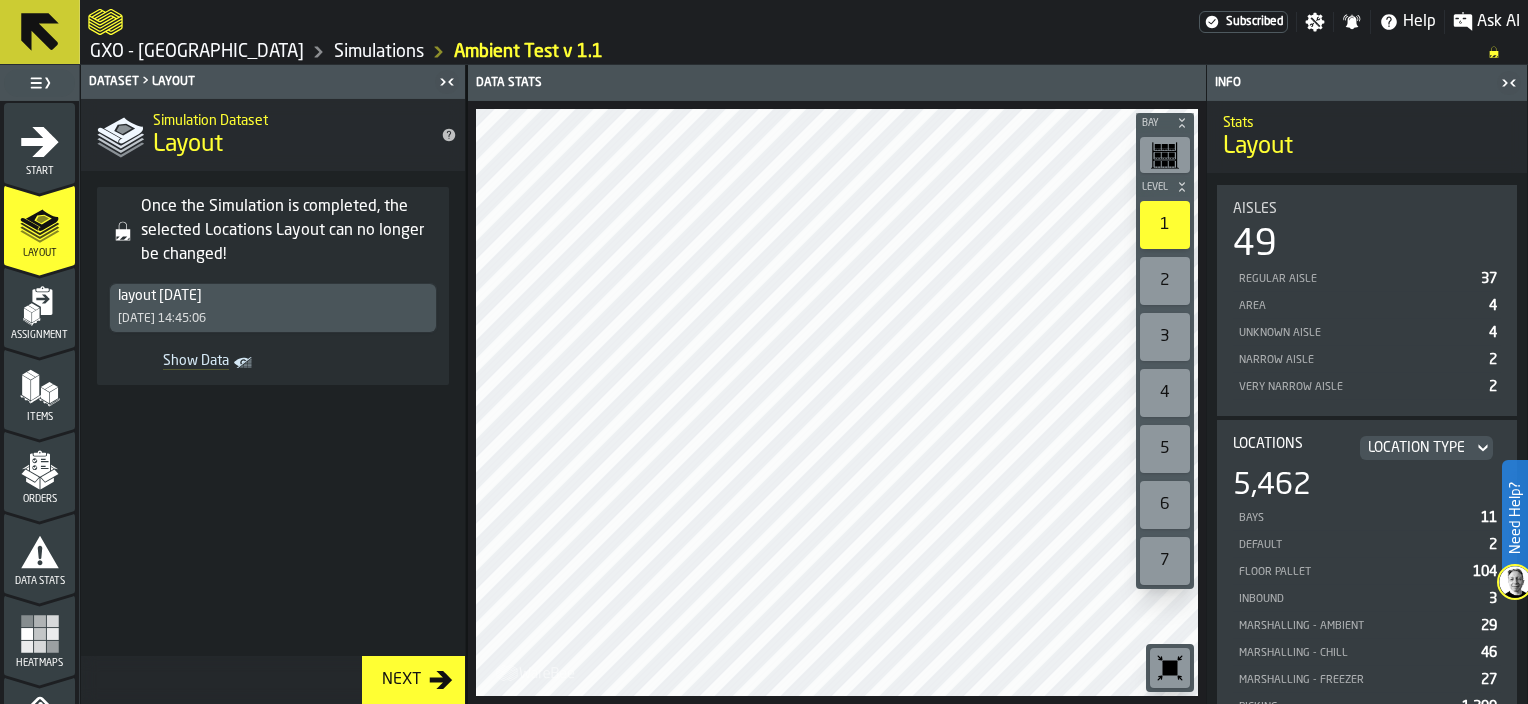 scroll, scrollTop: 0, scrollLeft: 0, axis: both 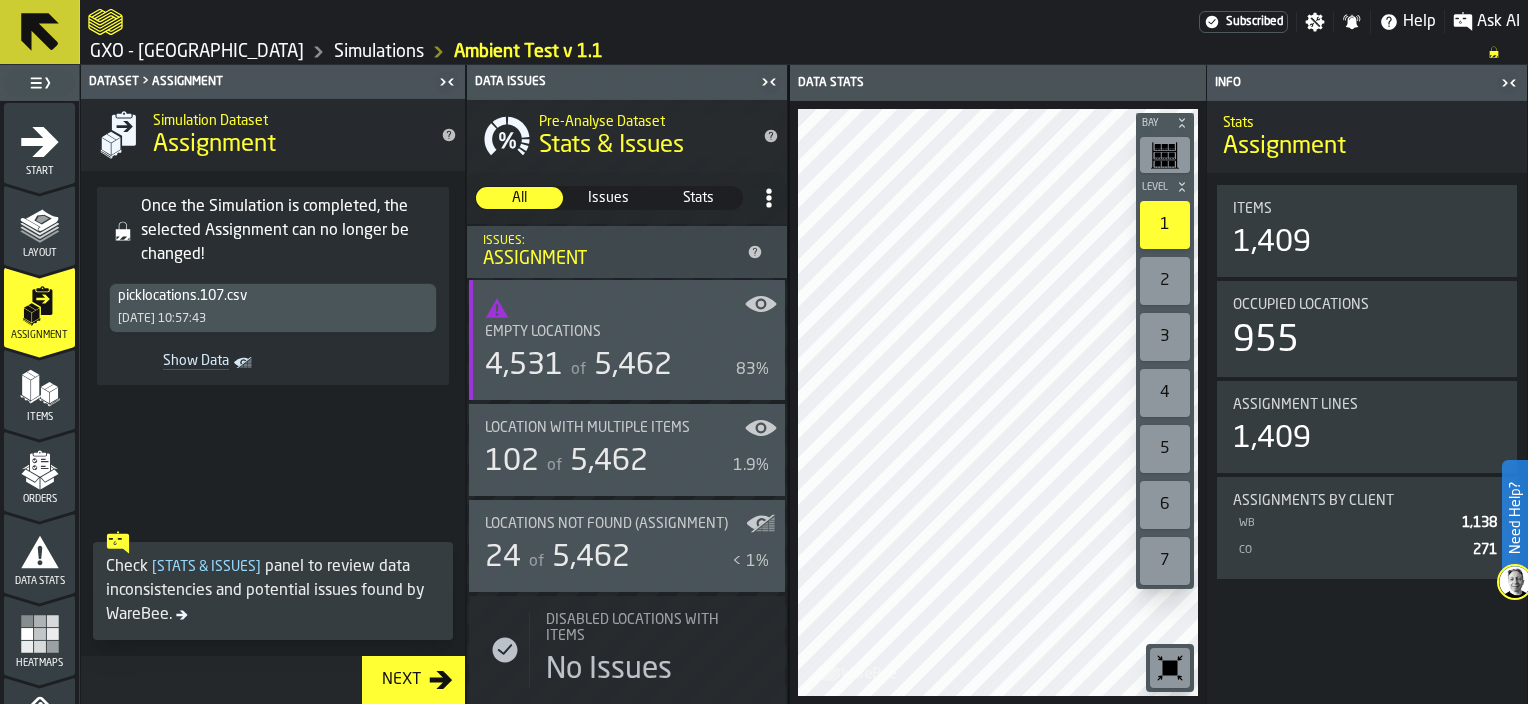 click on "Next" at bounding box center [401, 680] 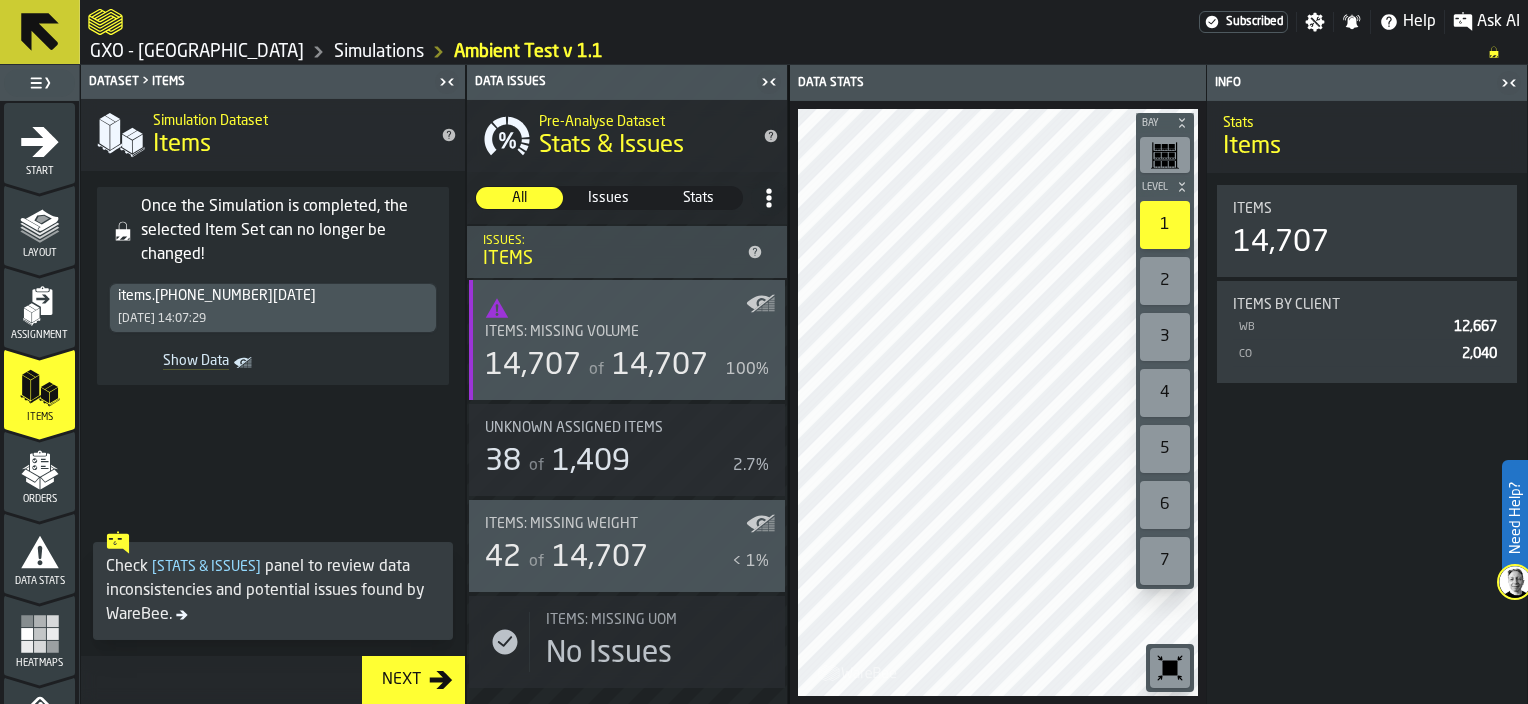 click 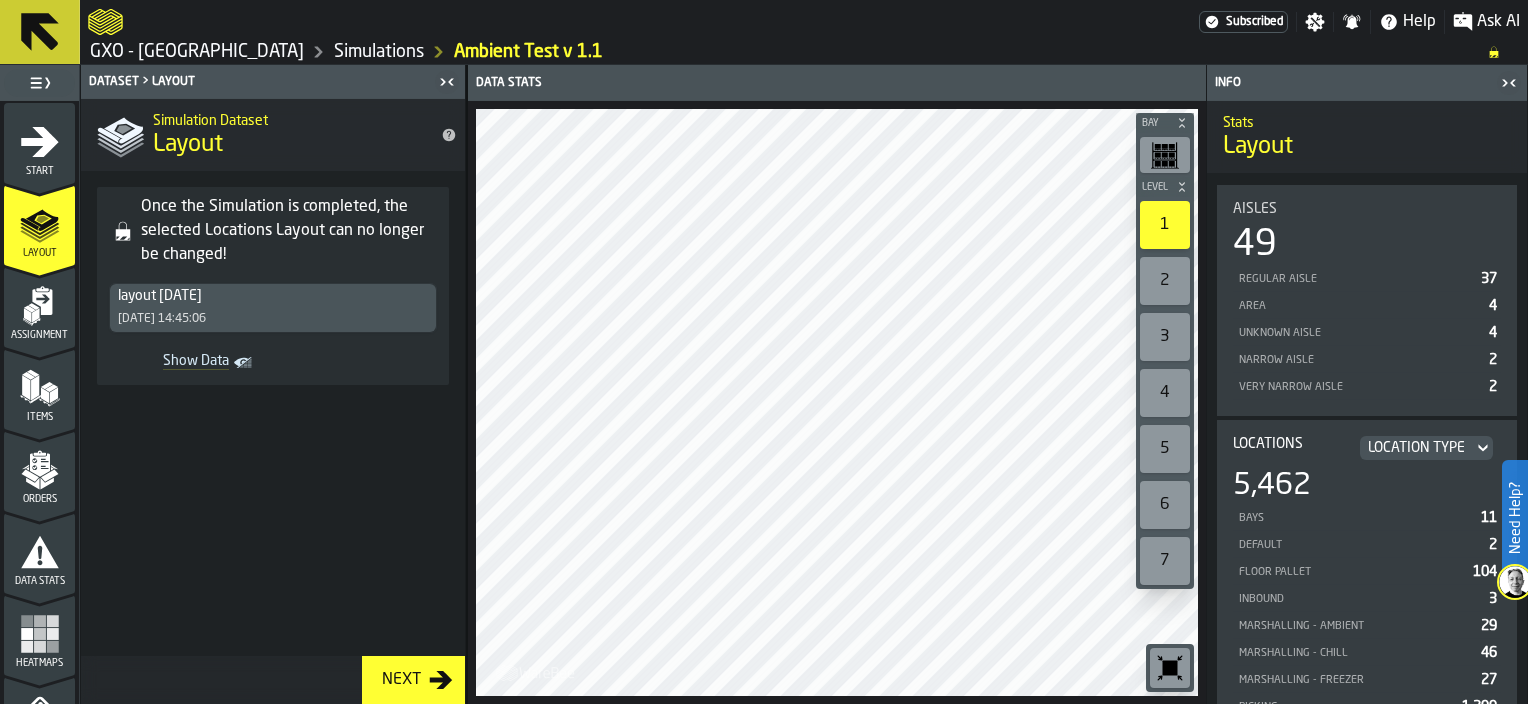 click 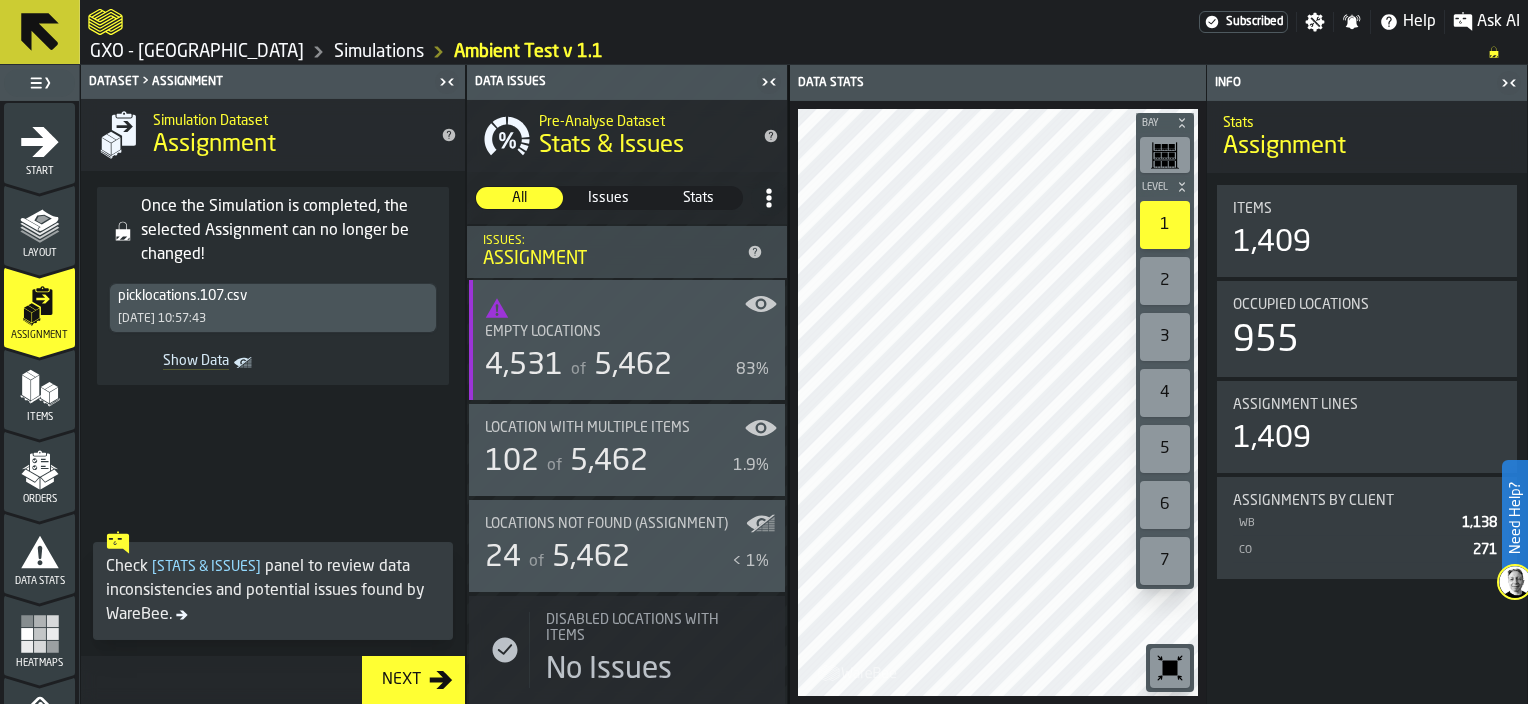 click on "Show Data" at bounding box center (173, 363) 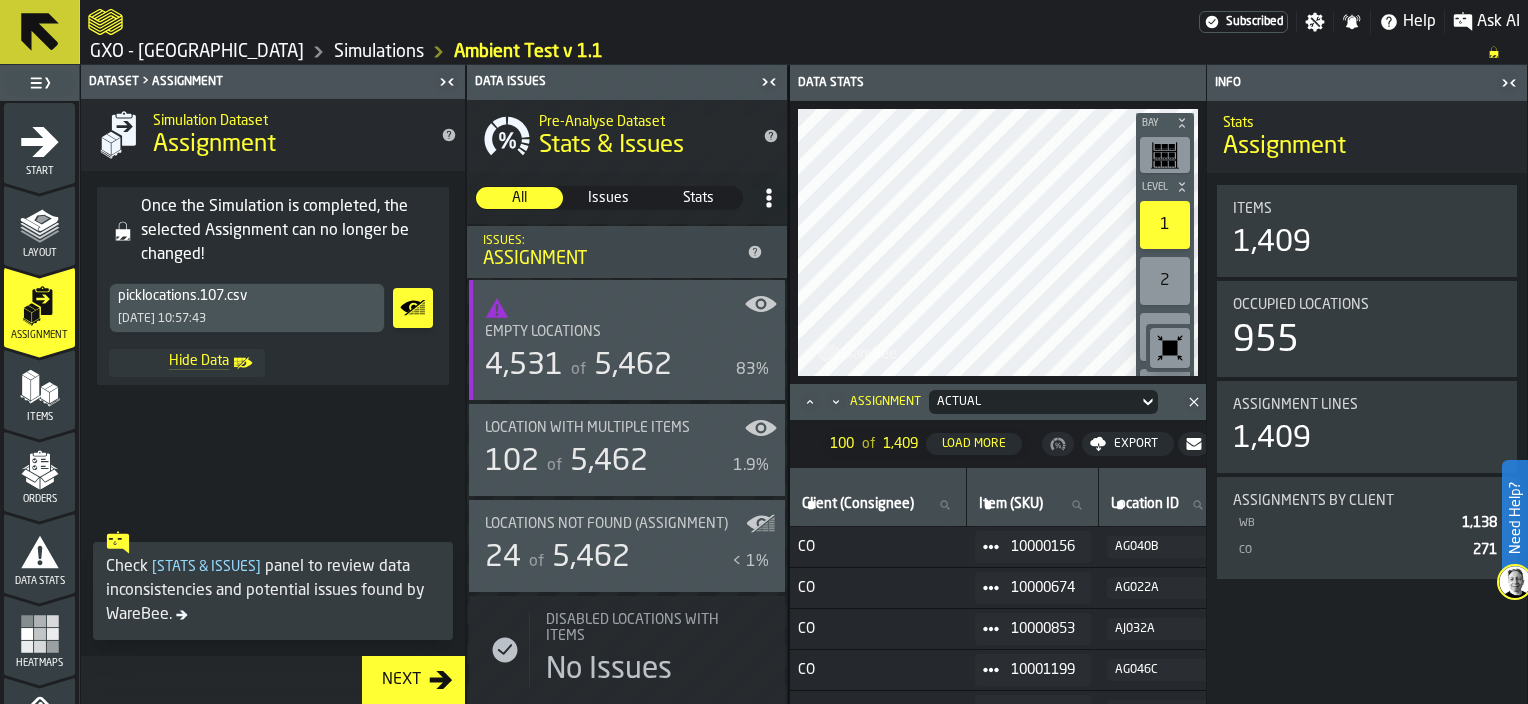 click 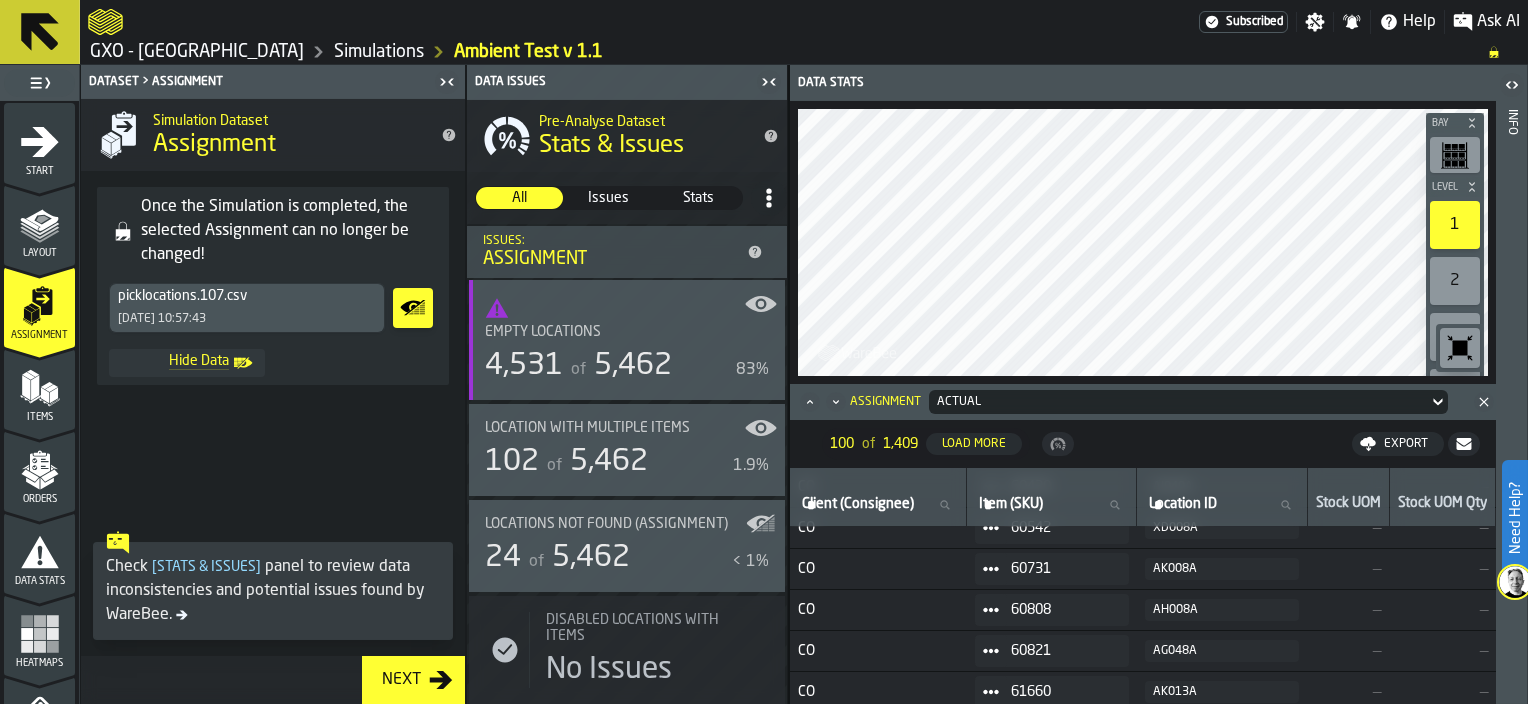 scroll, scrollTop: 1111, scrollLeft: 0, axis: vertical 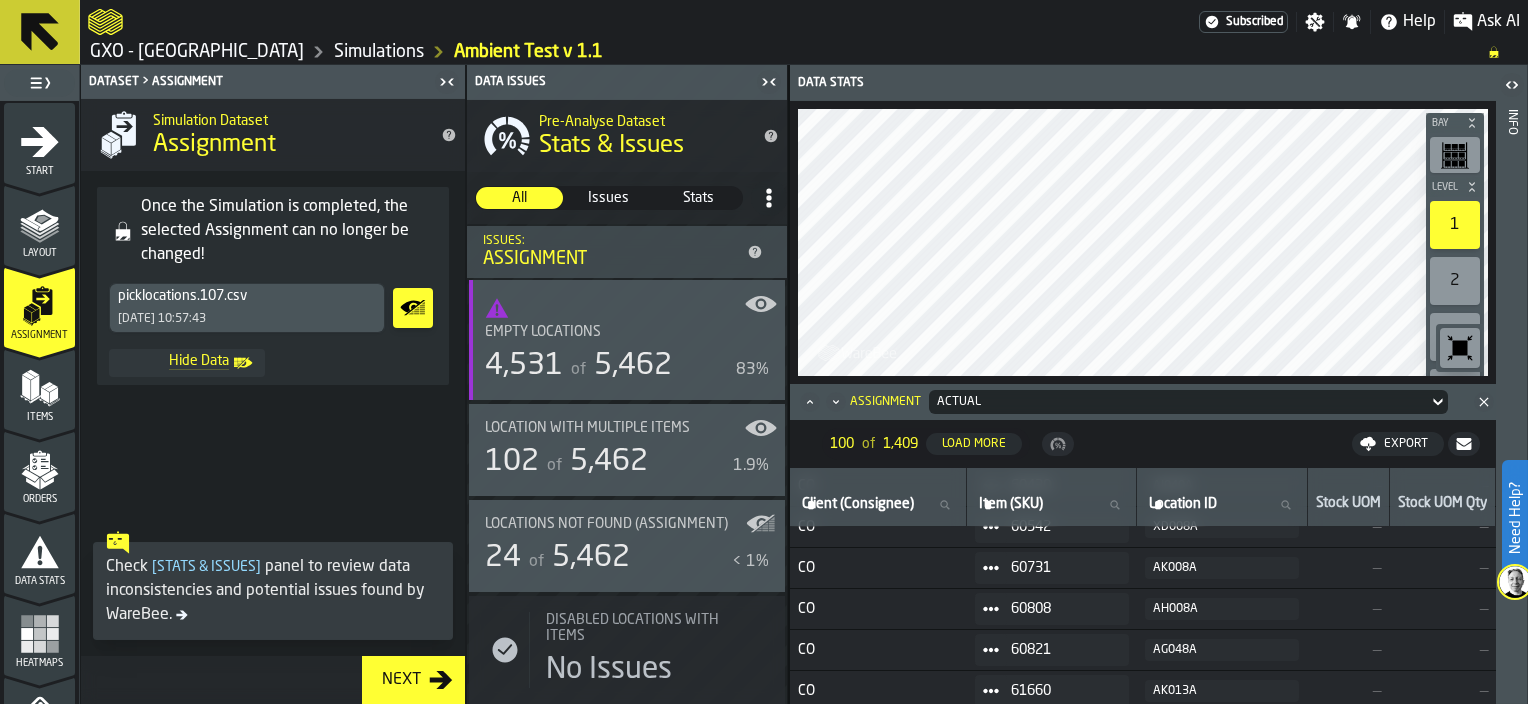 click 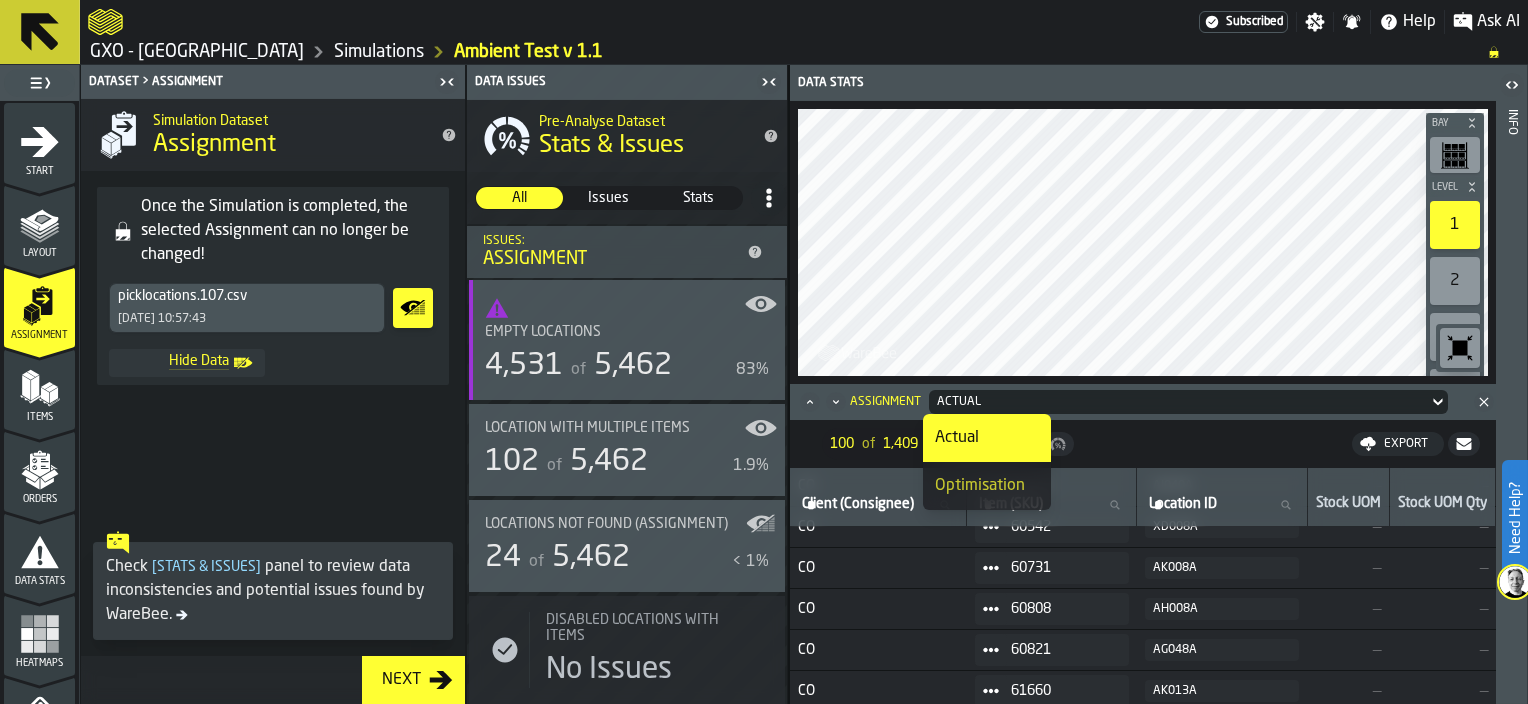 click 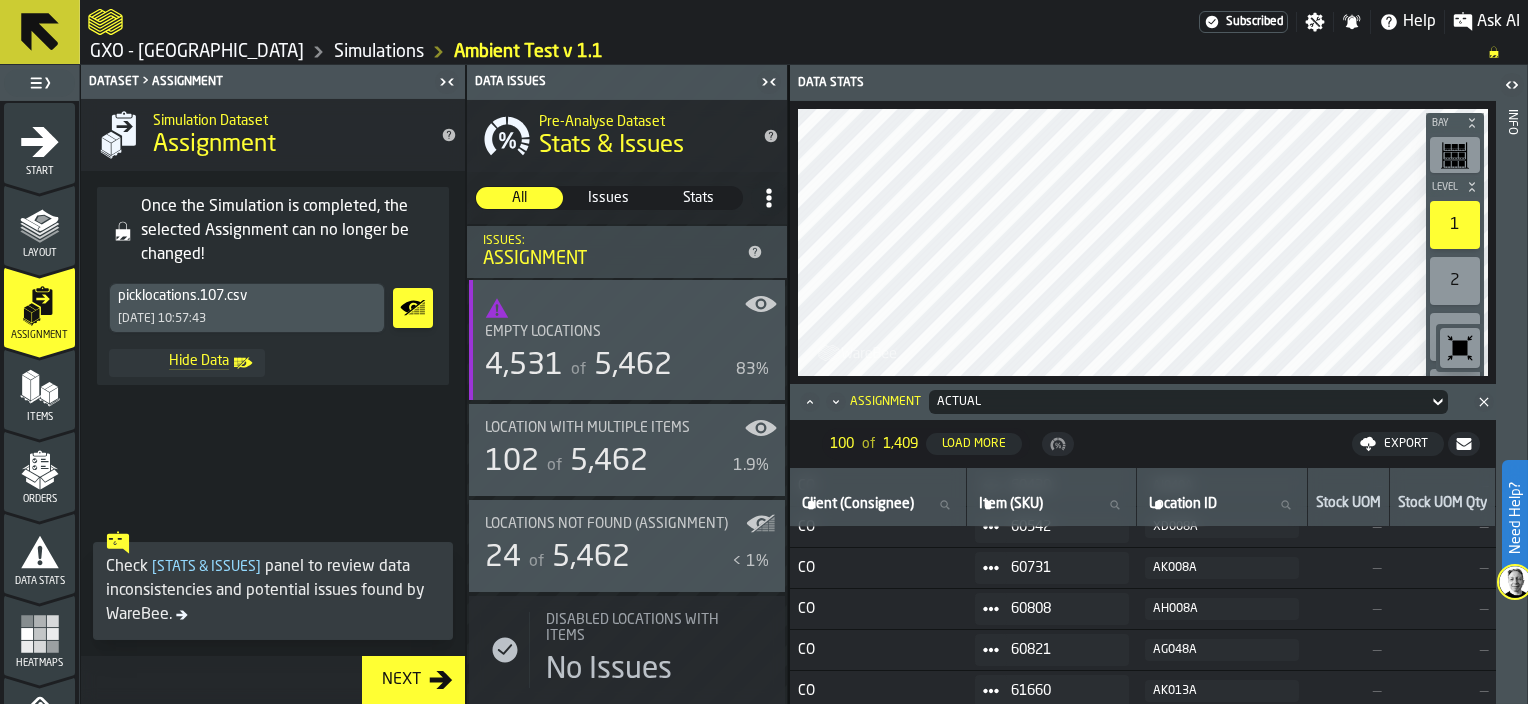 click 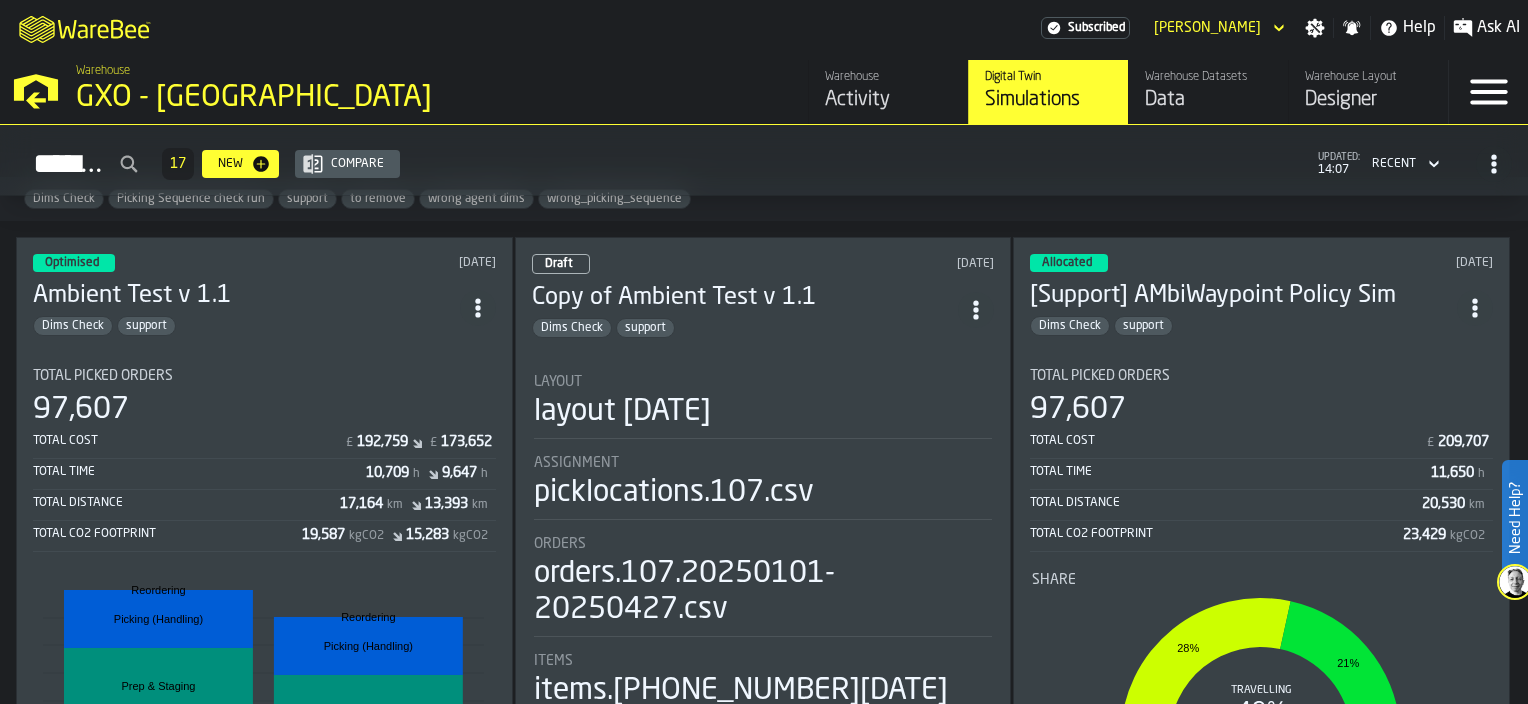 scroll, scrollTop: 16, scrollLeft: 0, axis: vertical 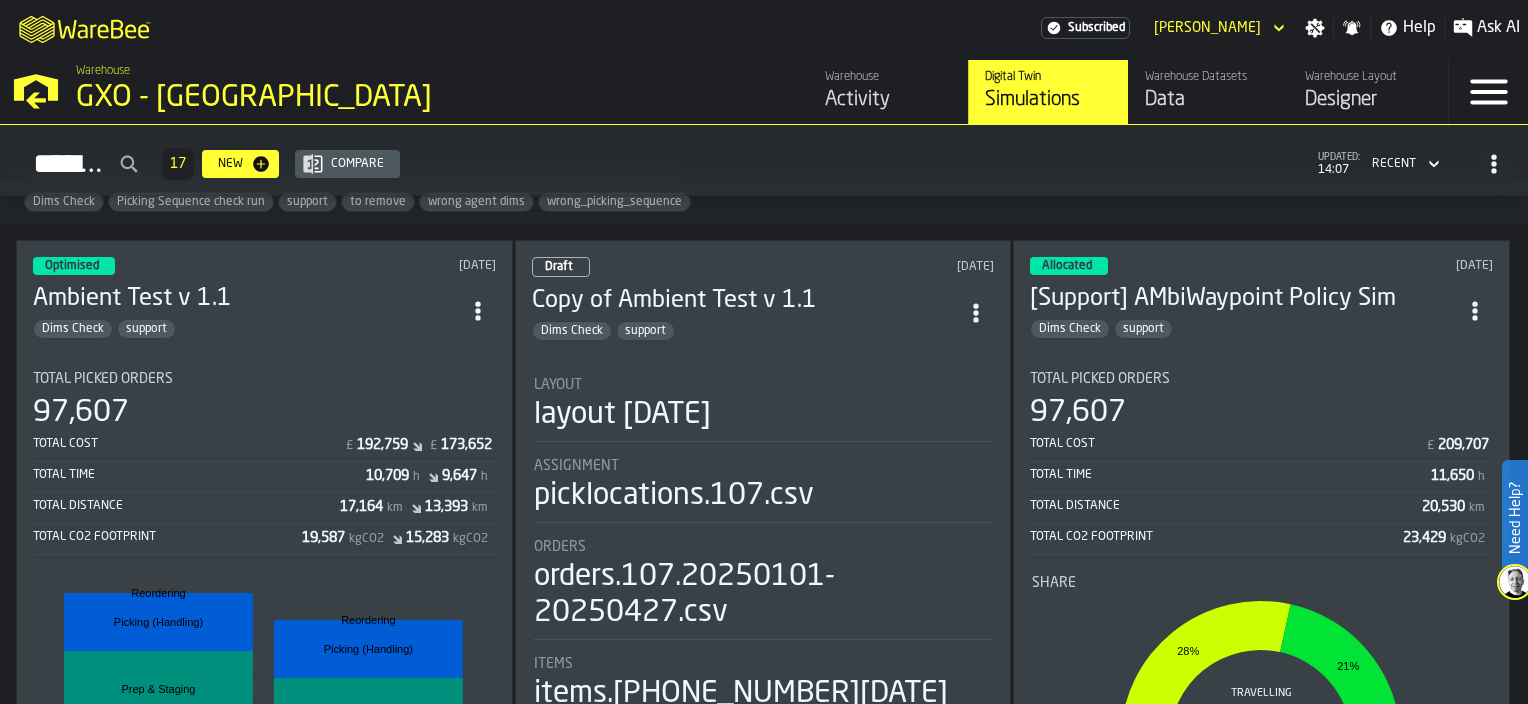 click on "Dims Check support" at bounding box center [246, 329] 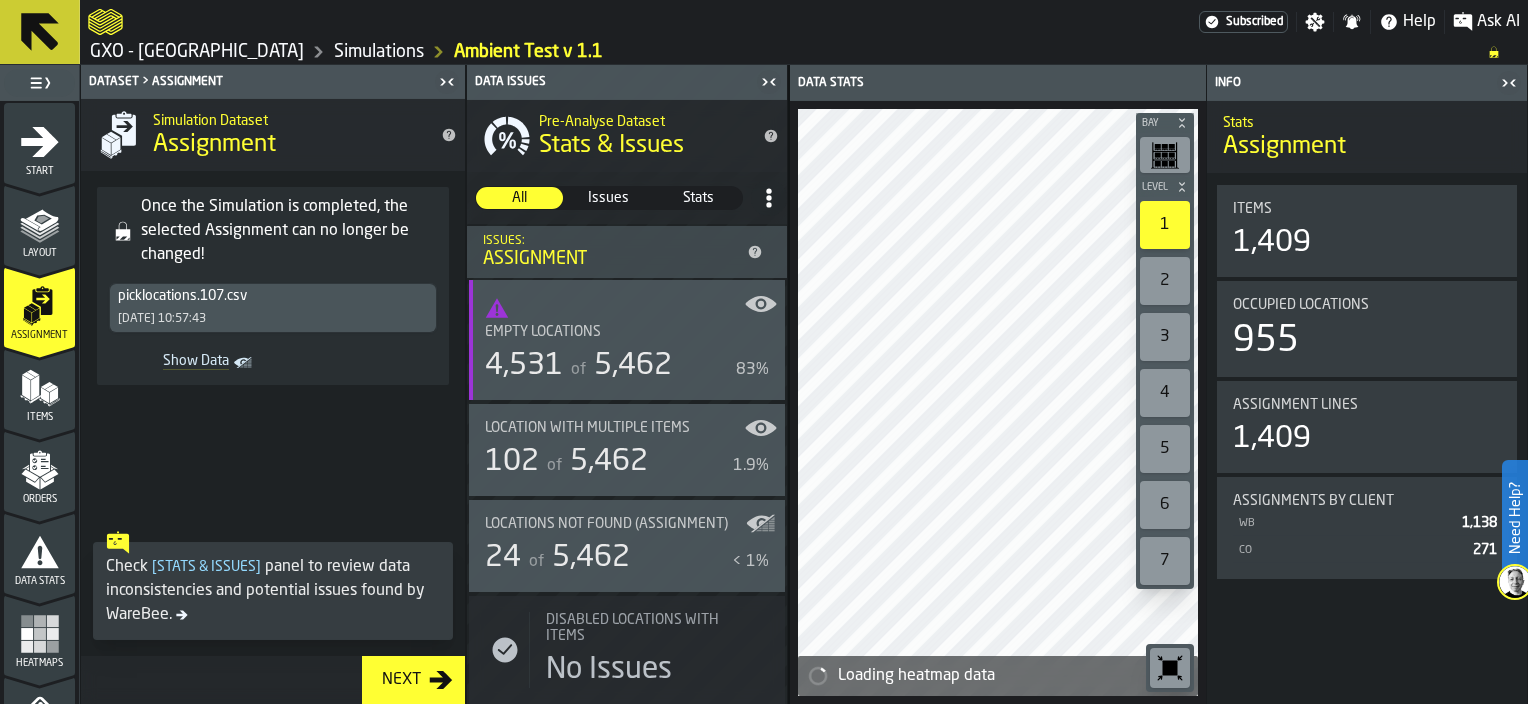 click 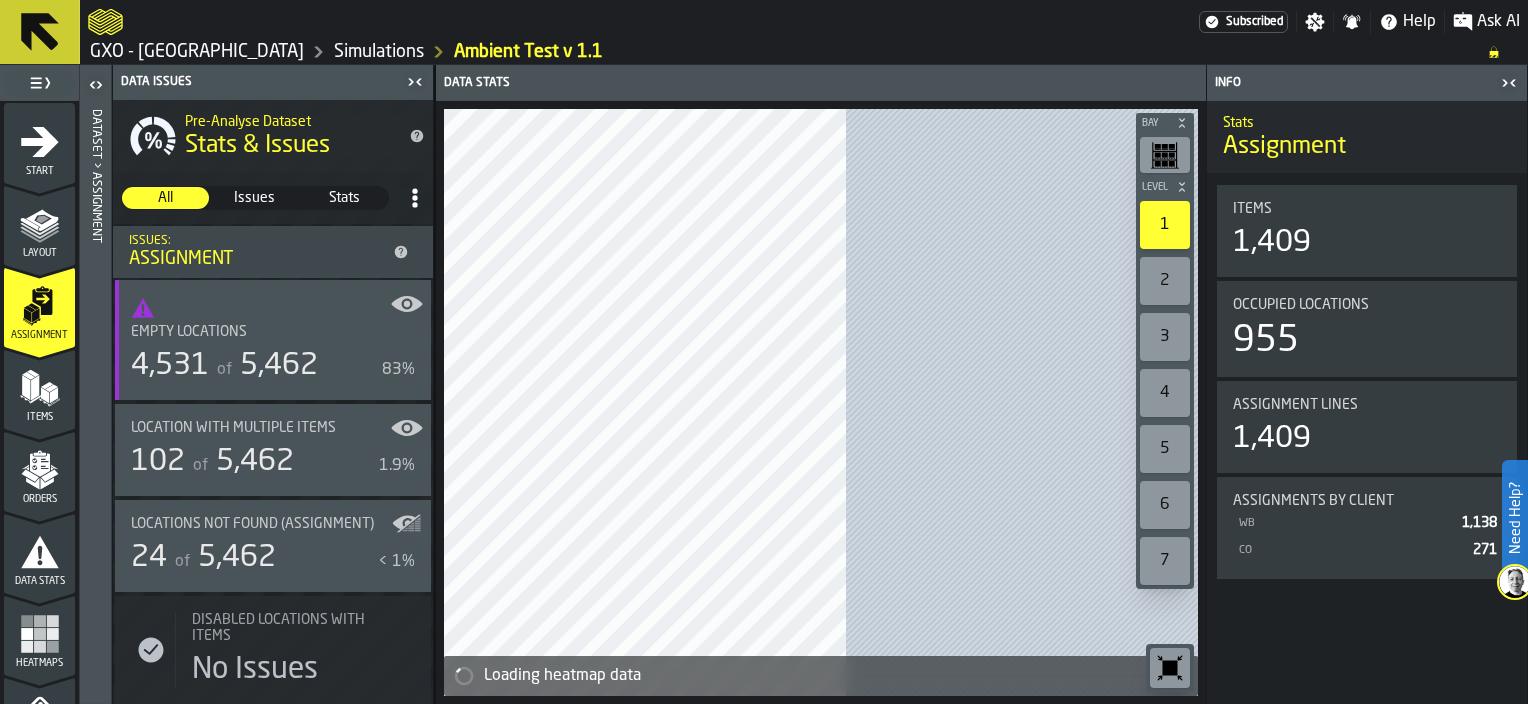 click on "Data Stats" at bounding box center [631, 83] 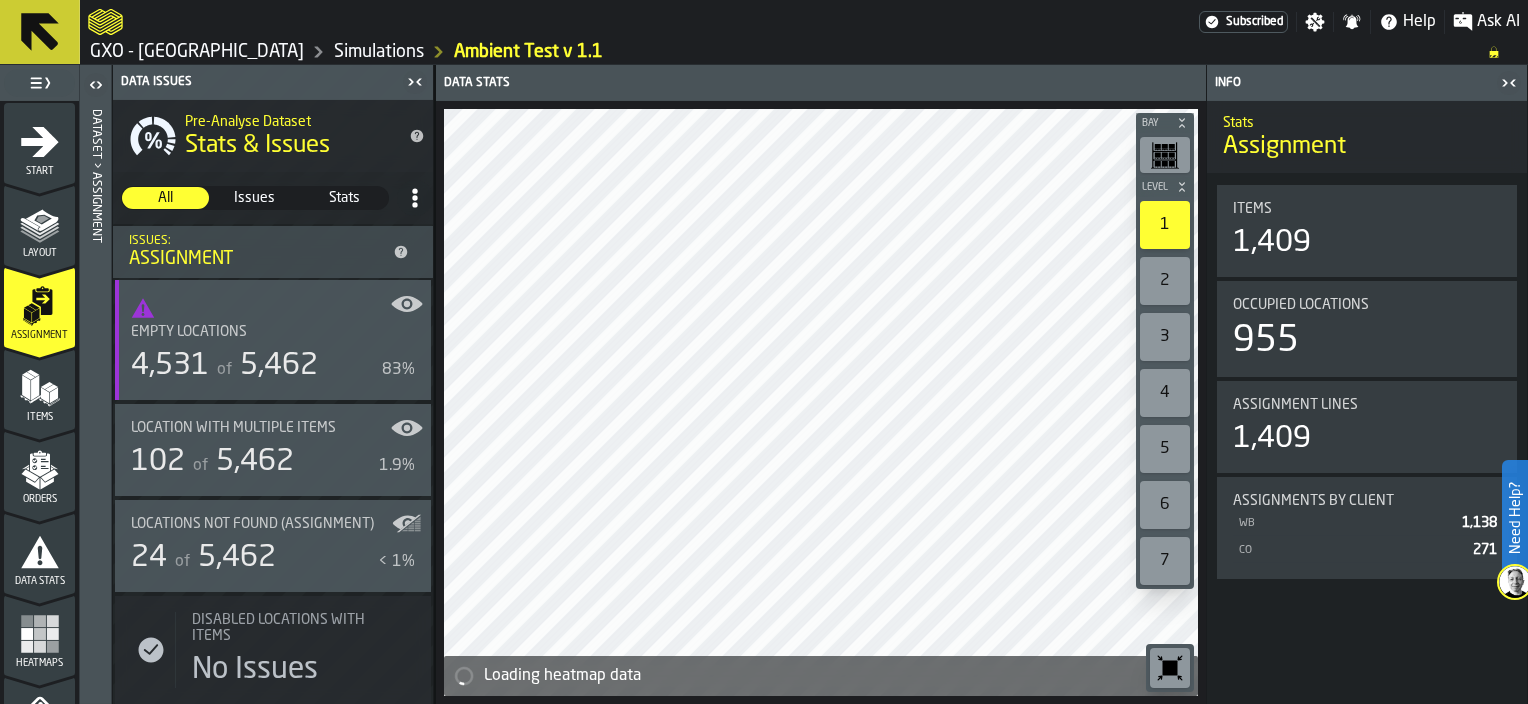 click 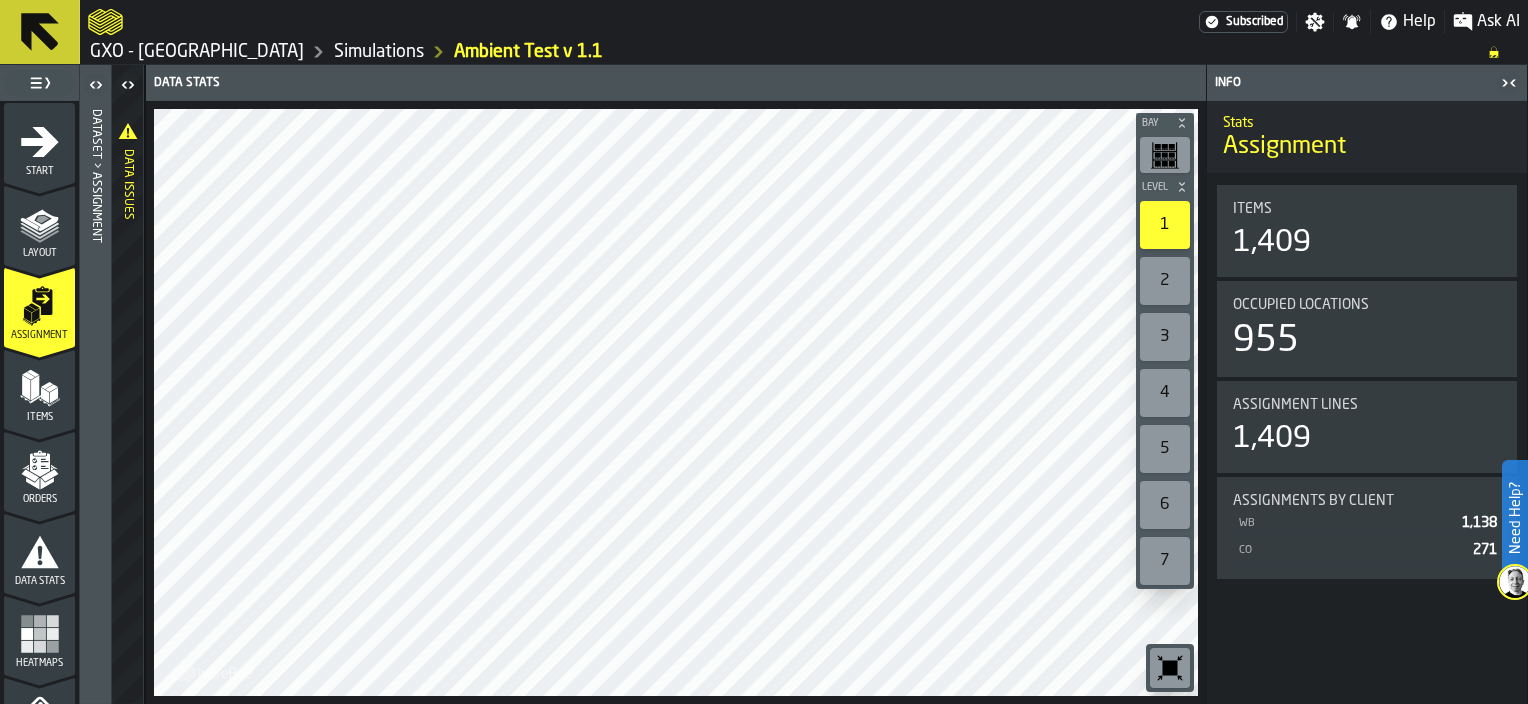 click 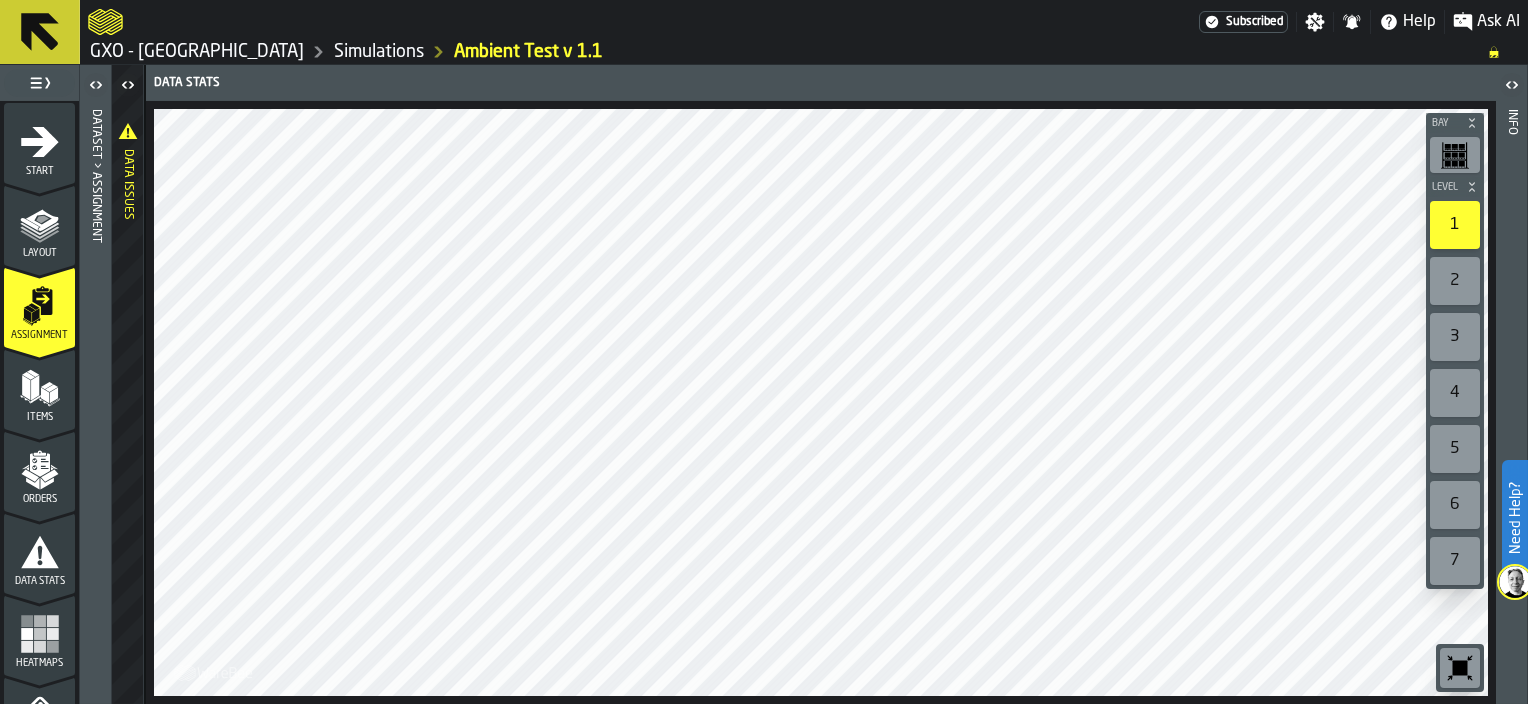click on "Bay Level 1 2 3 4 5 6 7 M A K I N G  W A R E H O U S E S  M O R E  EF F I C I E N T" at bounding box center [821, 402] 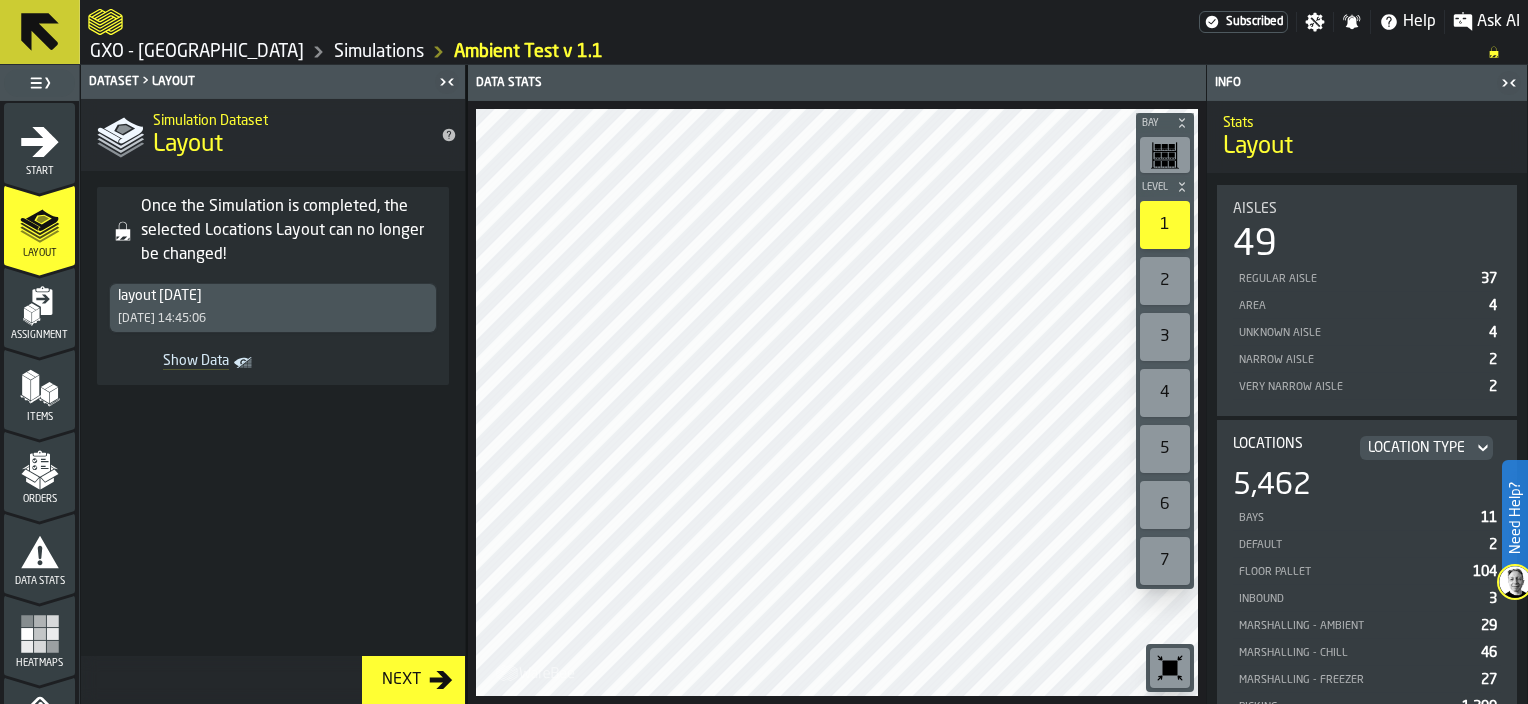 click 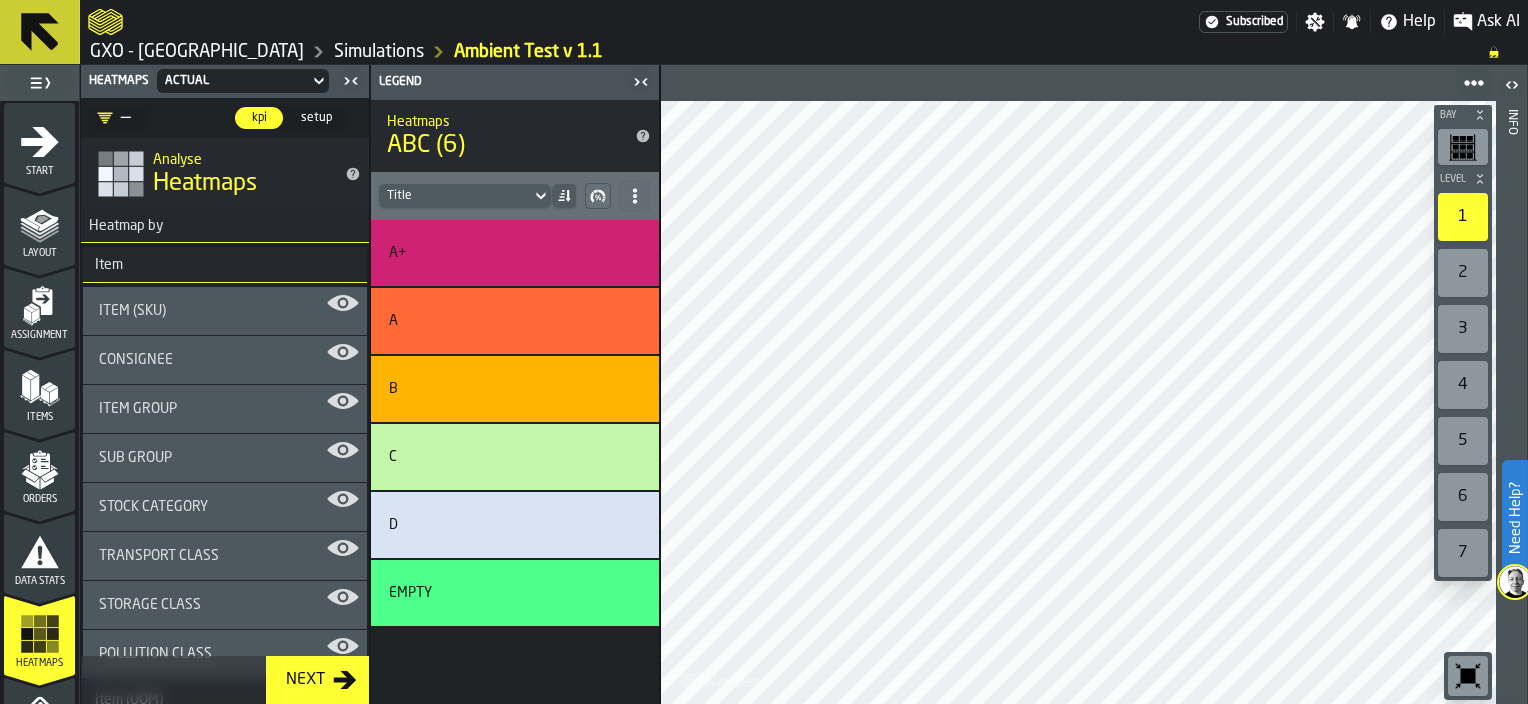 click 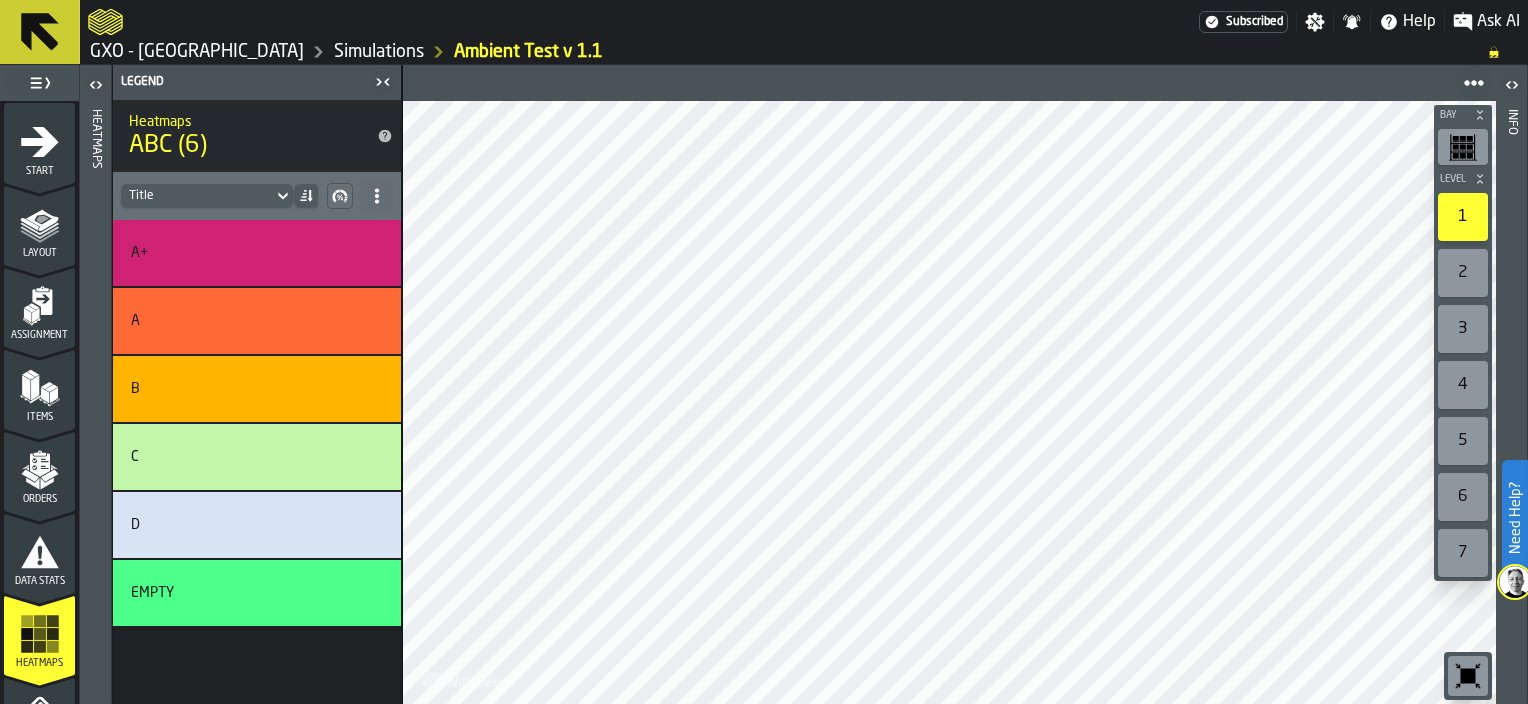 click 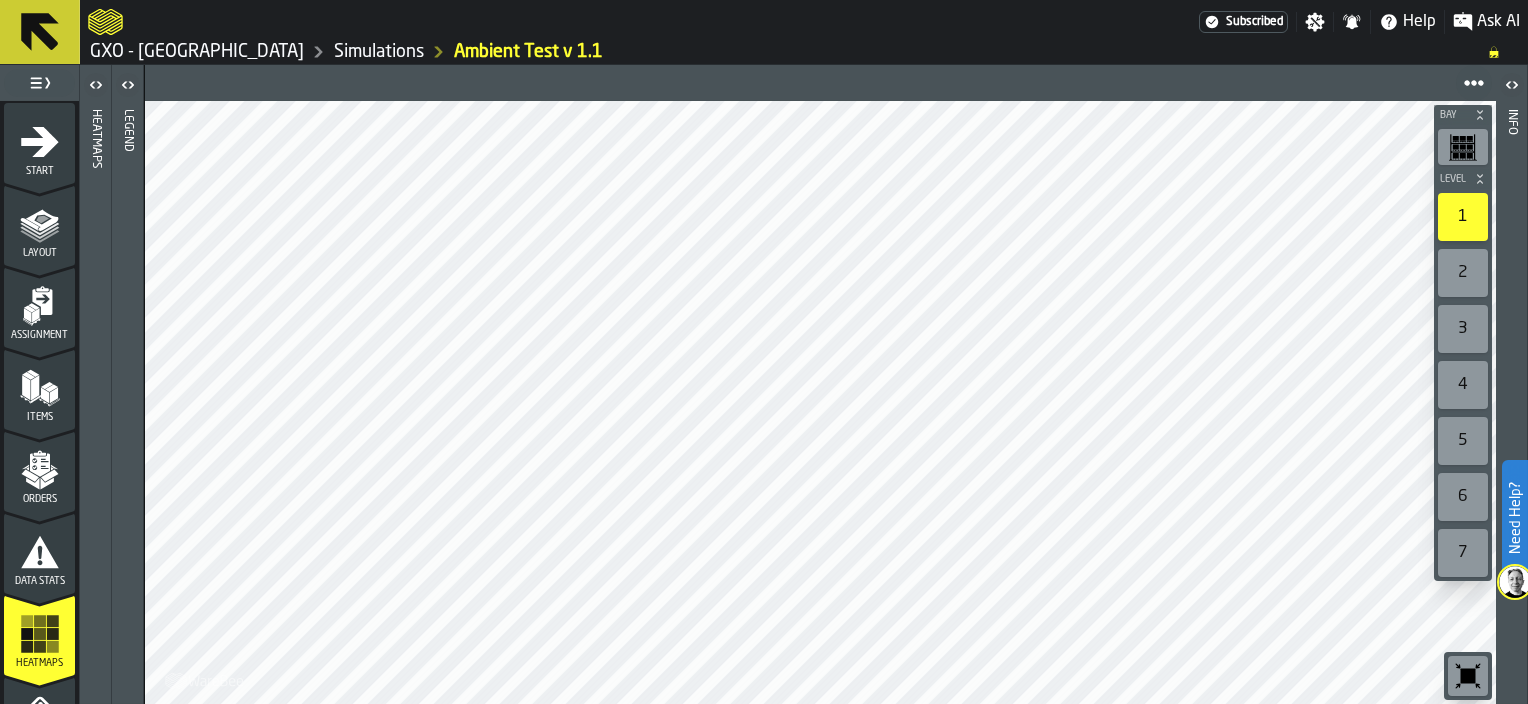 click on "Start" at bounding box center [39, 149] 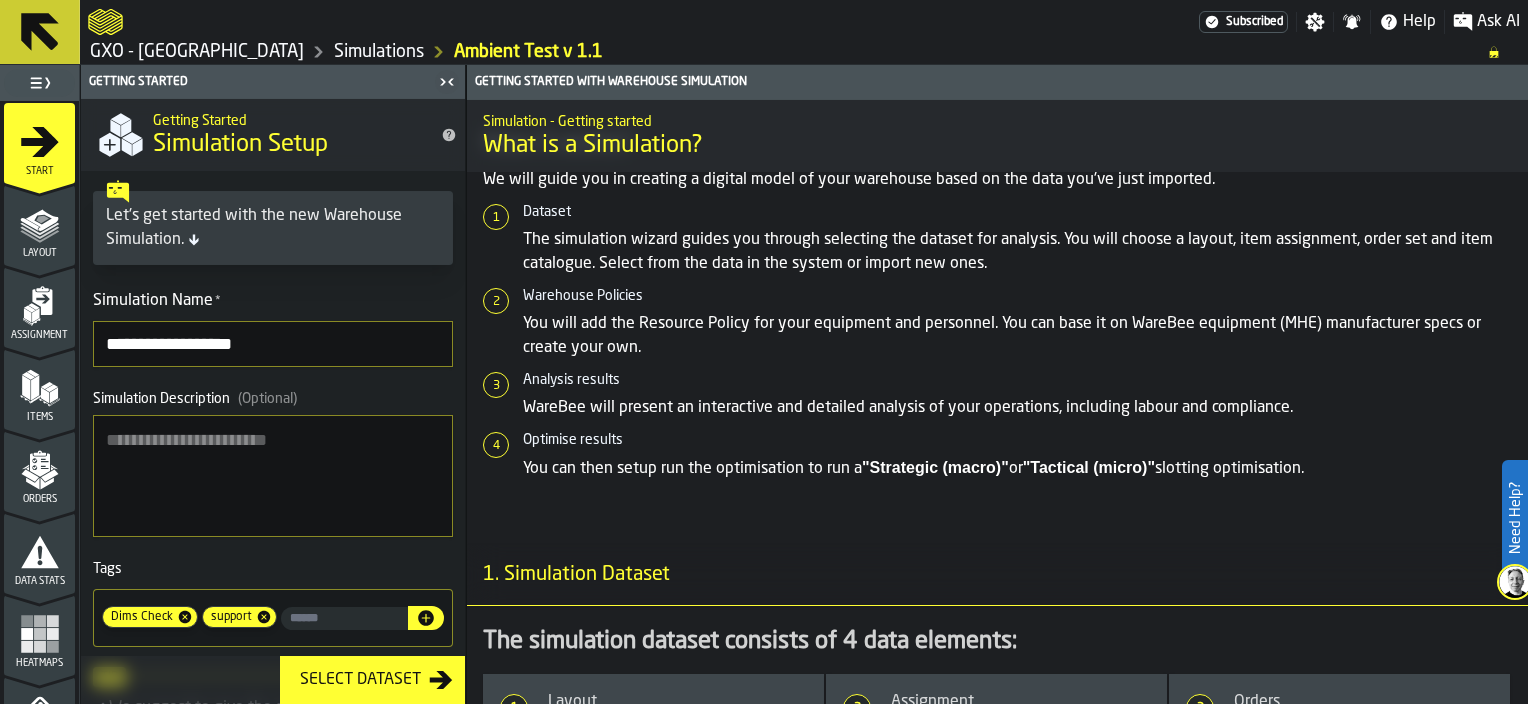 scroll, scrollTop: 0, scrollLeft: 0, axis: both 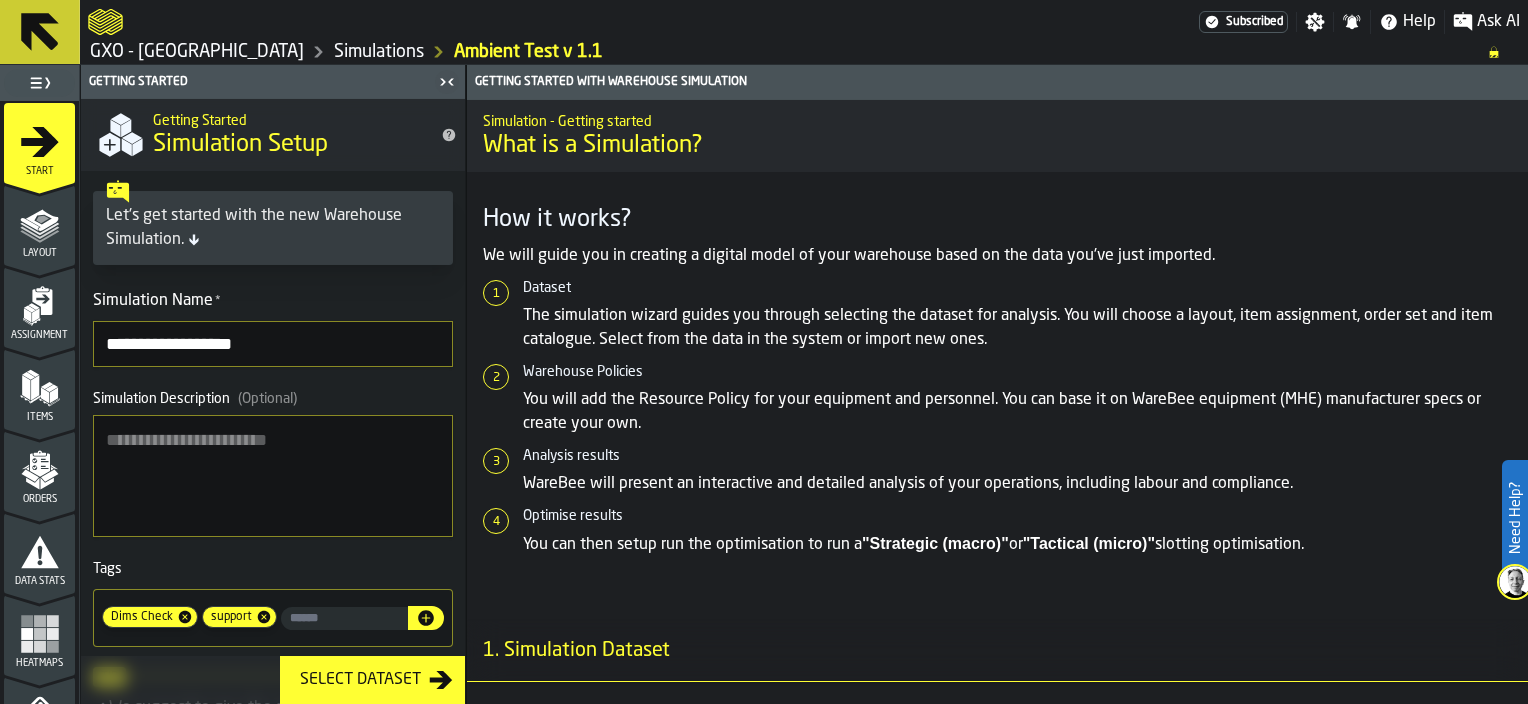 click 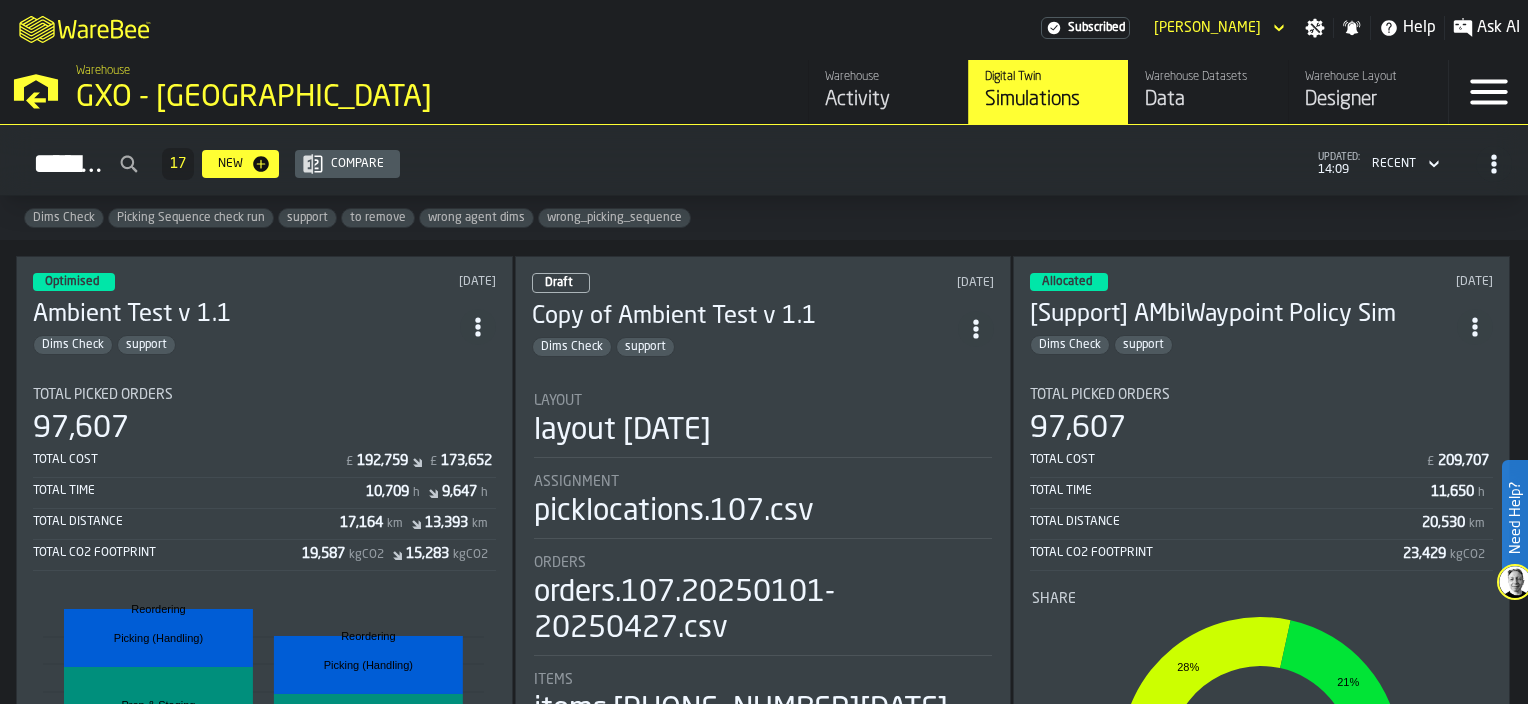 click on "Compare" at bounding box center (347, 164) 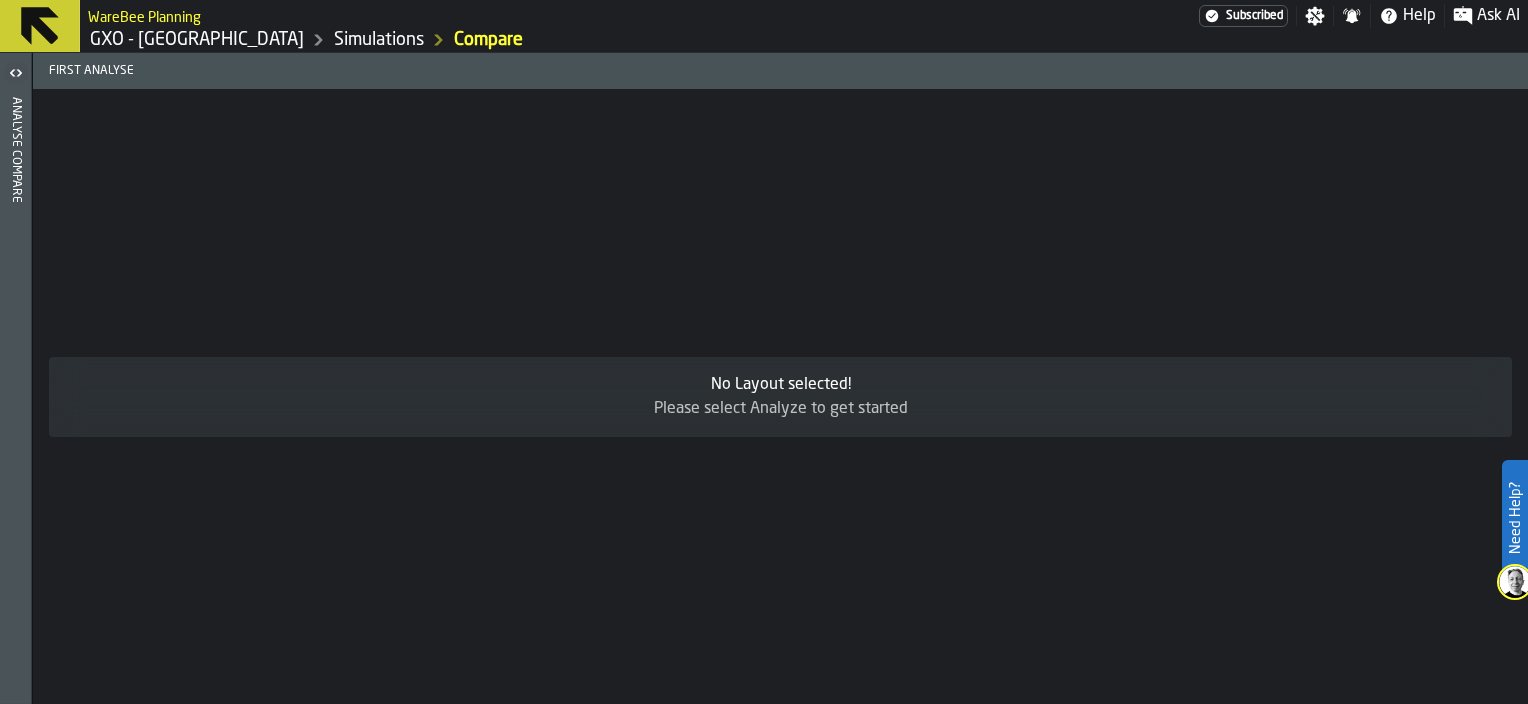 click on "Simulations" at bounding box center (379, 40) 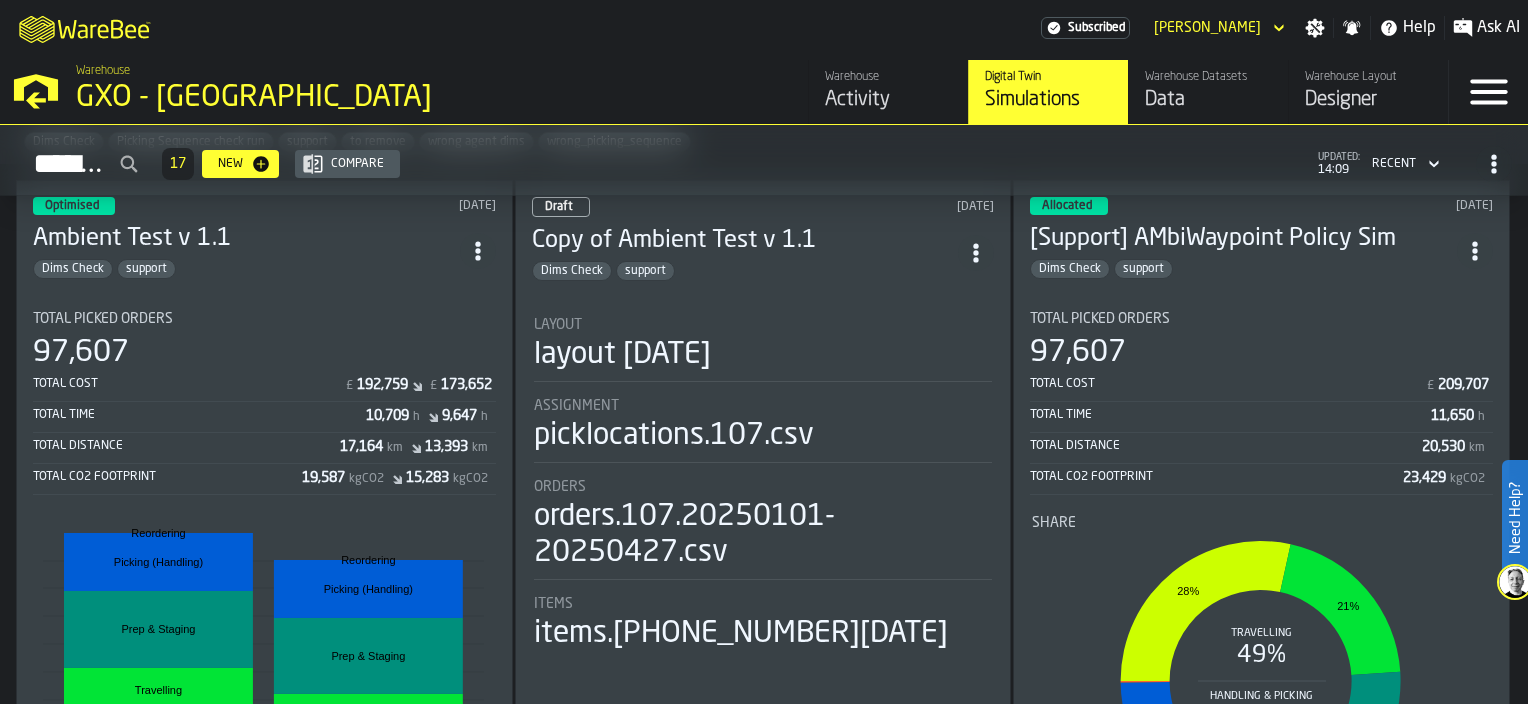 scroll, scrollTop: 0, scrollLeft: 0, axis: both 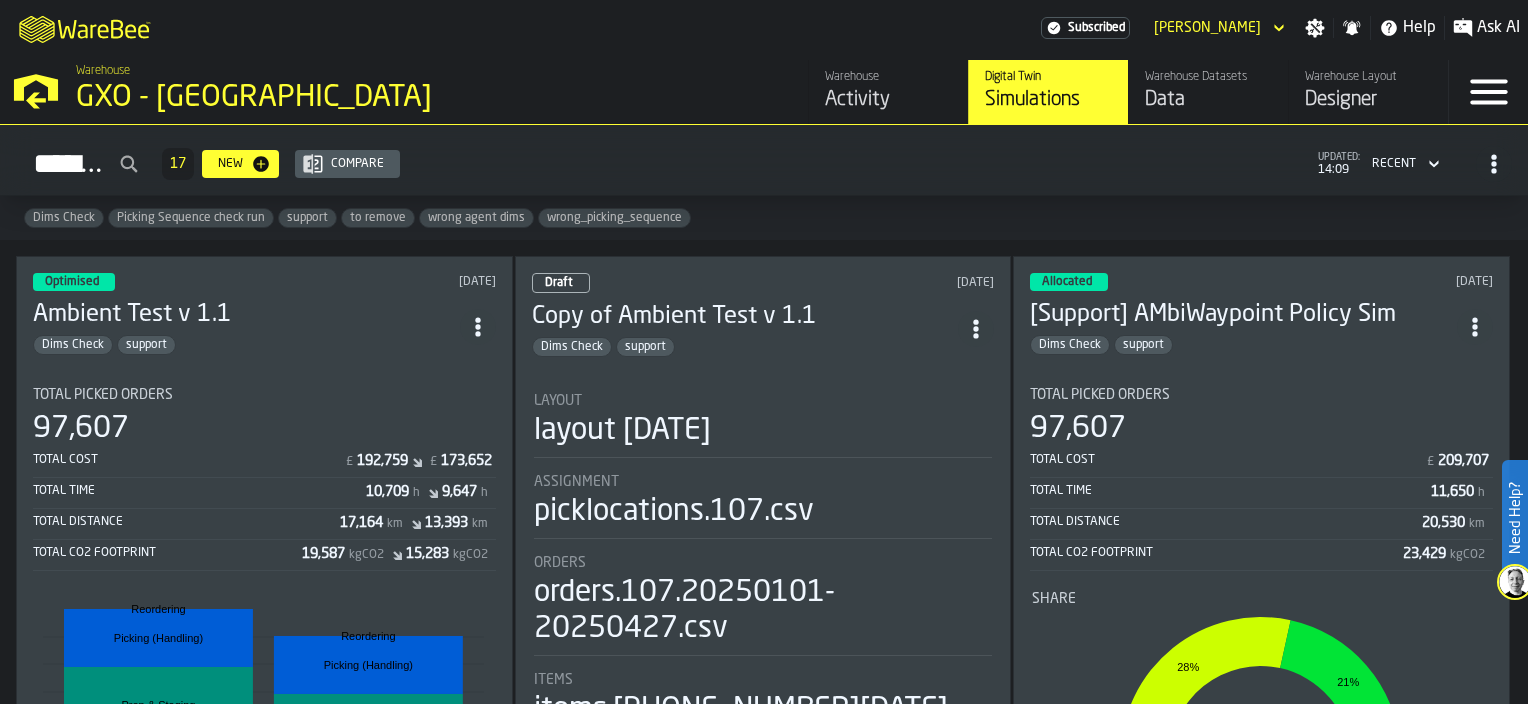 click on "Total Picked Orders" at bounding box center (264, 395) 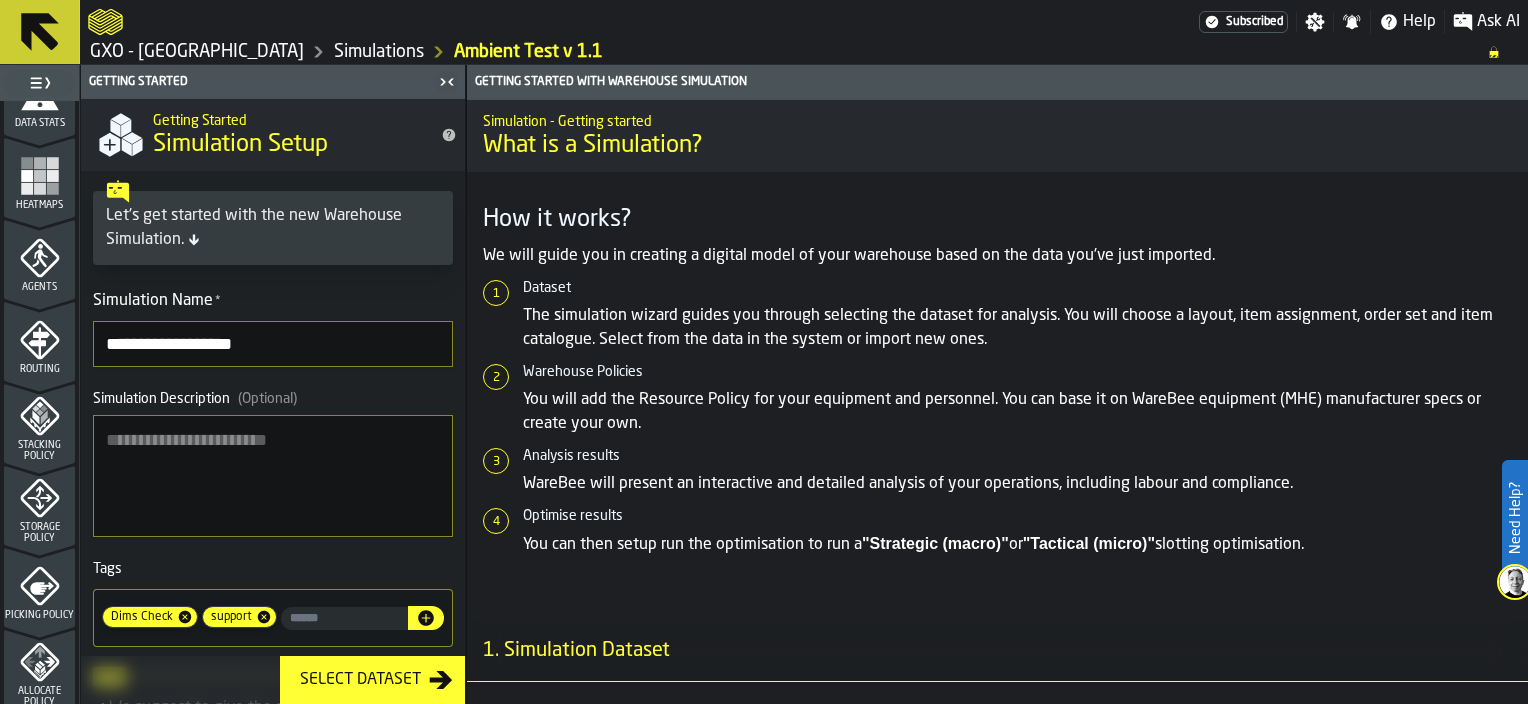 scroll, scrollTop: 463, scrollLeft: 0, axis: vertical 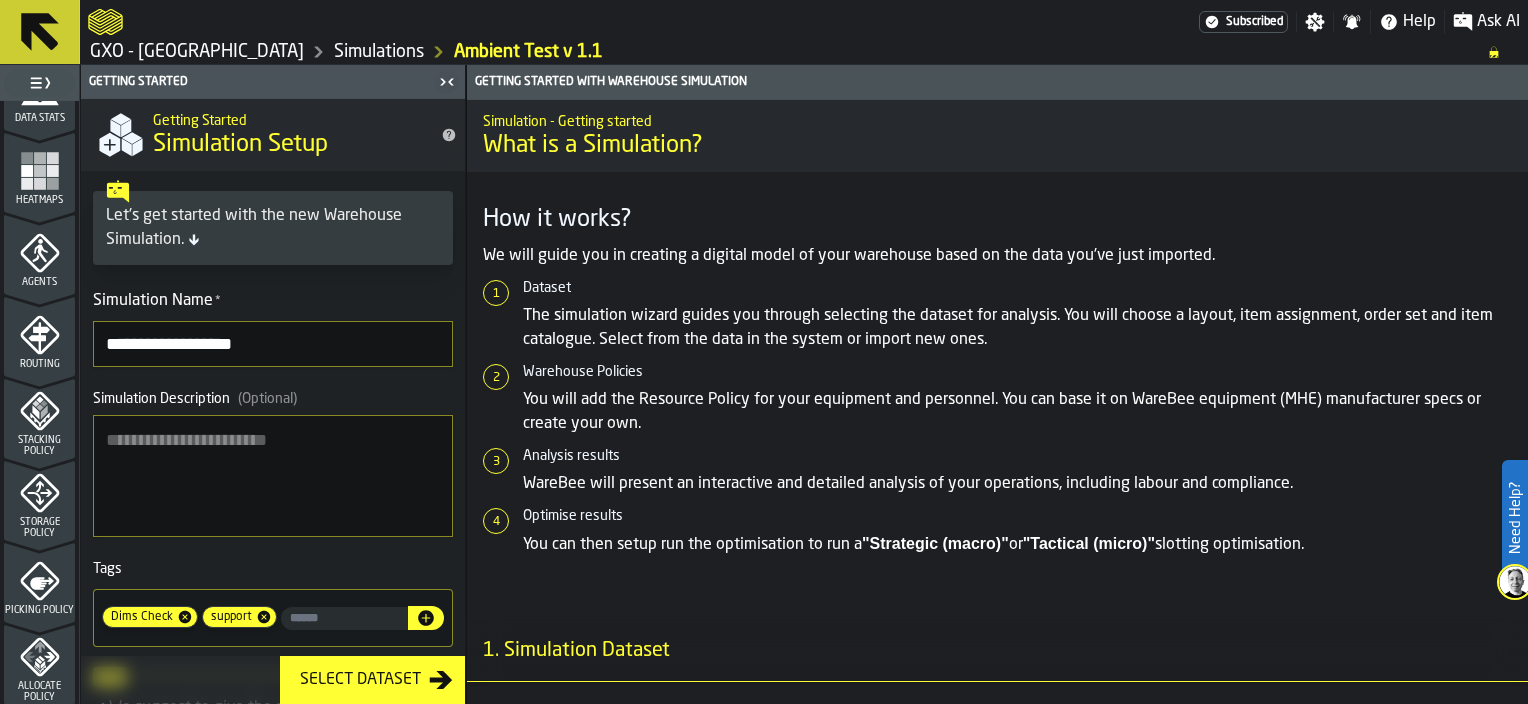 click 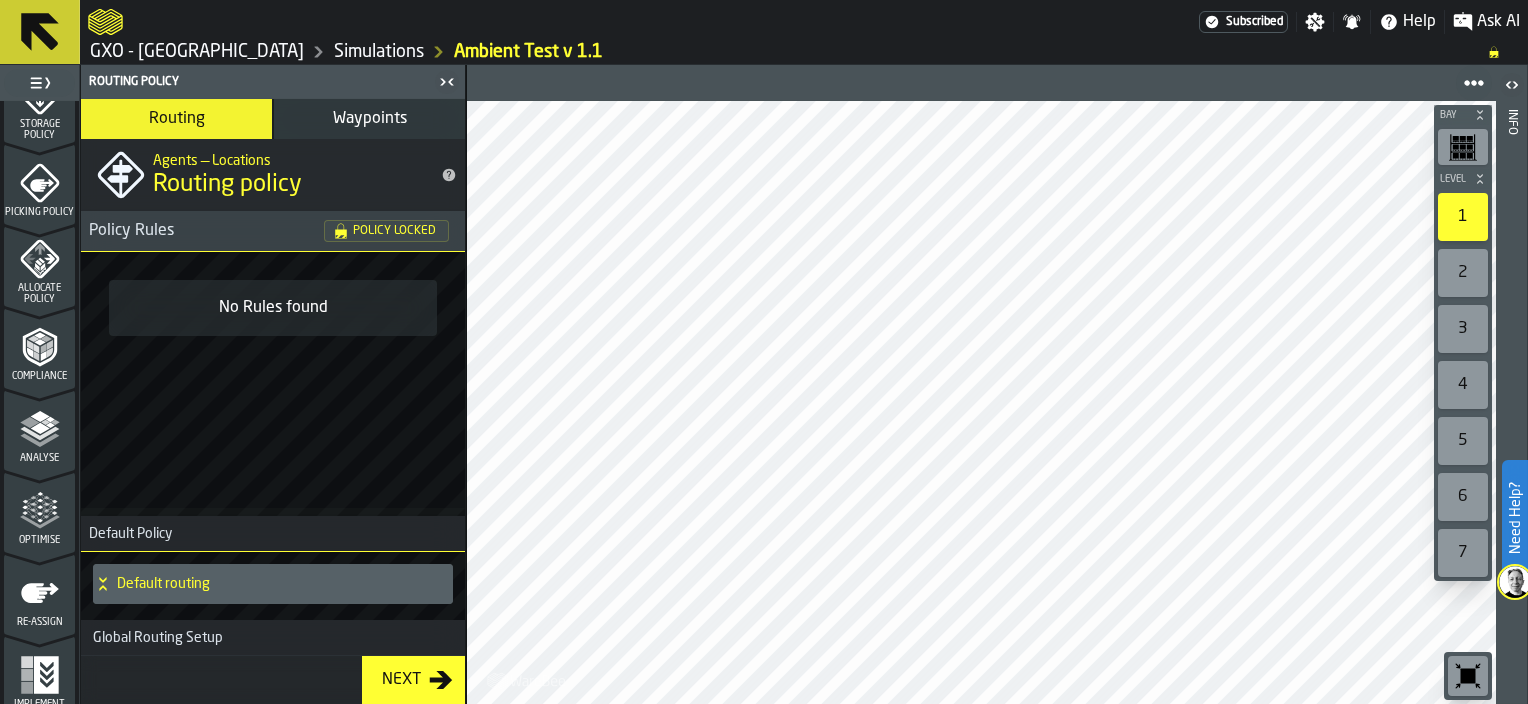 scroll, scrollTop: 872, scrollLeft: 0, axis: vertical 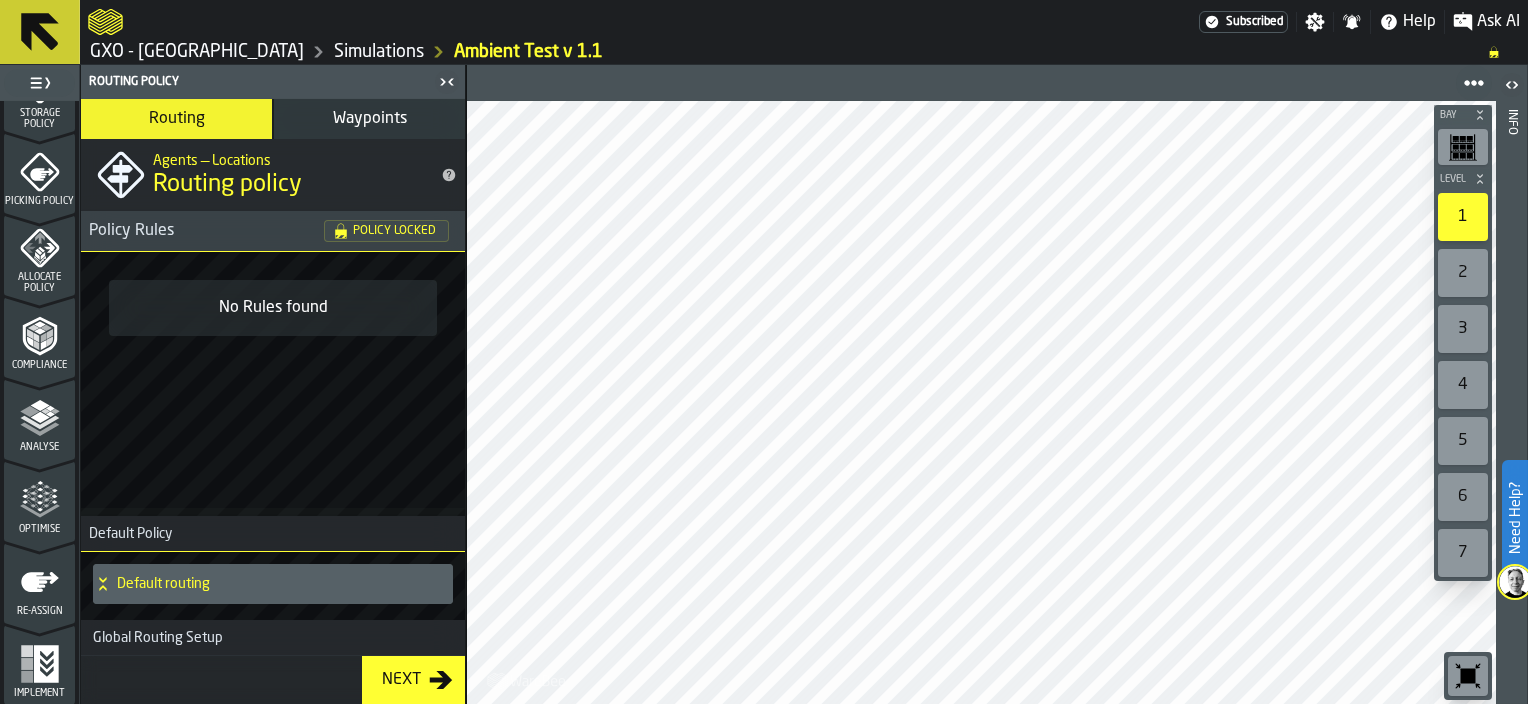 click 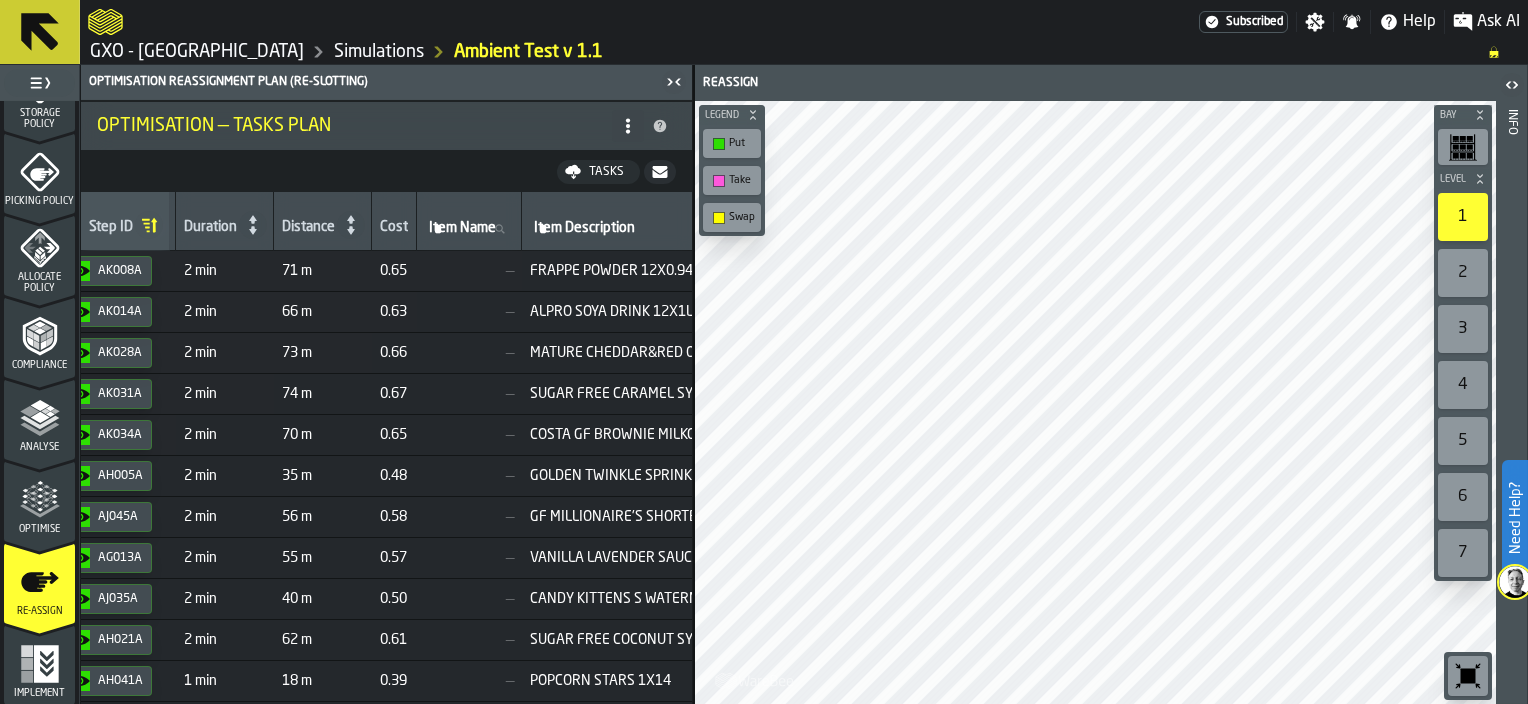 scroll, scrollTop: 0, scrollLeft: 0, axis: both 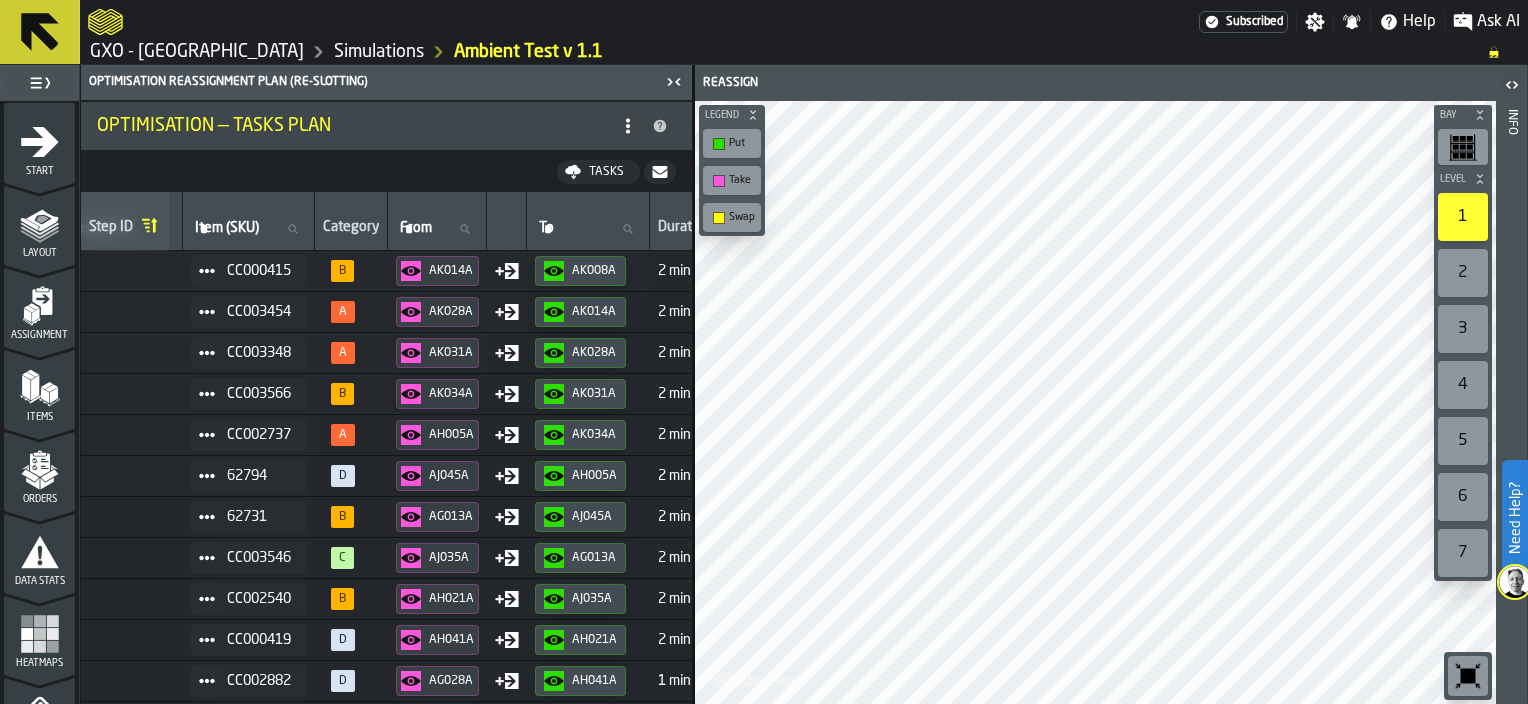 click on "Tasks" at bounding box center [606, 172] 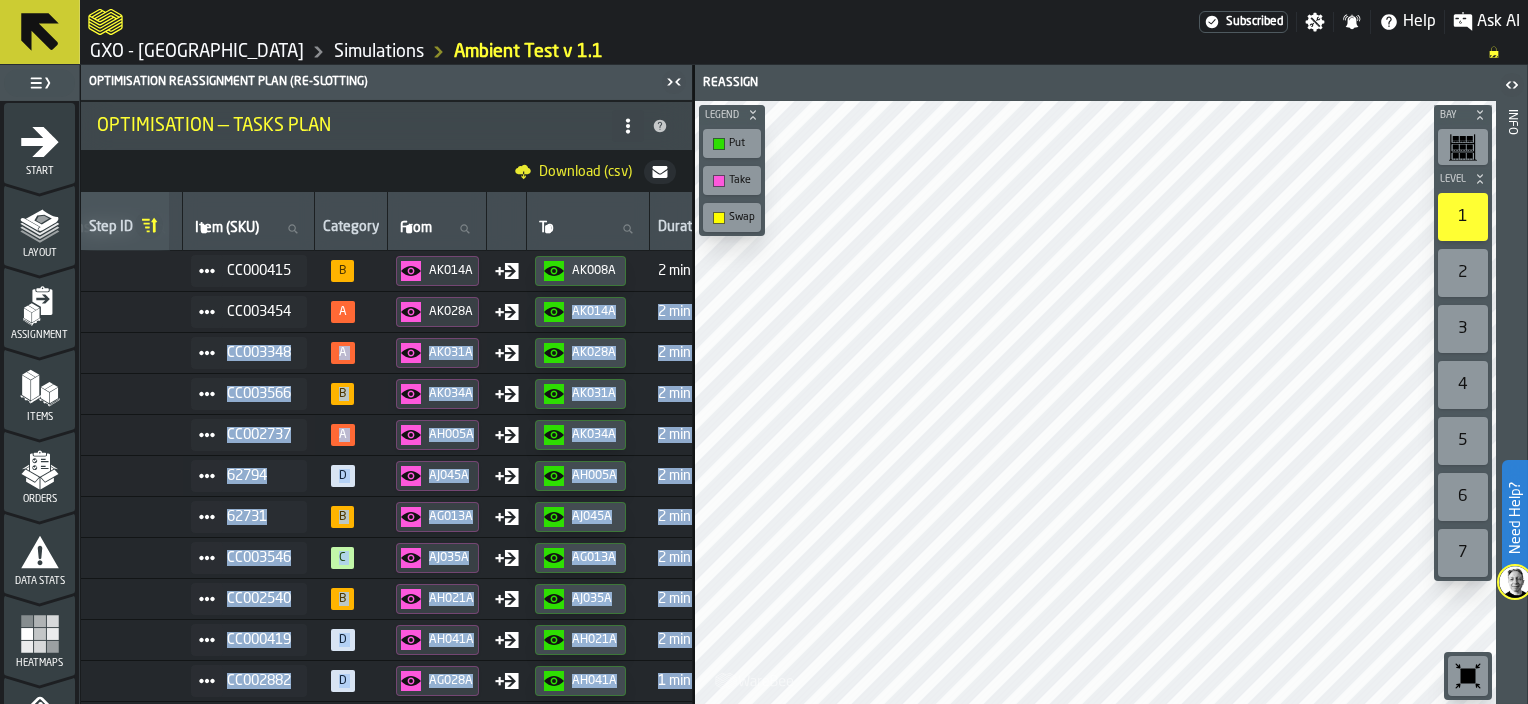 scroll, scrollTop: 0, scrollLeft: 2001, axis: horizontal 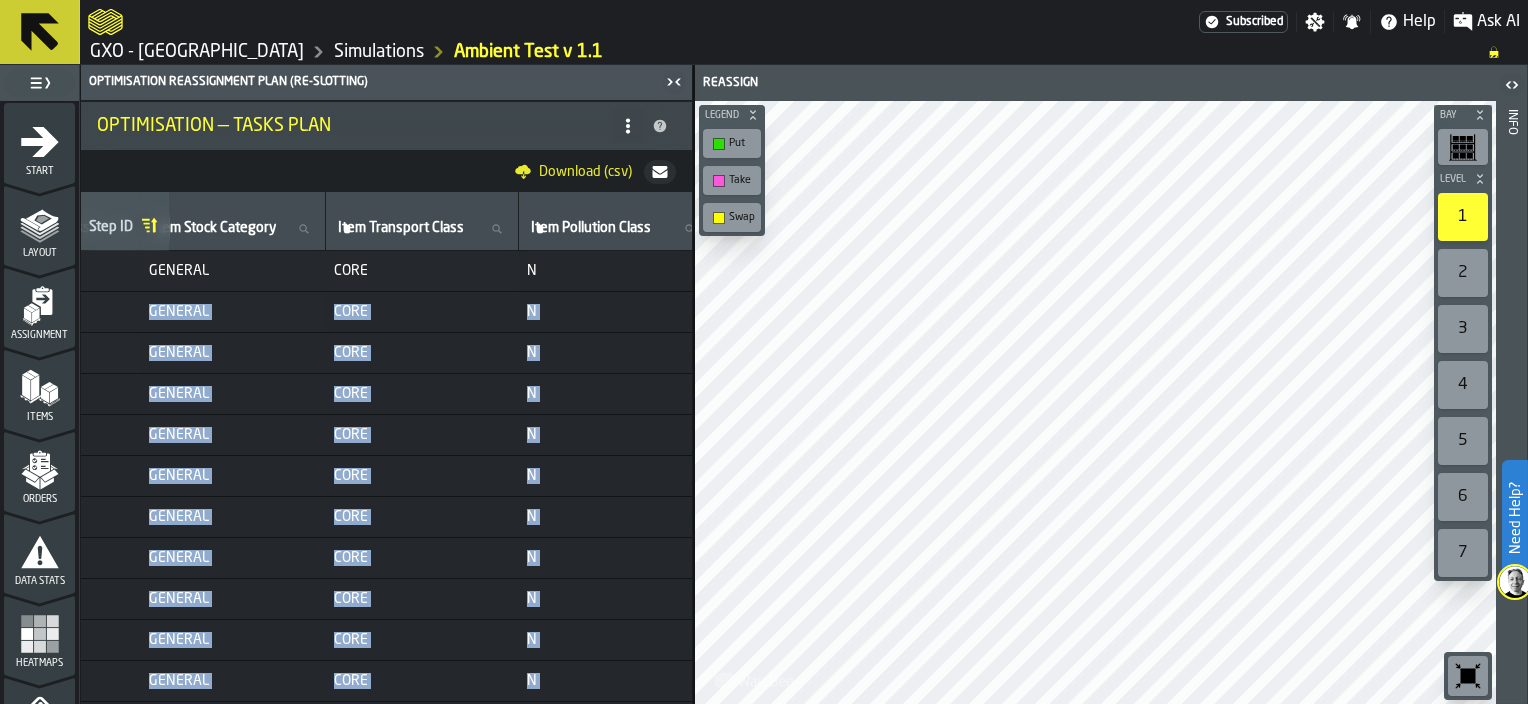 drag, startPoint x: 524, startPoint y: 323, endPoint x: 1025, endPoint y: 68, distance: 562.1619 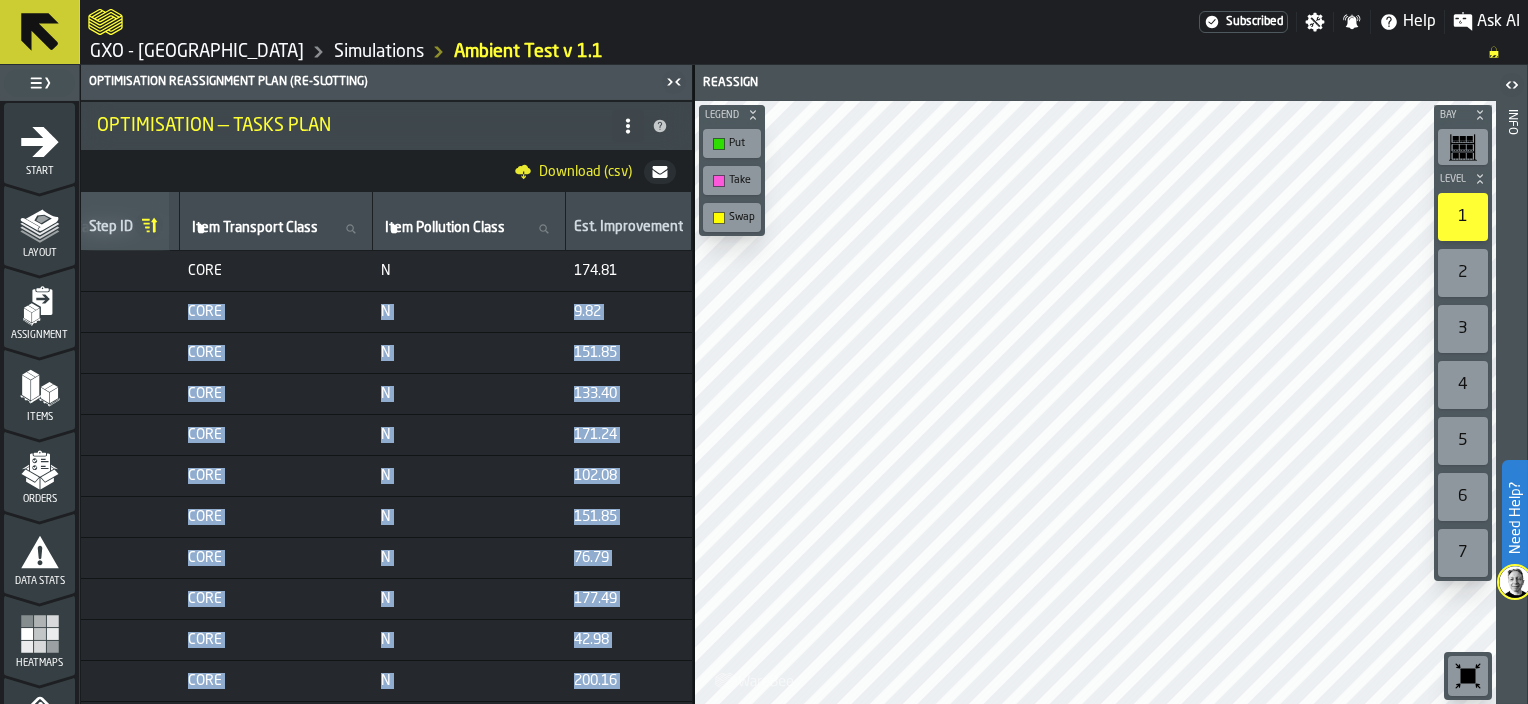 click on "N" at bounding box center [469, 311] 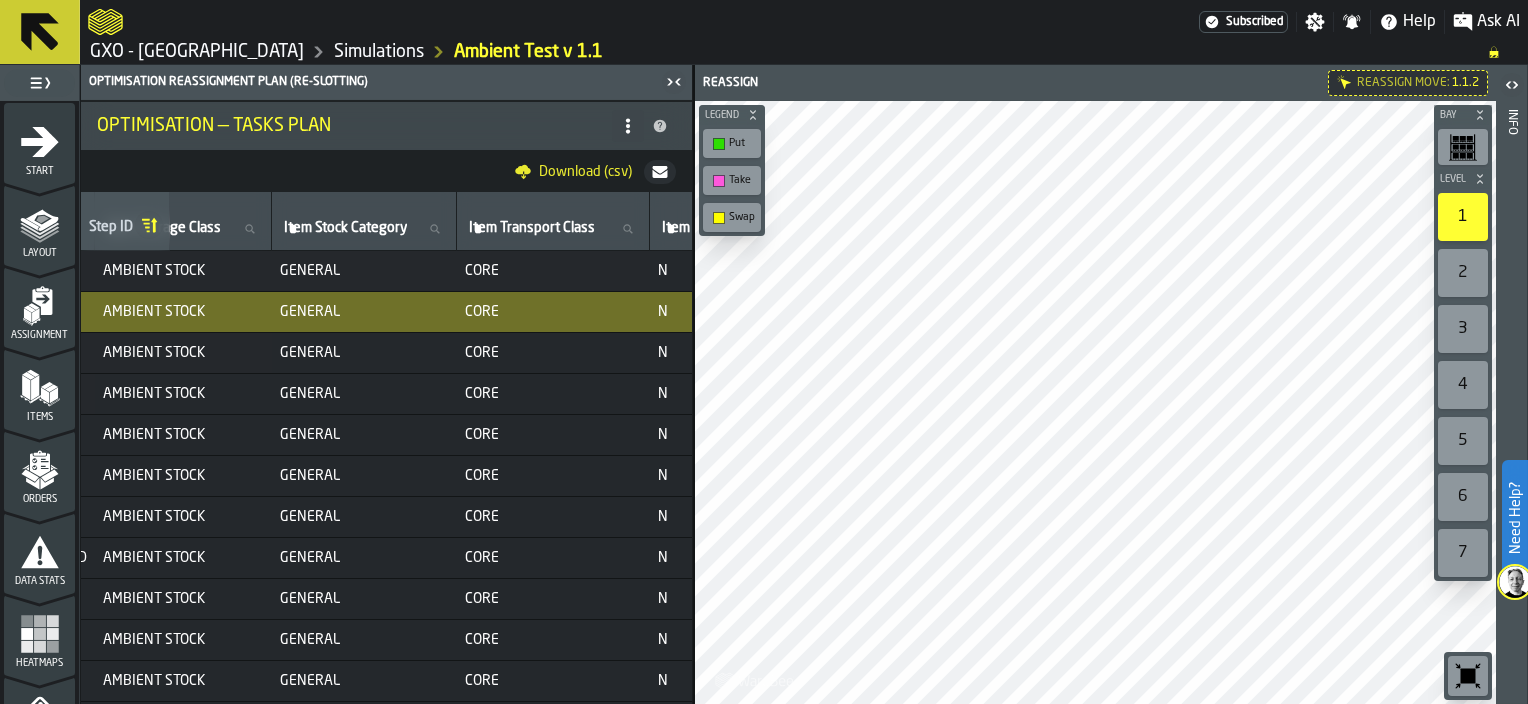 scroll, scrollTop: 0, scrollLeft: 1518, axis: horizontal 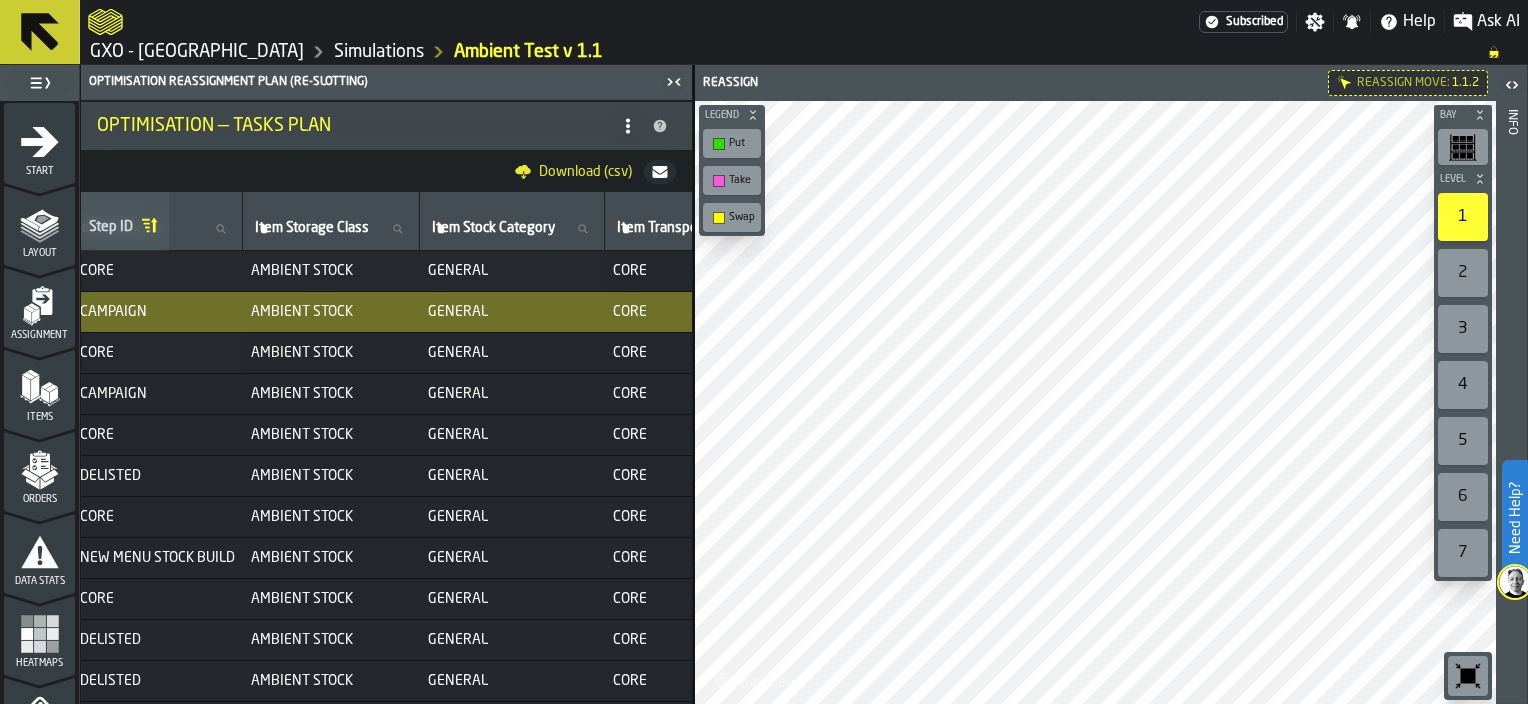 click on "Download (csv)" at bounding box center [585, 172] 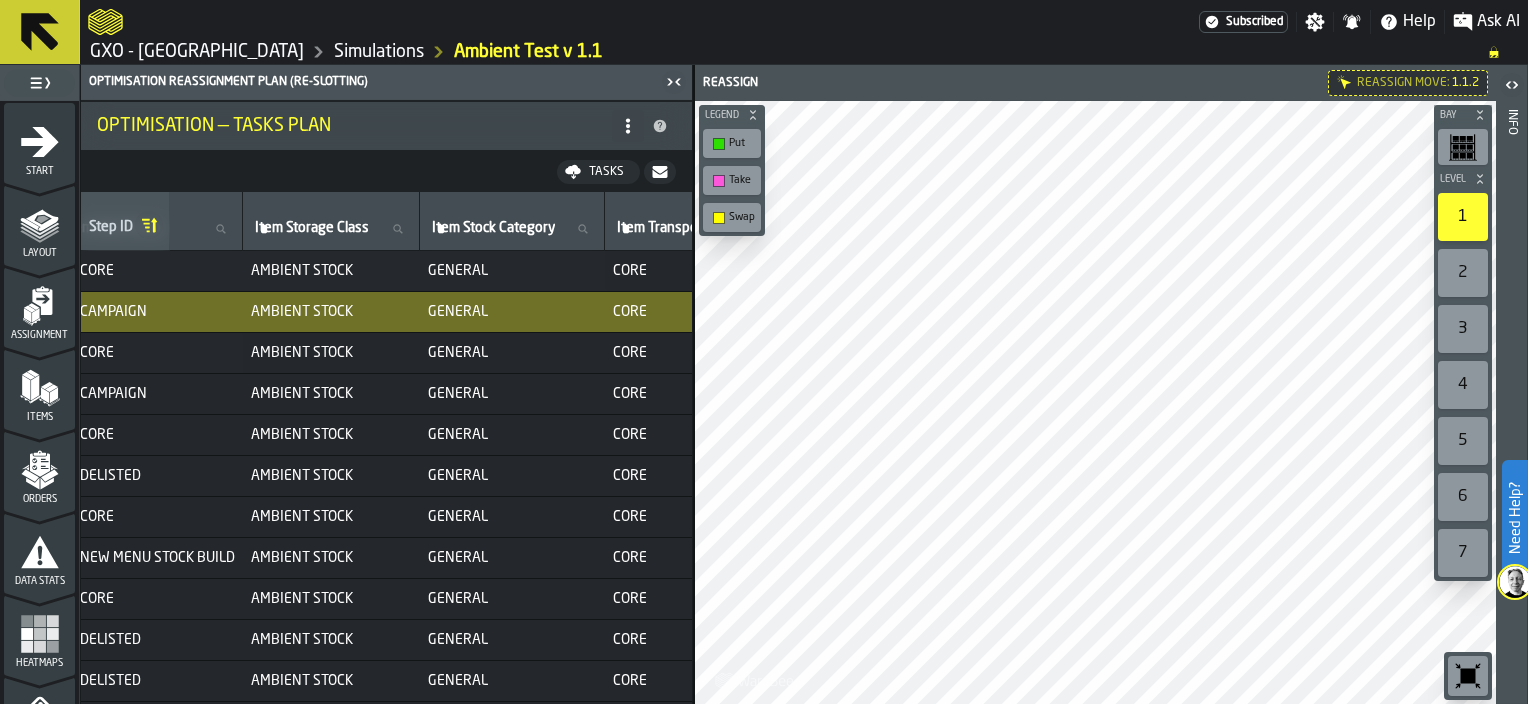 click on "Reassign Reassign move:  1.1.2" at bounding box center (1095, 83) 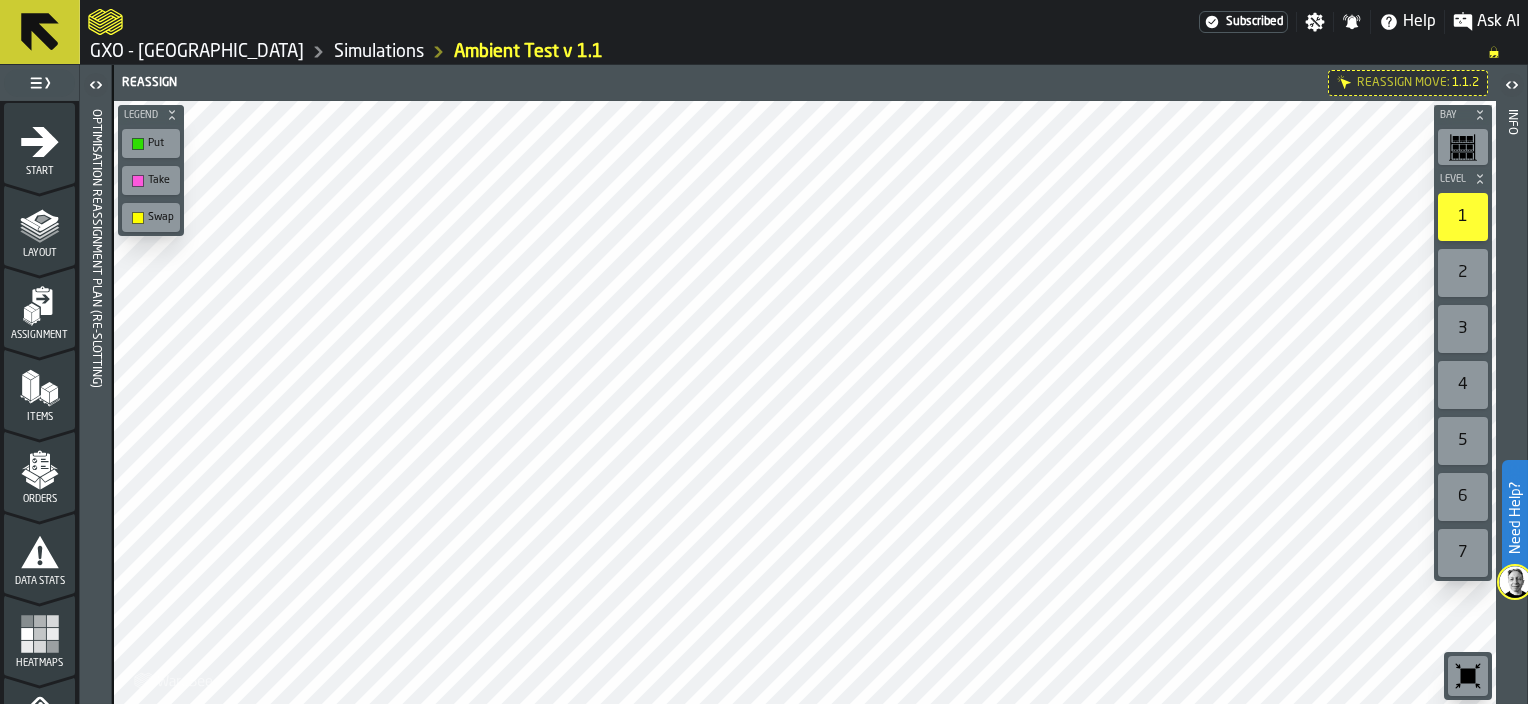 click 